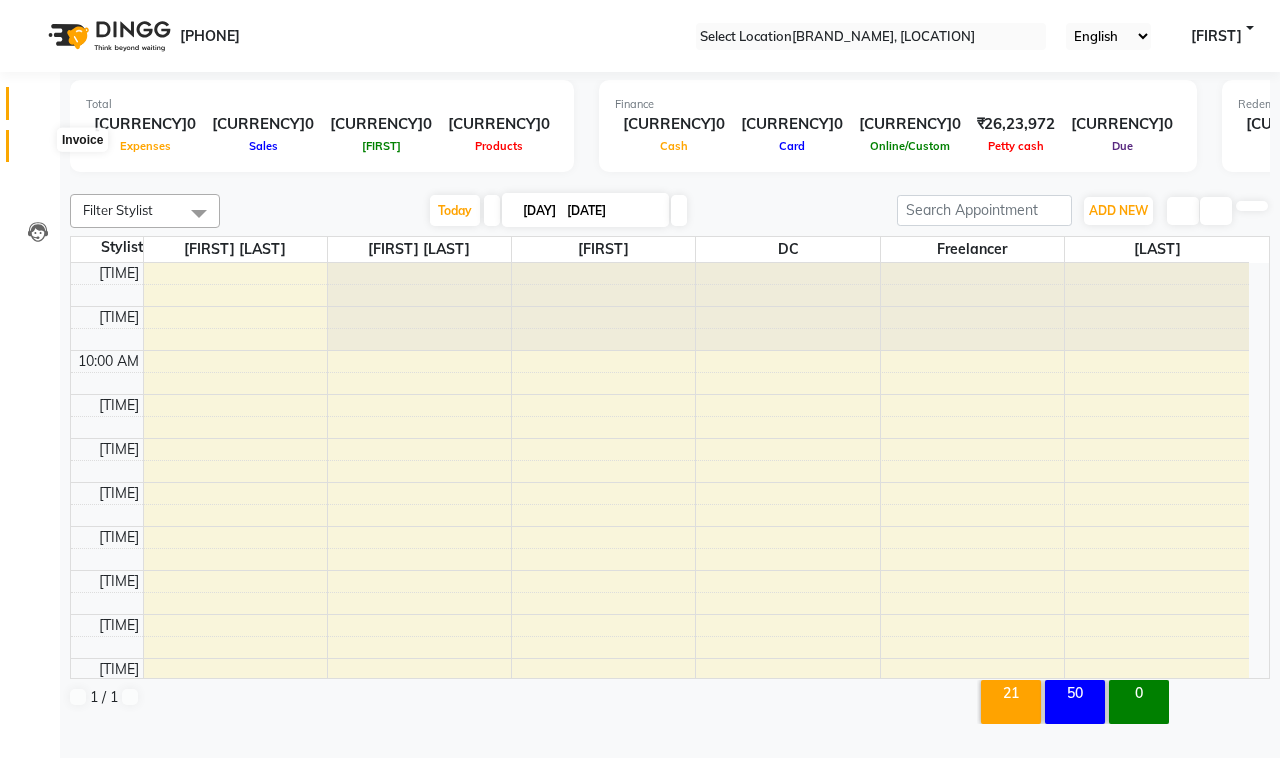 scroll, scrollTop: 0, scrollLeft: 0, axis: both 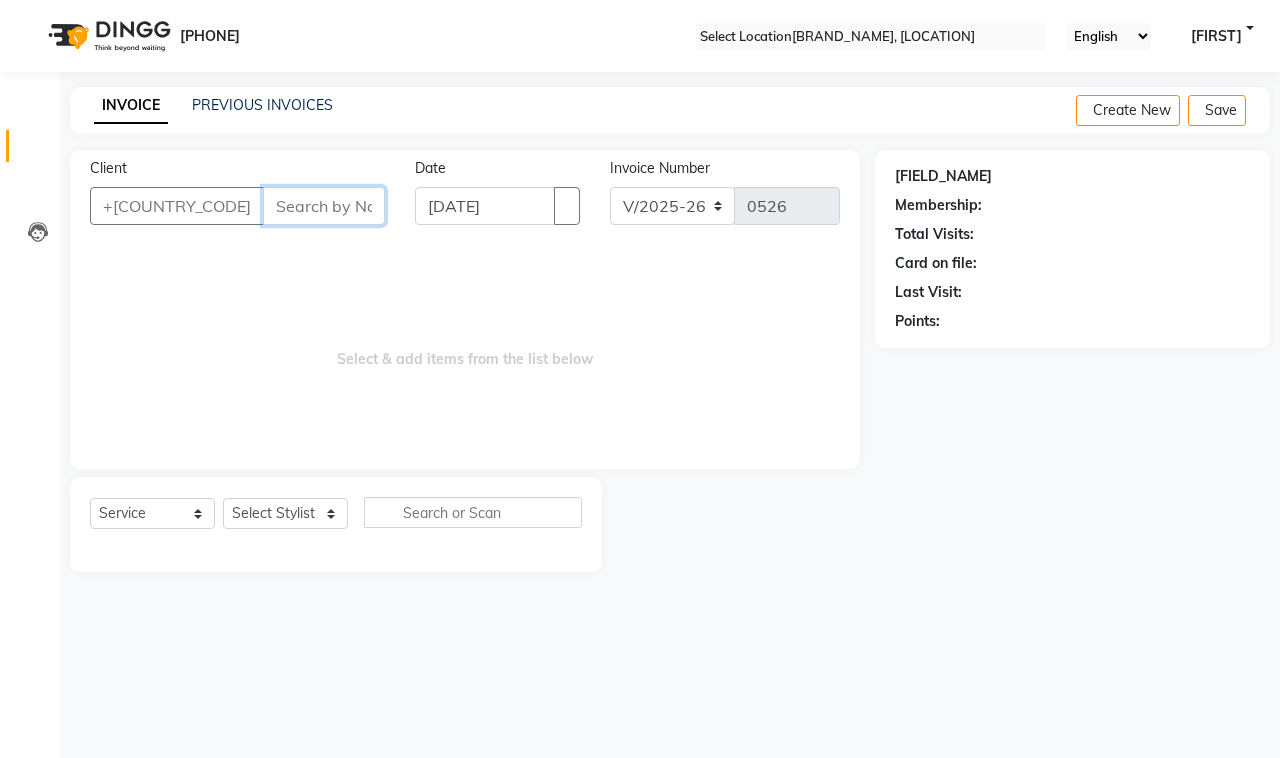 click on "Client" at bounding box center (324, 206) 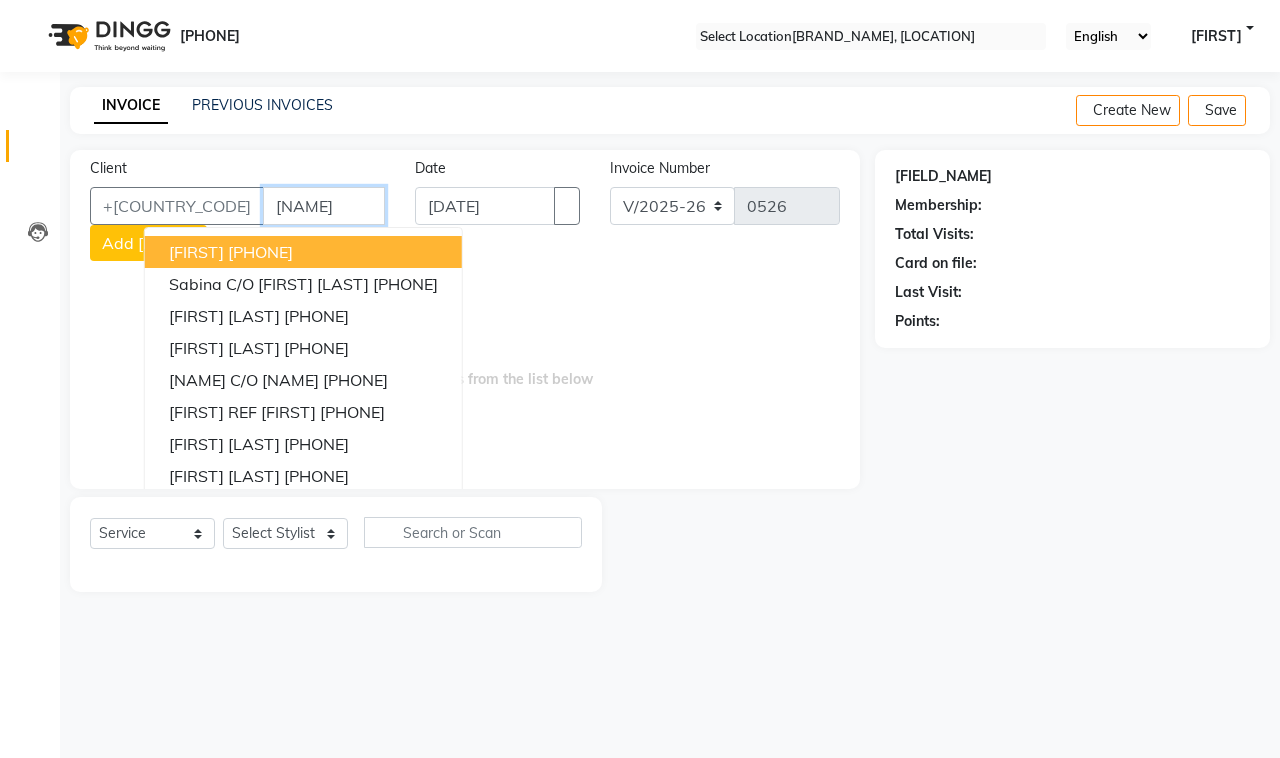 click on "[PHONE]" at bounding box center (260, 252) 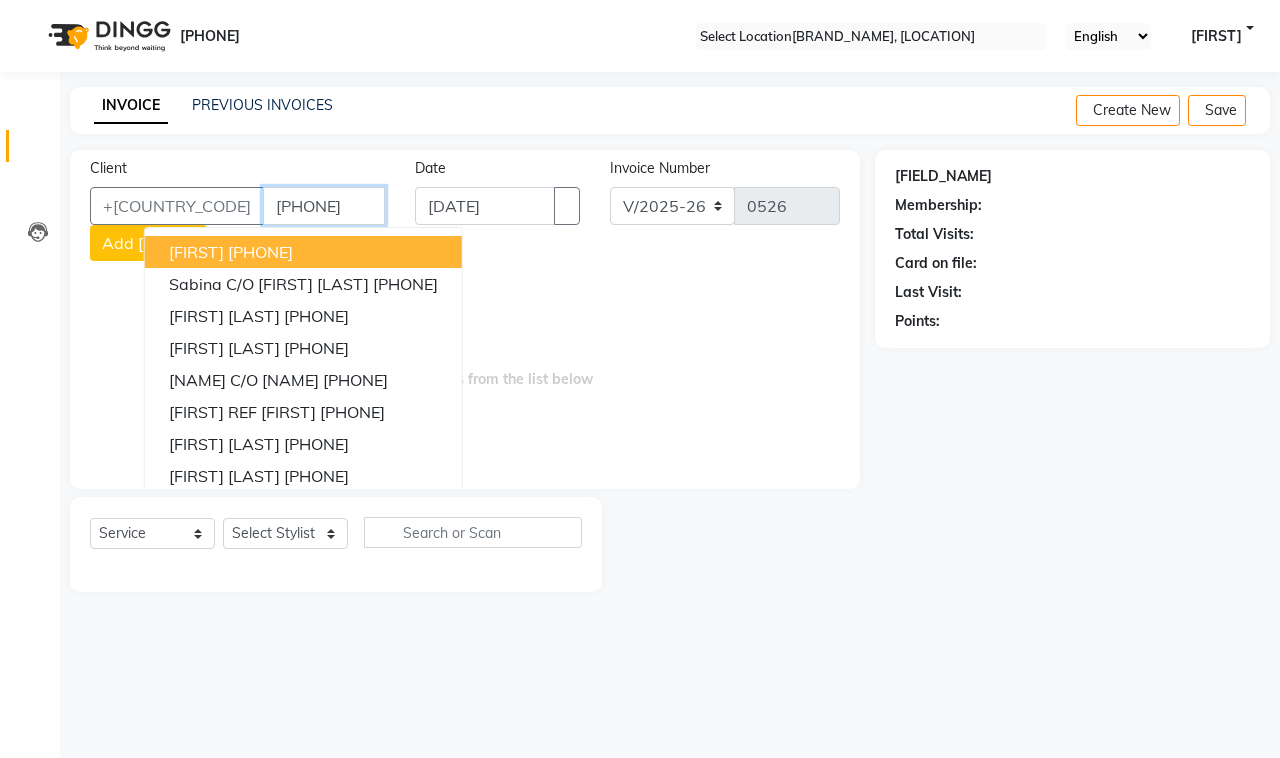 type on "[PHONE]" 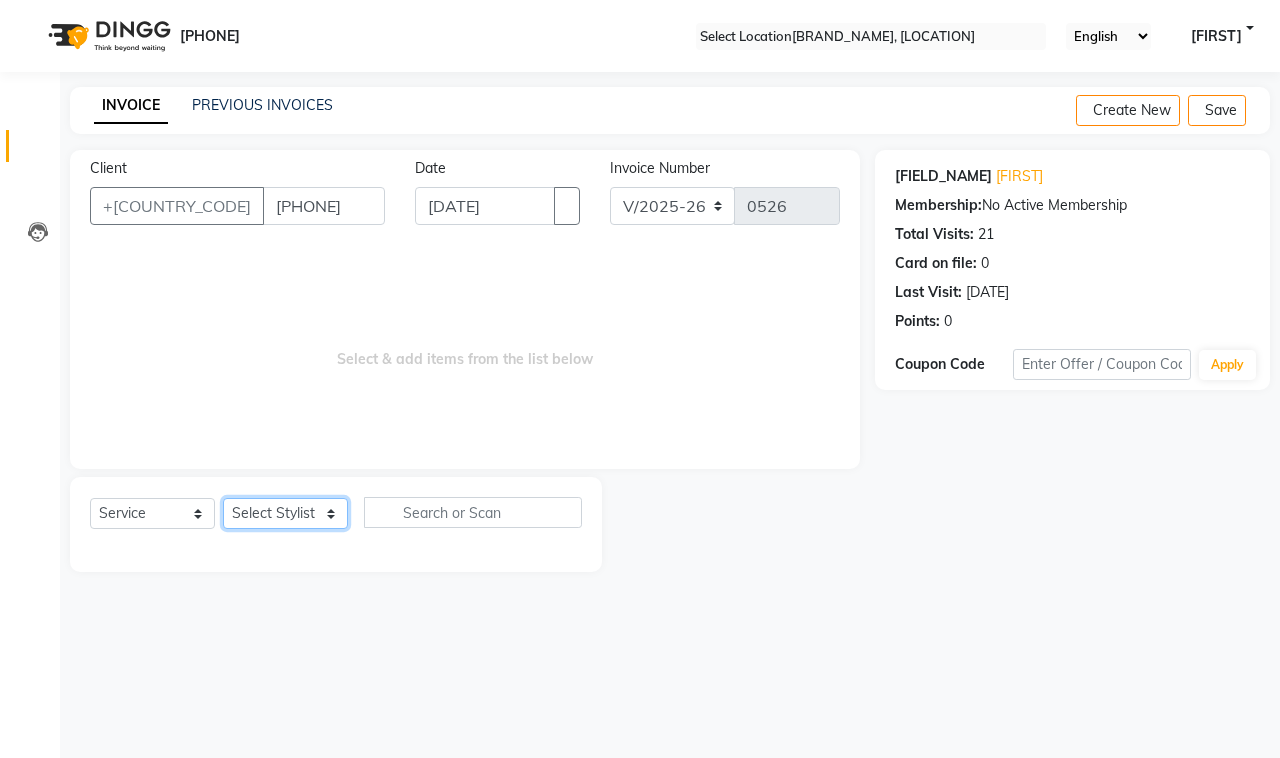 click on "Select Stylist [INITIALS] [INITIALS] [FIRST] [FIRST] [FIRST] [FIRST] [LAST]" at bounding box center [285, 513] 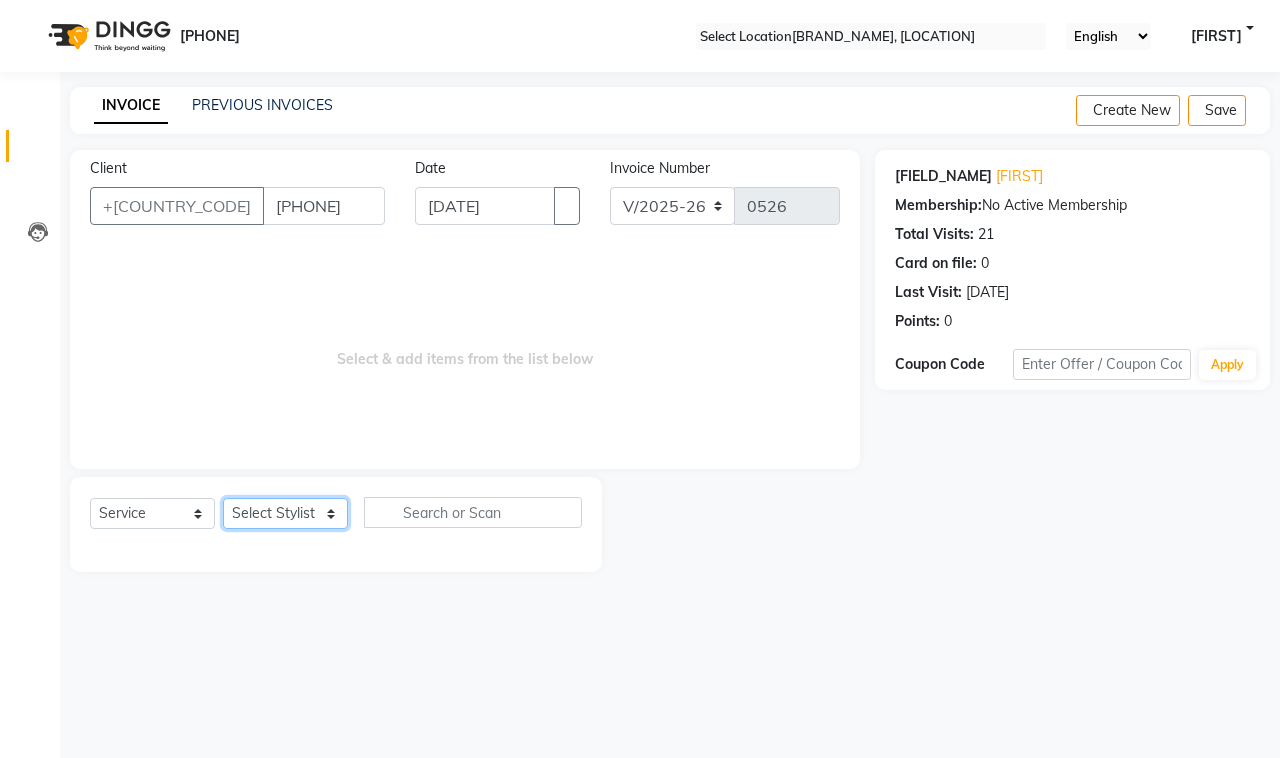 select on "[PRICE]" 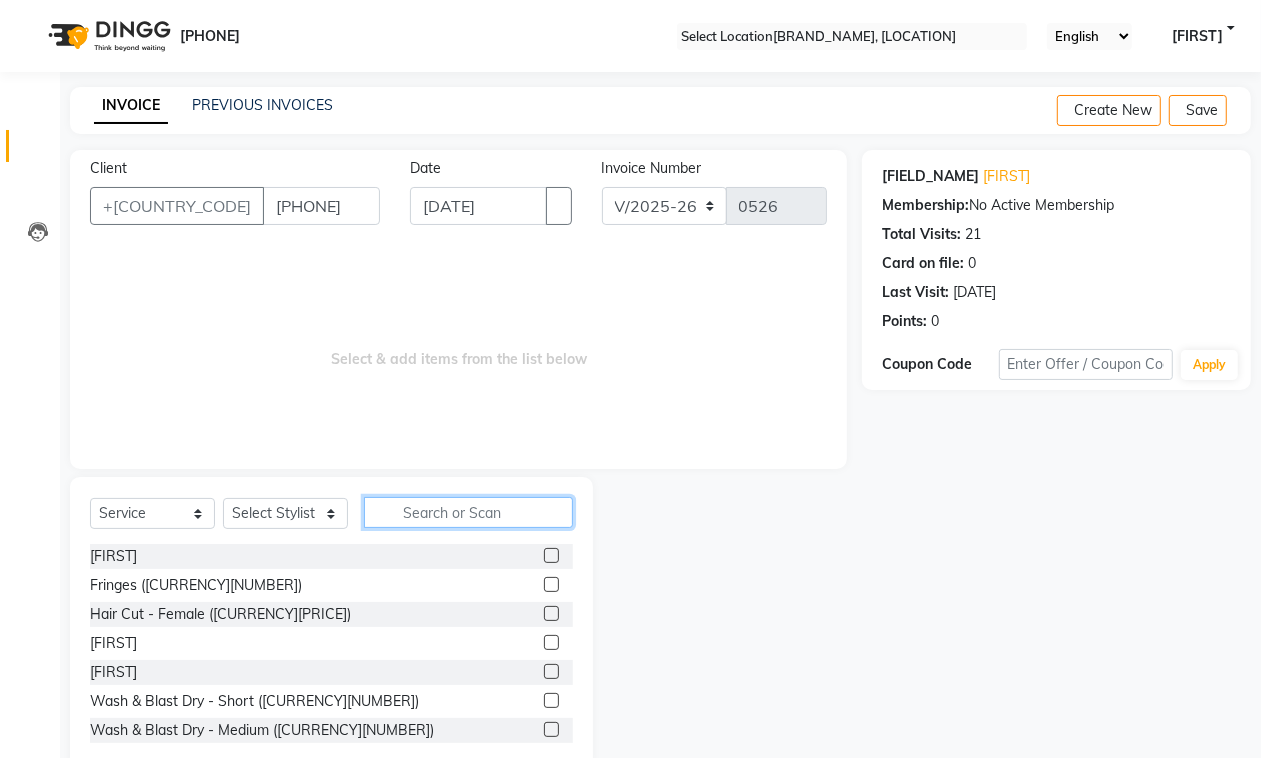 click at bounding box center (468, 512) 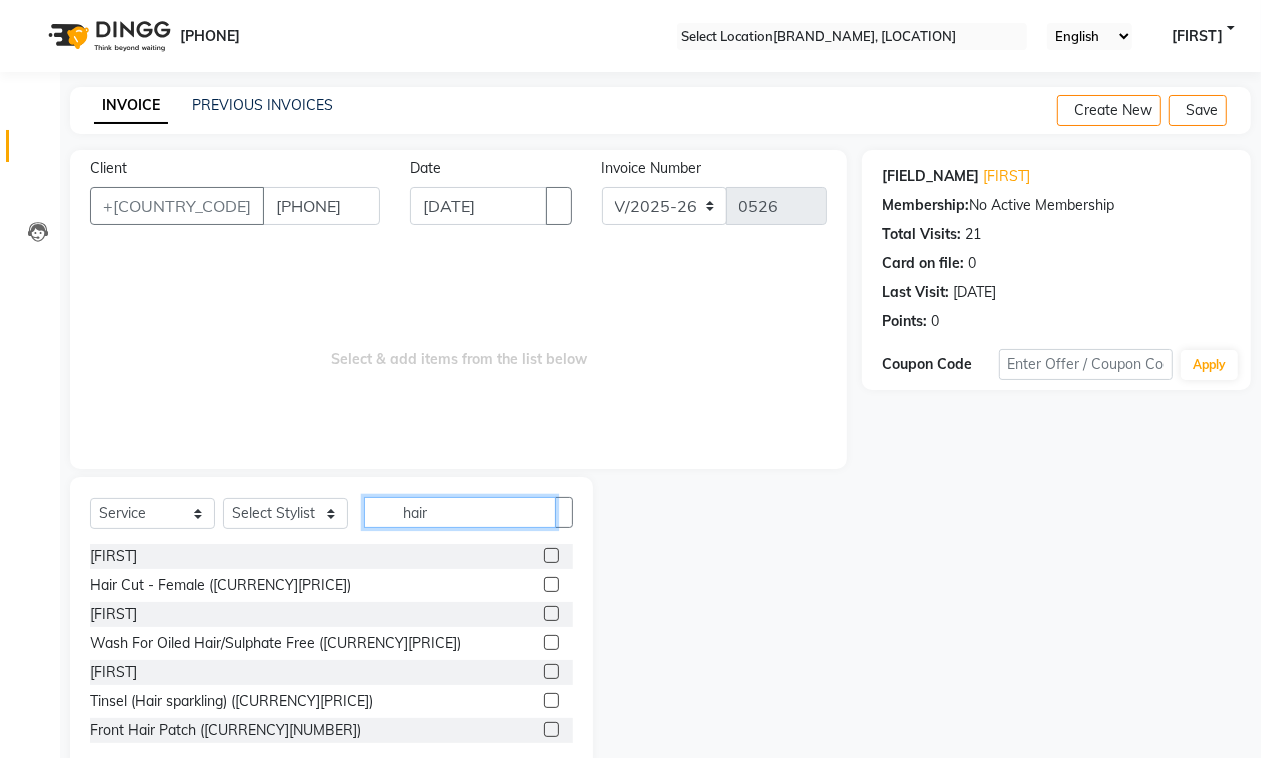 type on "hair" 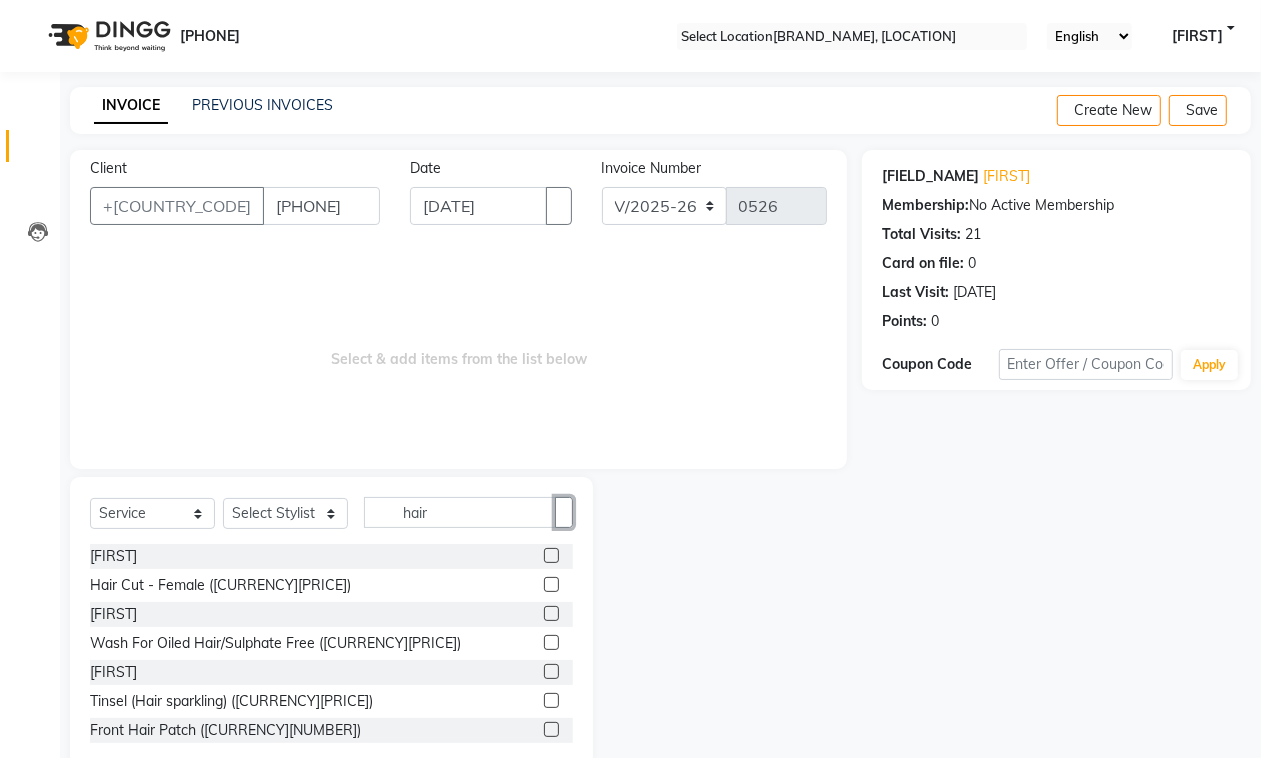 click at bounding box center [564, 513] 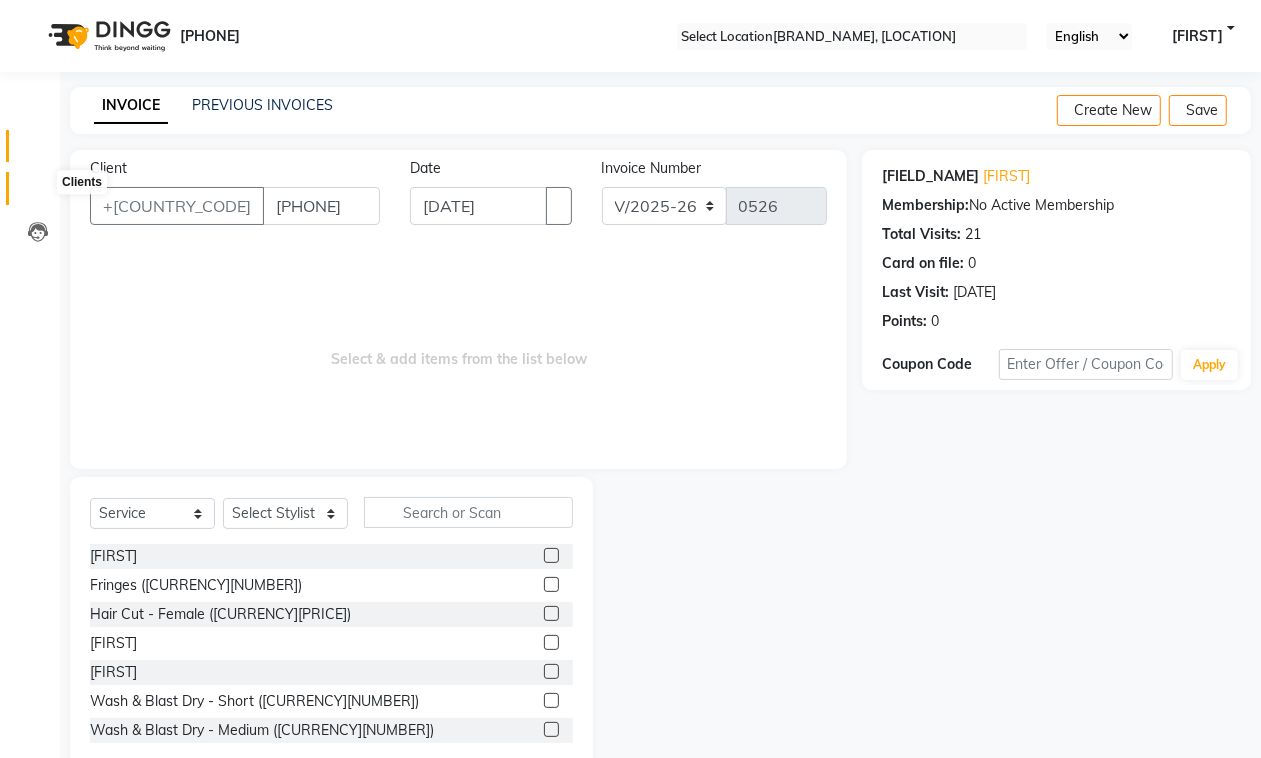 click at bounding box center (38, 193) 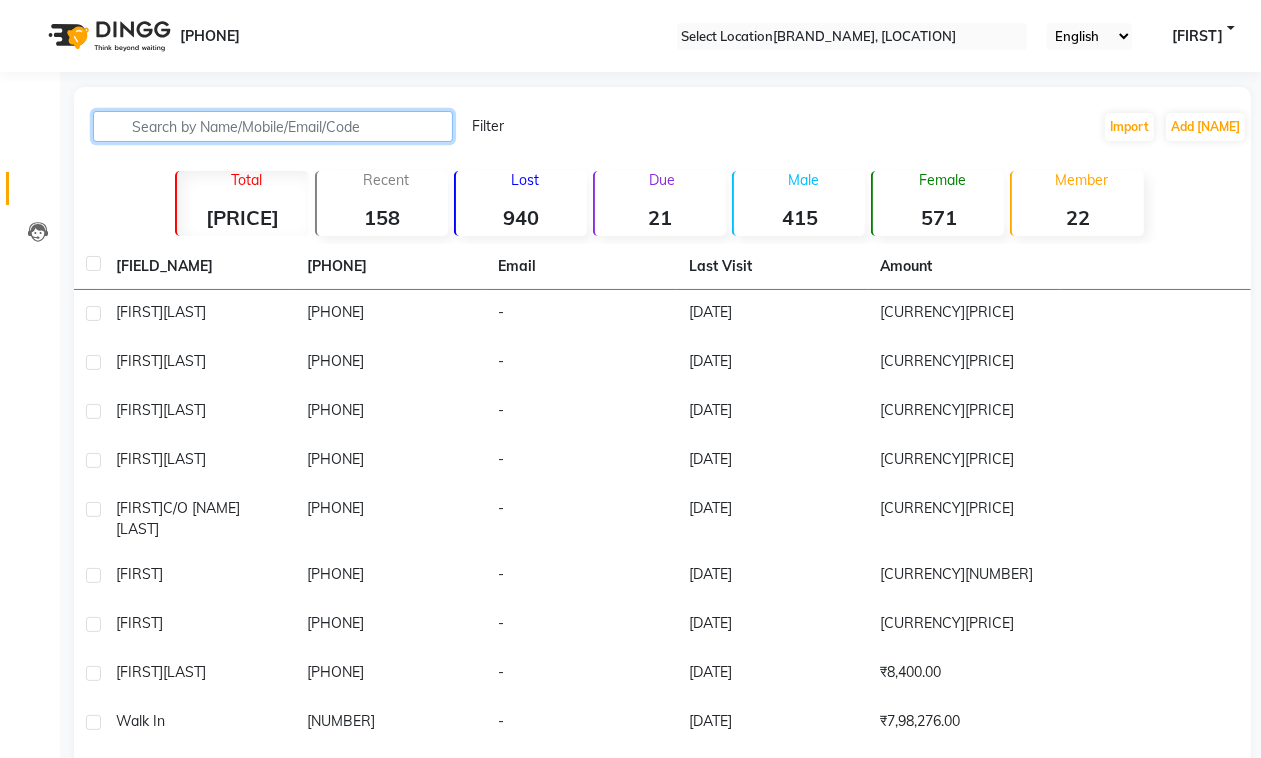 click at bounding box center [273, 126] 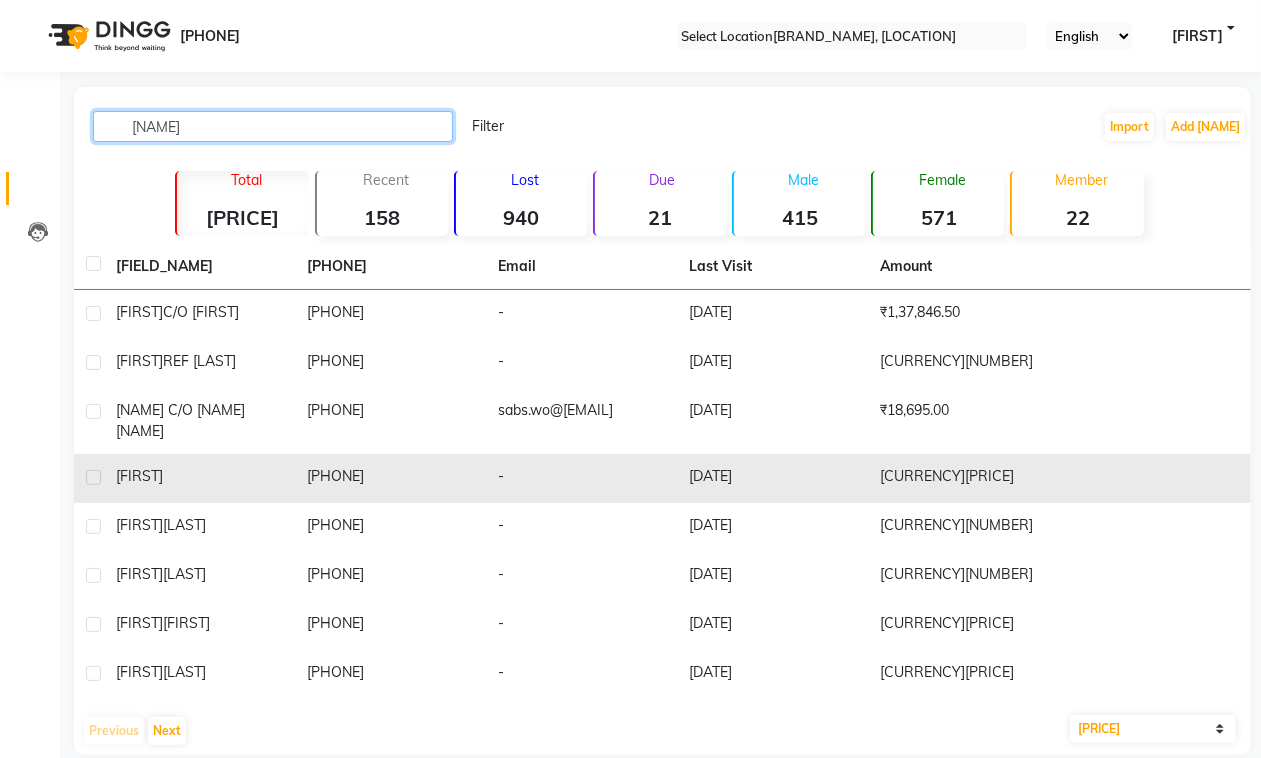 type on "[NAME]" 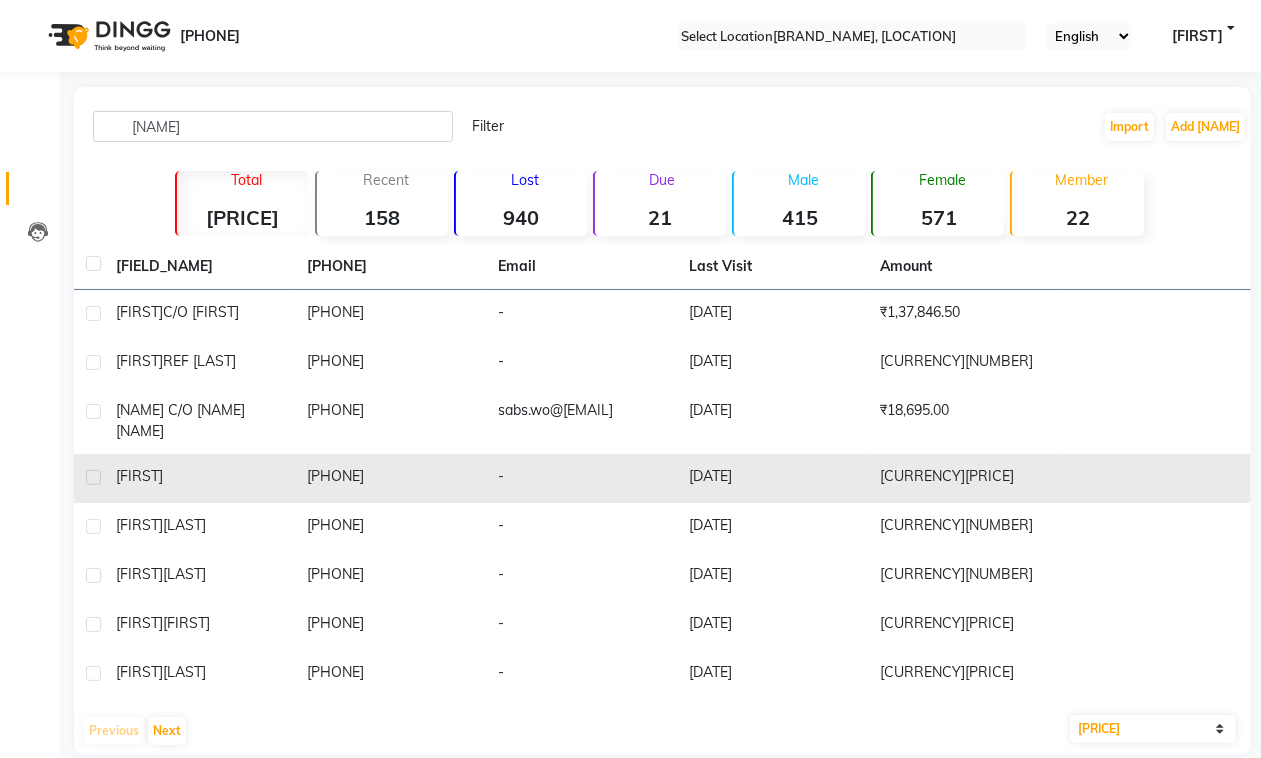 click on "[FIRST]" at bounding box center [199, 312] 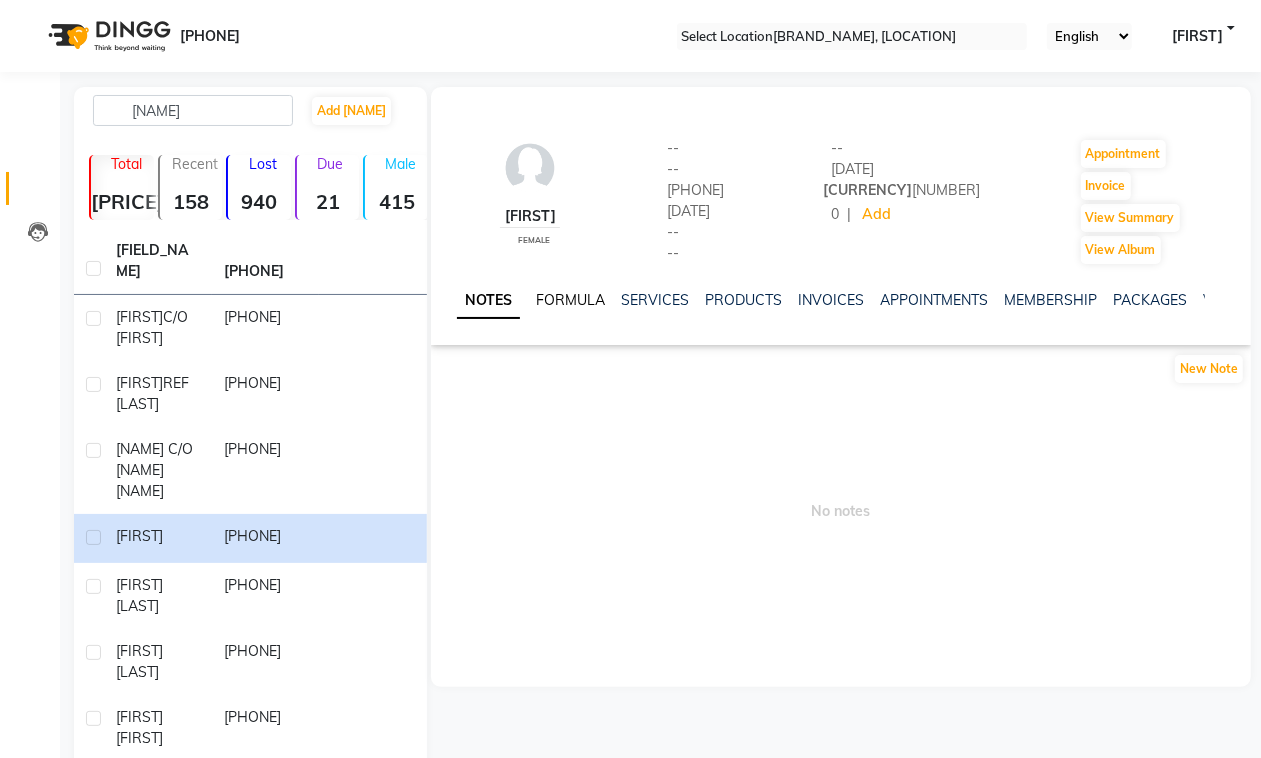 click on "FORMULA" at bounding box center (570, 300) 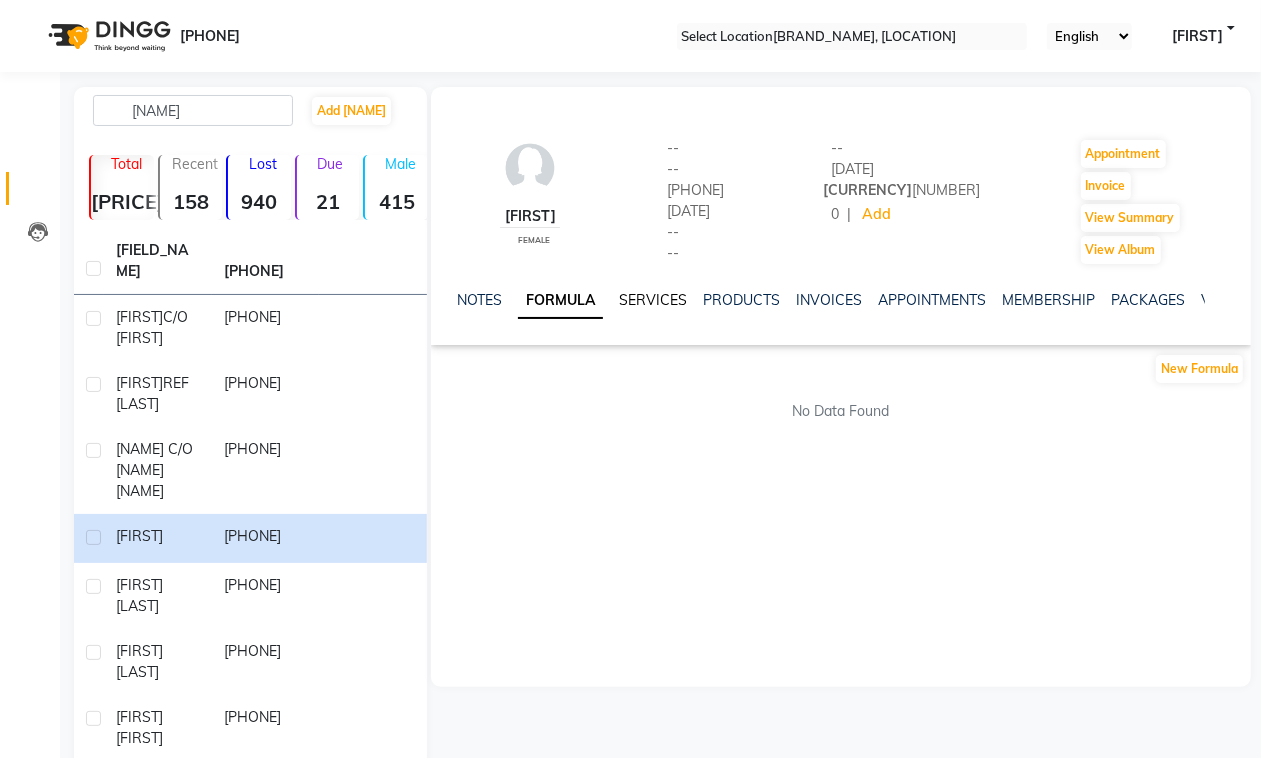 click on "SERVICES" at bounding box center (653, 300) 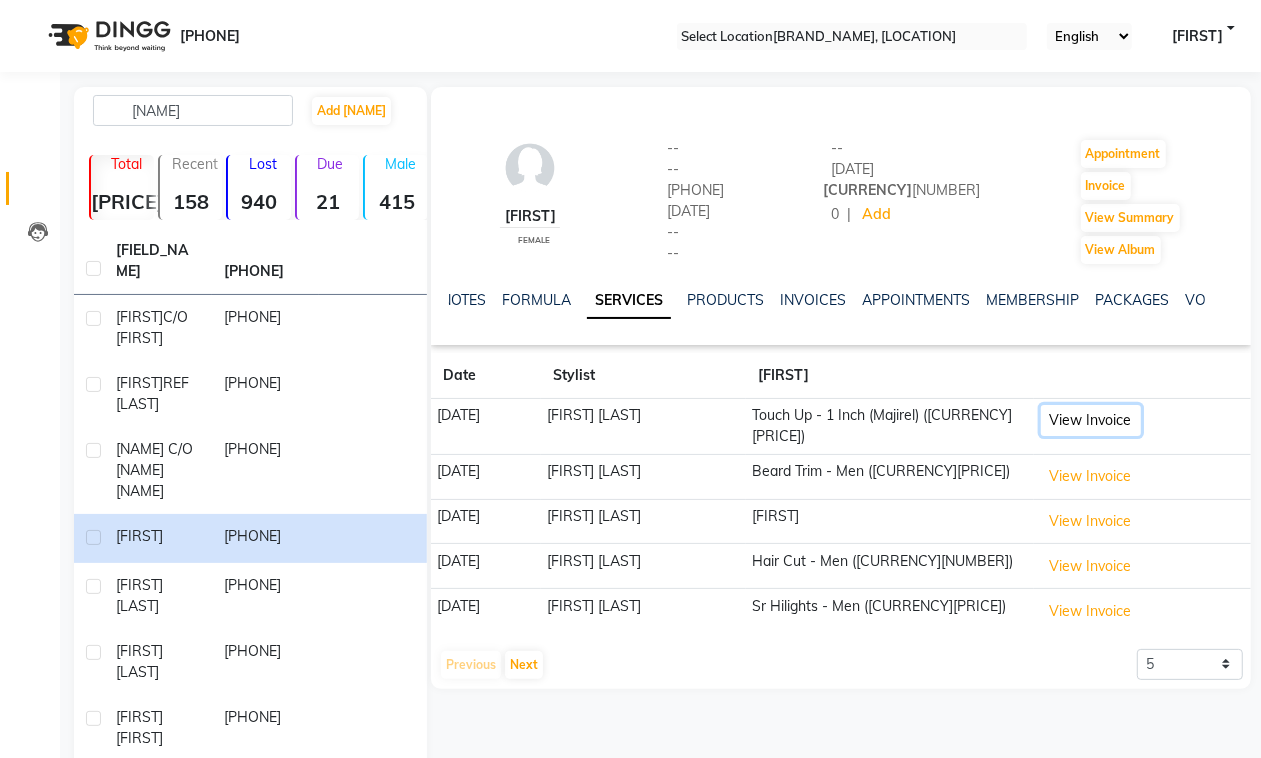 click on "View Invoice" at bounding box center [1091, 420] 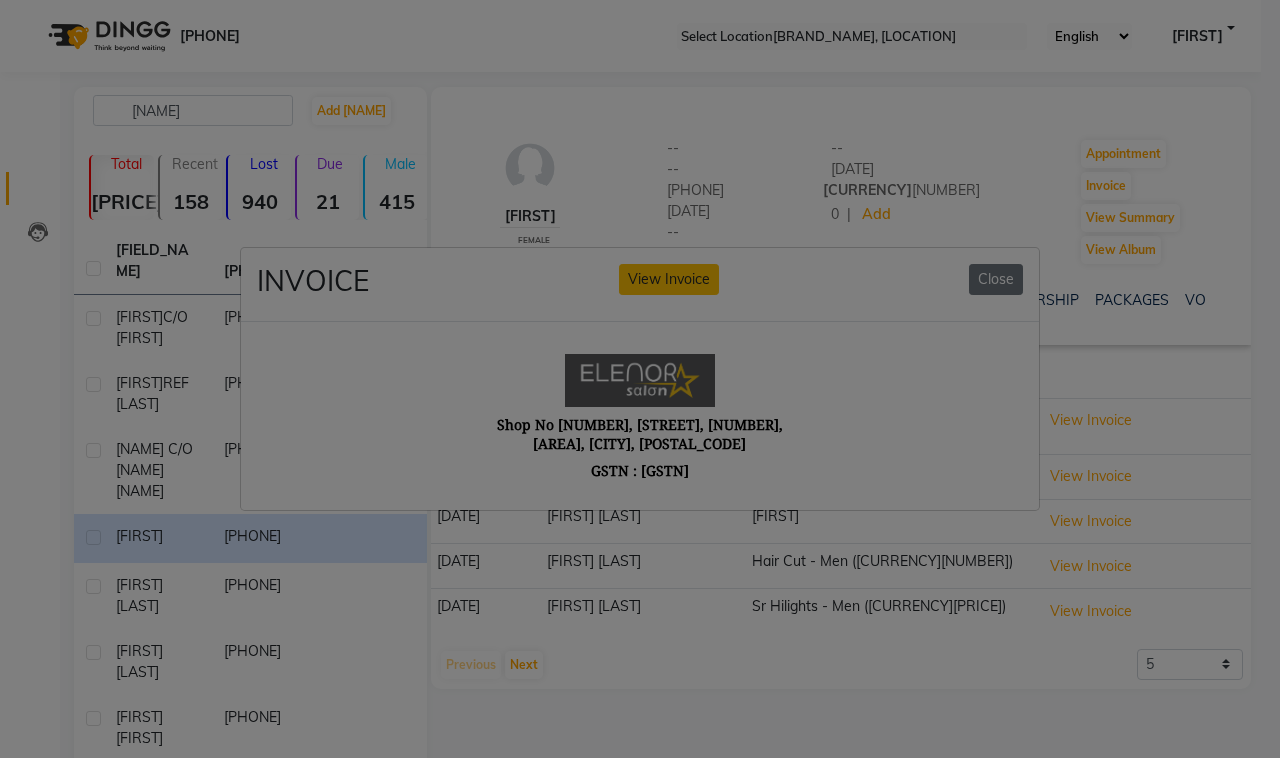 scroll, scrollTop: 1, scrollLeft: 0, axis: vertical 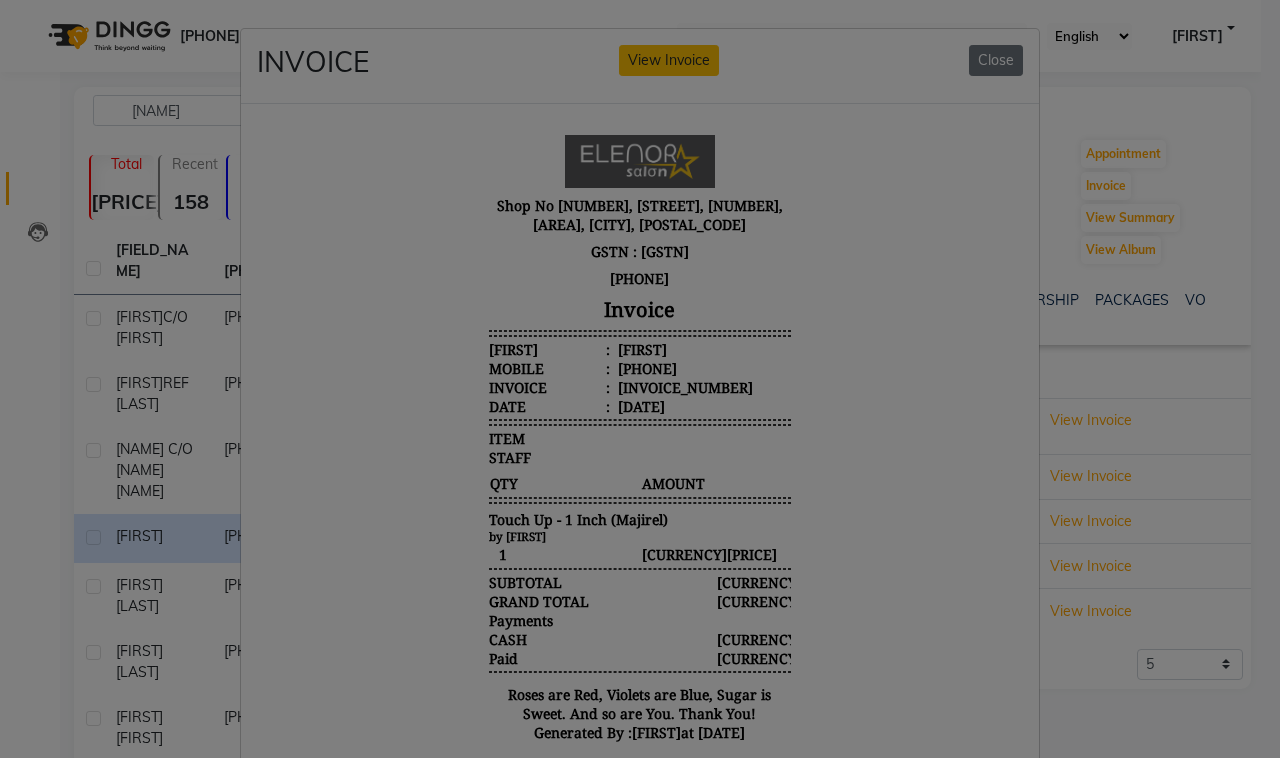 click on "INVOICE View Invoice Close" at bounding box center (640, 66) 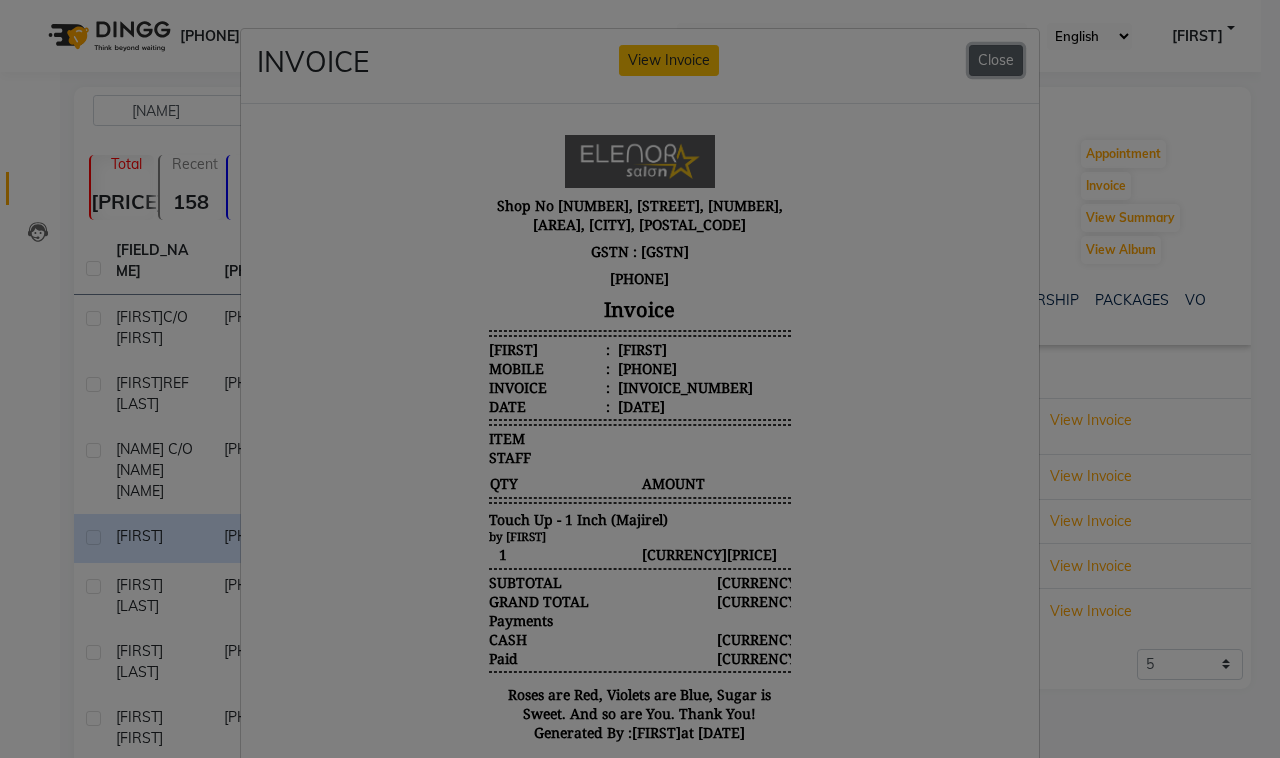 click on "Close" at bounding box center [996, 60] 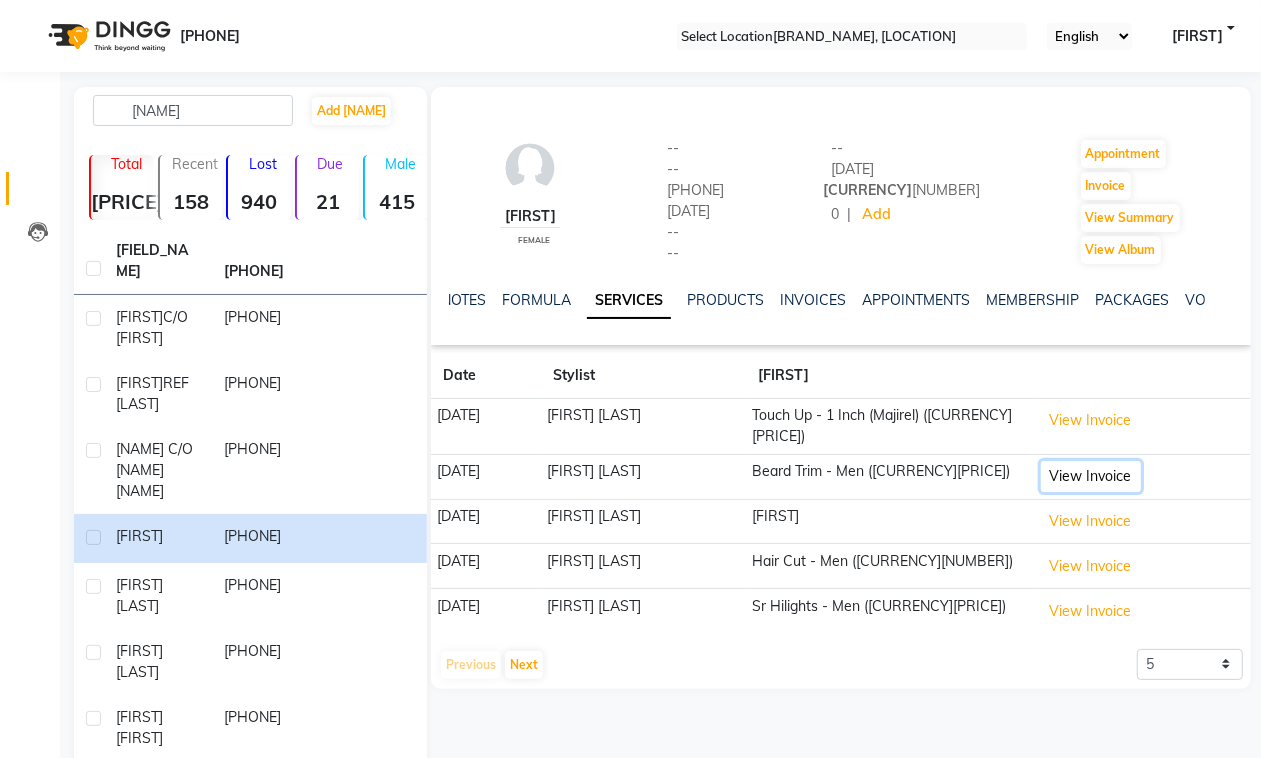 click on "View Invoice" at bounding box center [1091, 420] 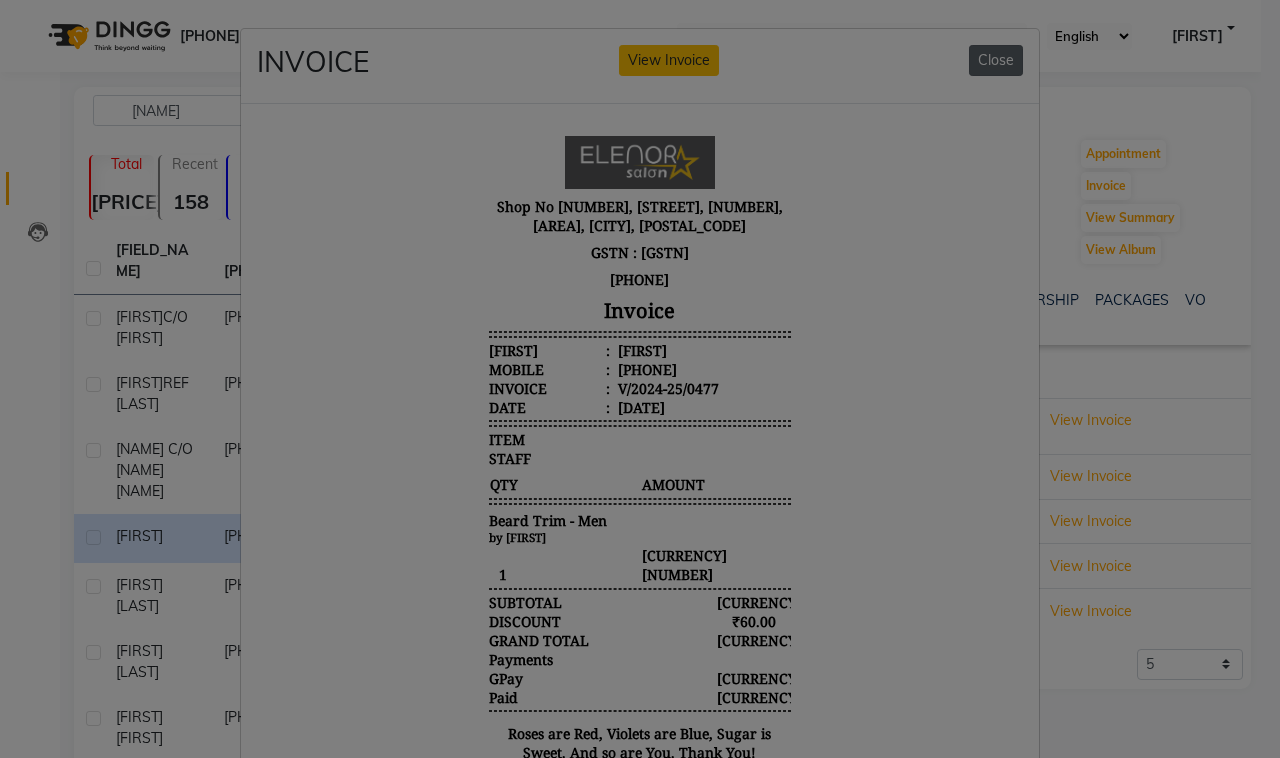 scroll, scrollTop: 0, scrollLeft: 0, axis: both 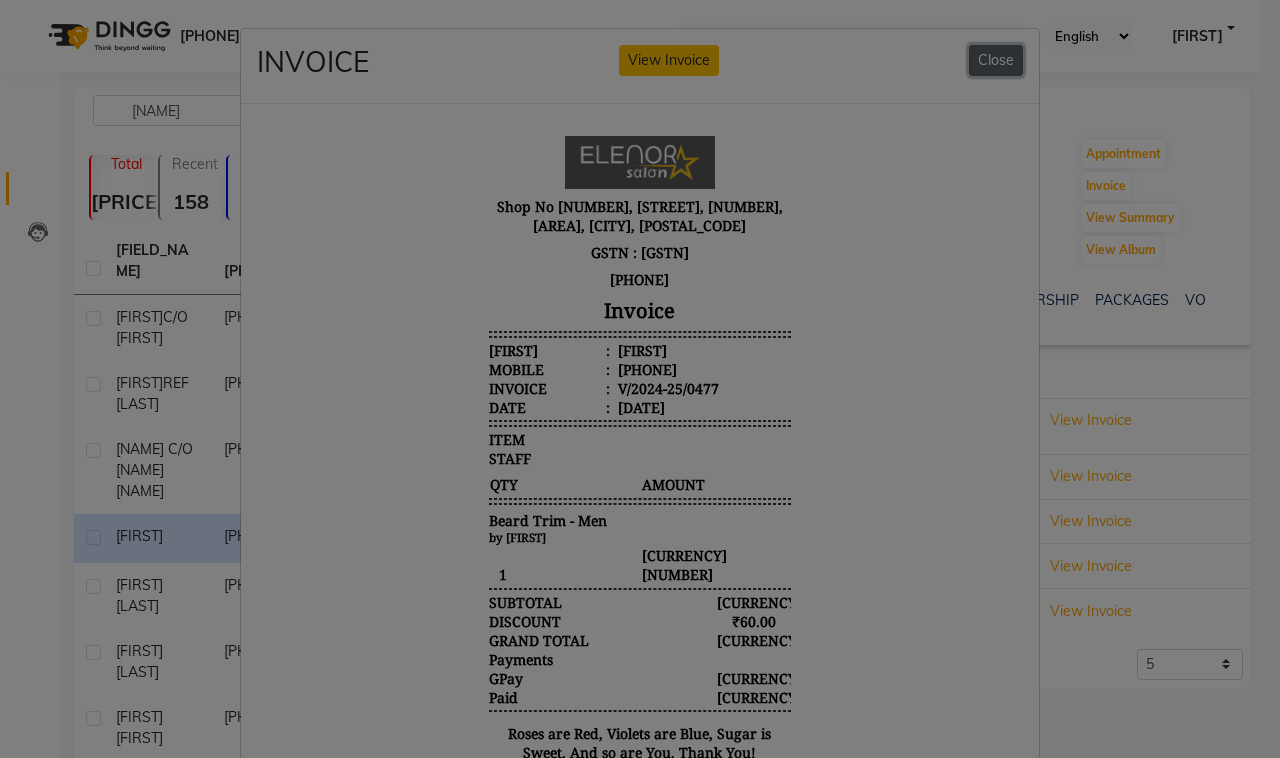 click on "Close" at bounding box center (996, 60) 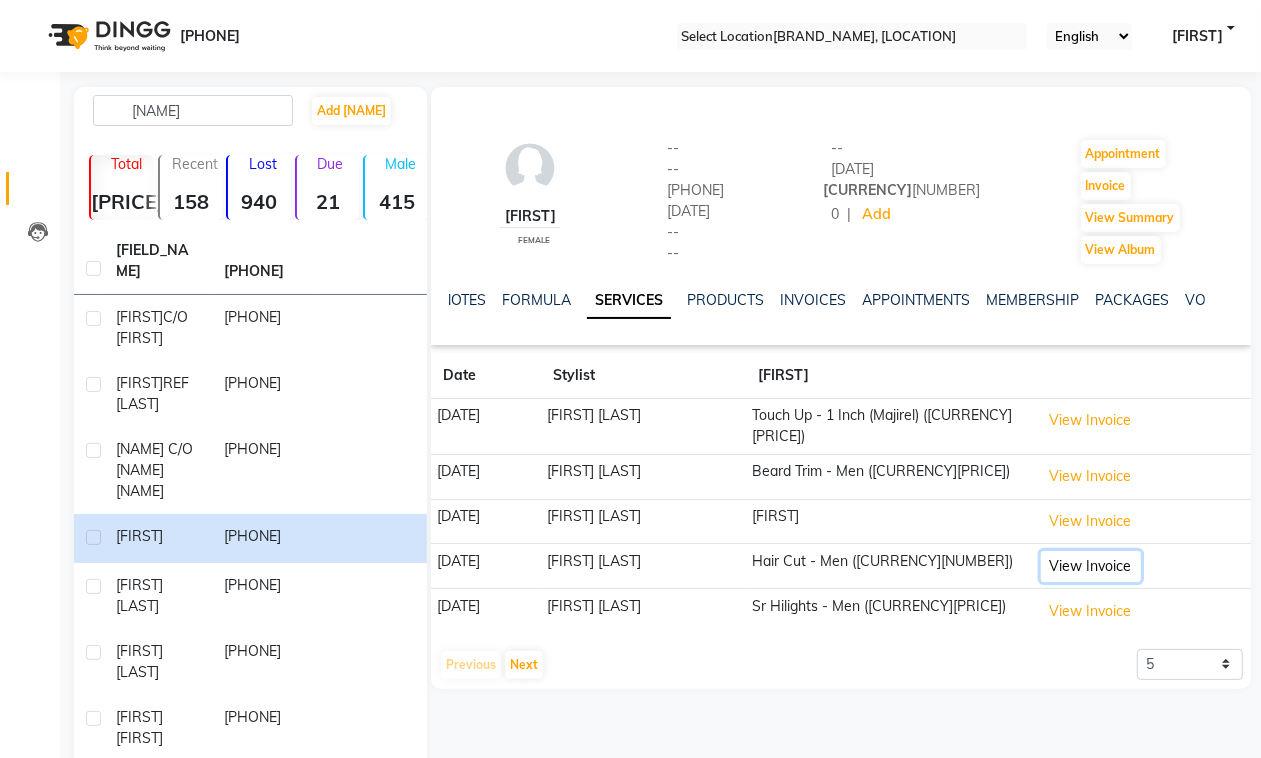 click on "View Invoice" at bounding box center (1091, 420) 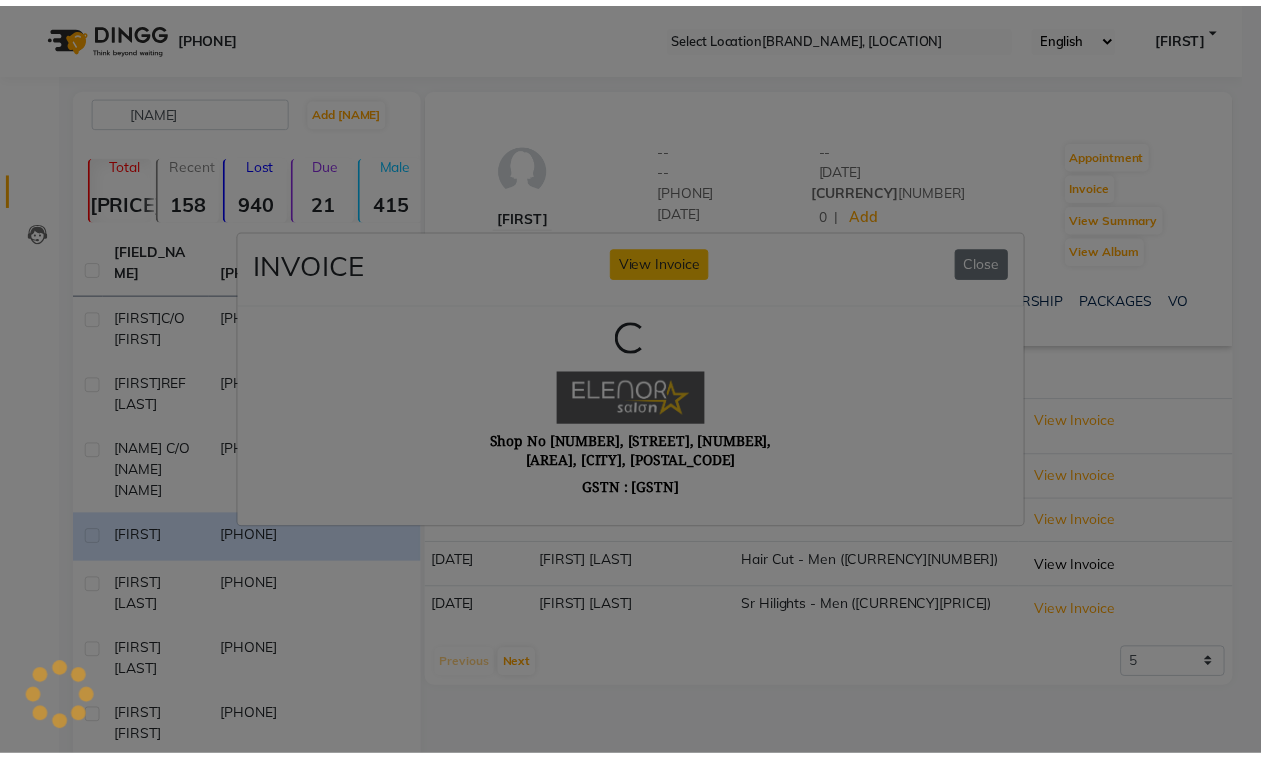scroll, scrollTop: 0, scrollLeft: 0, axis: both 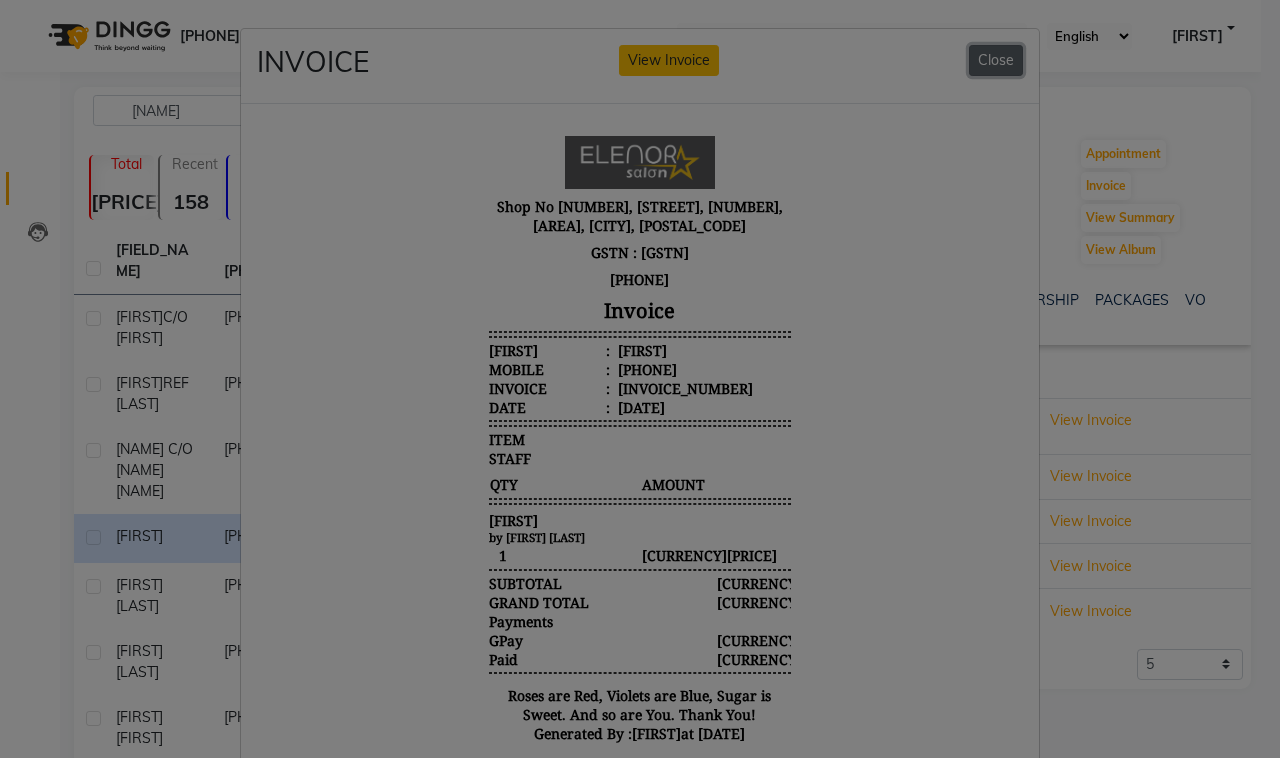 click on "Close" at bounding box center [996, 60] 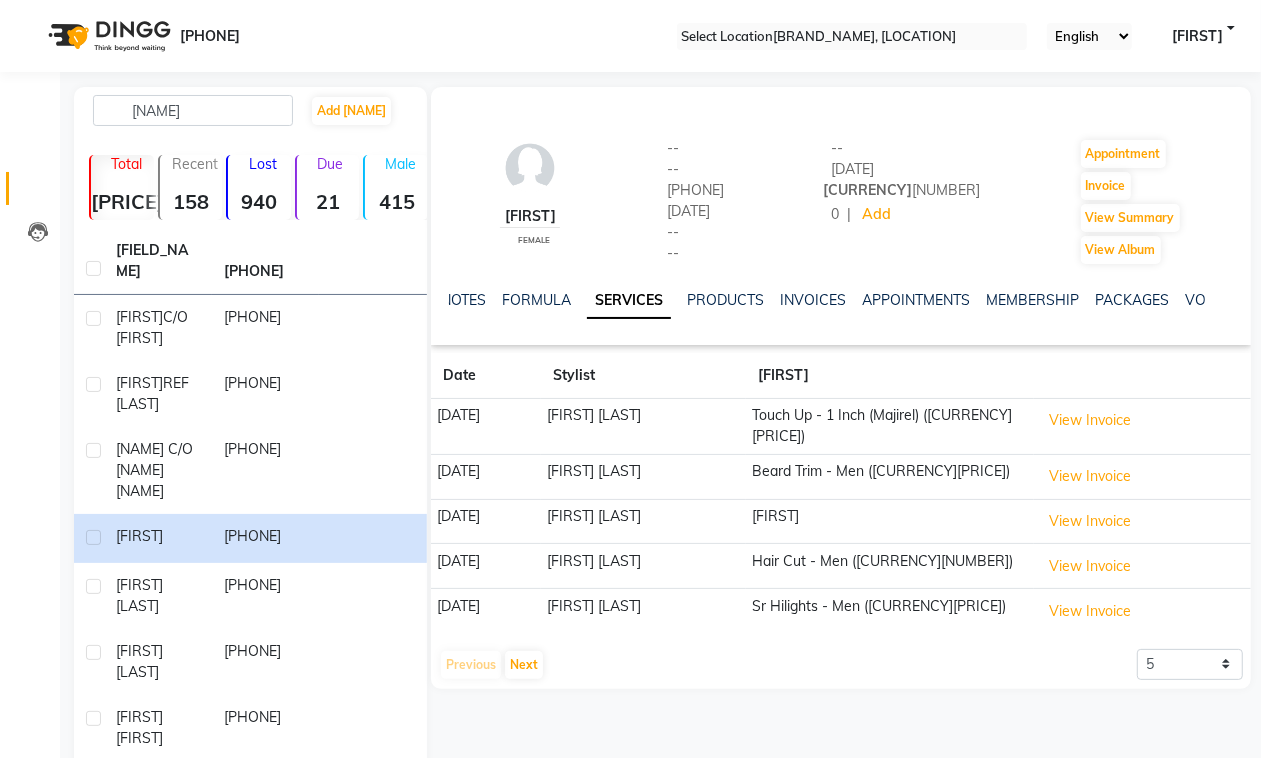 click on "Clients" at bounding box center [30, 188] 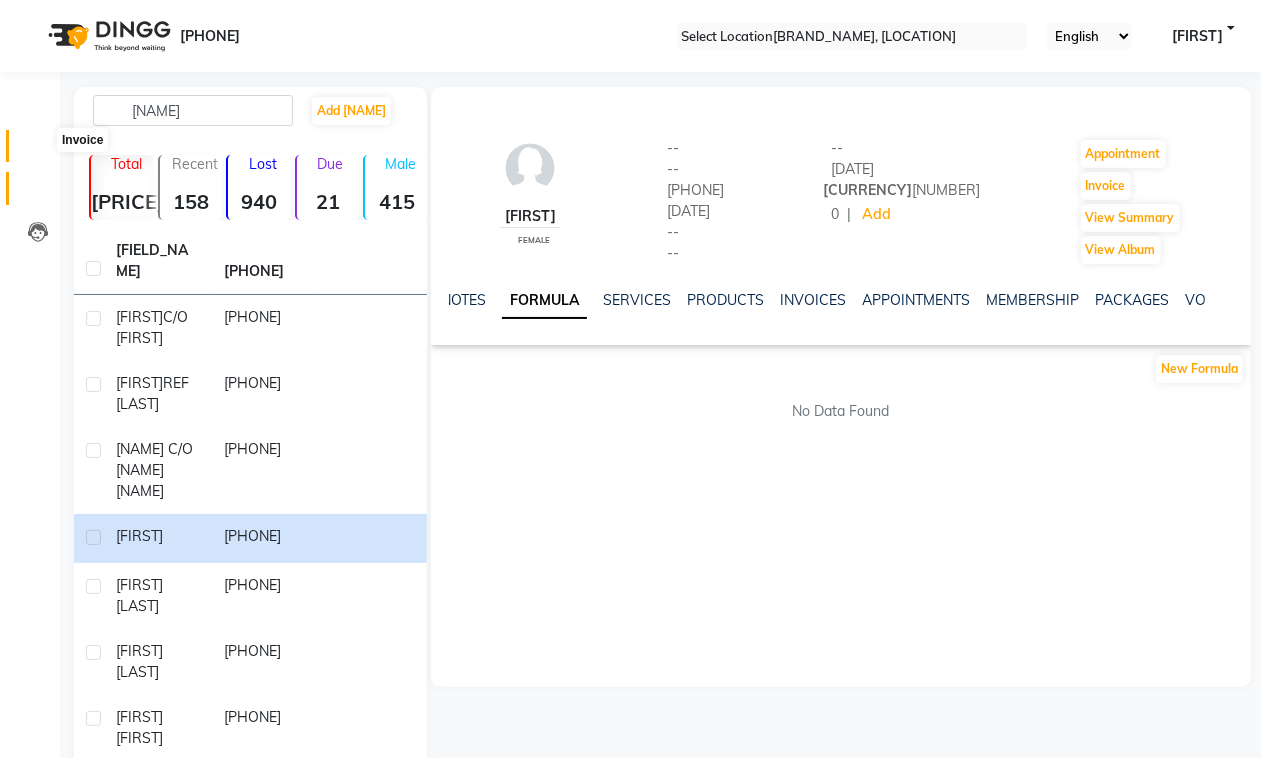 click at bounding box center [38, 151] 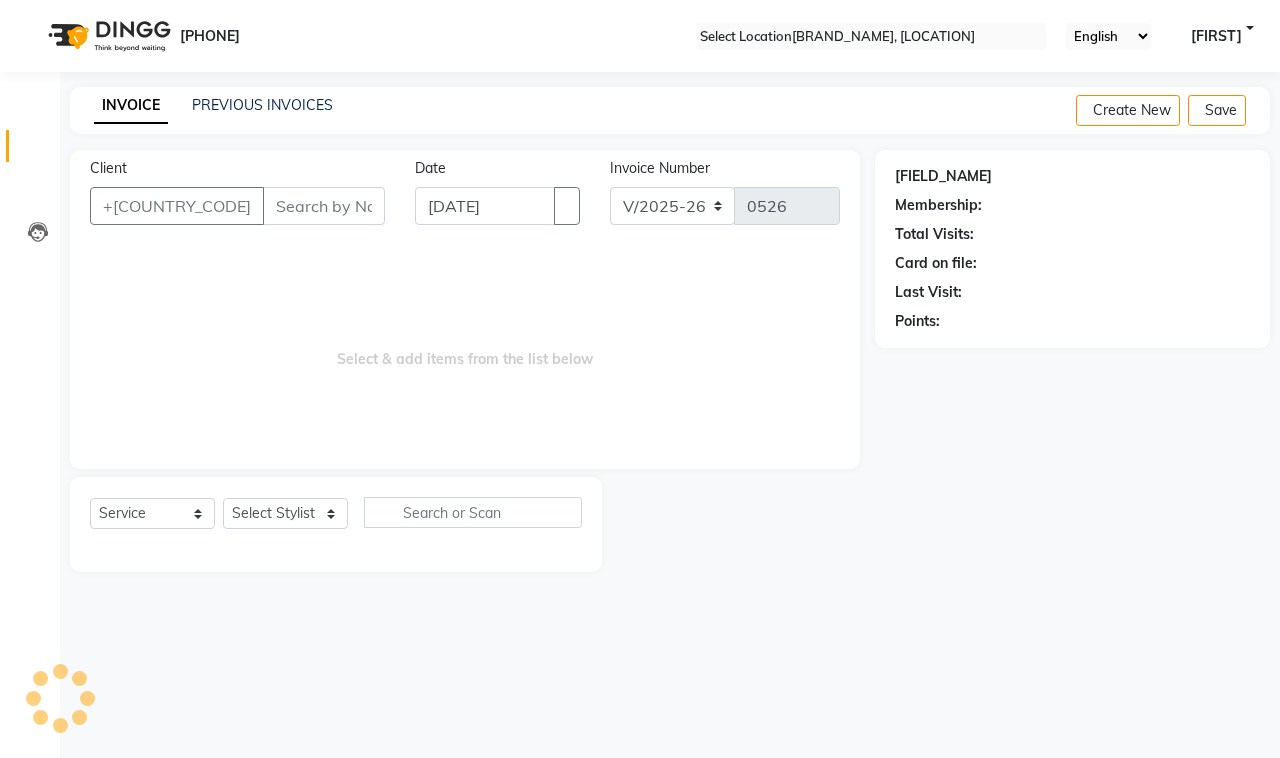 click on "Client" at bounding box center [324, 206] 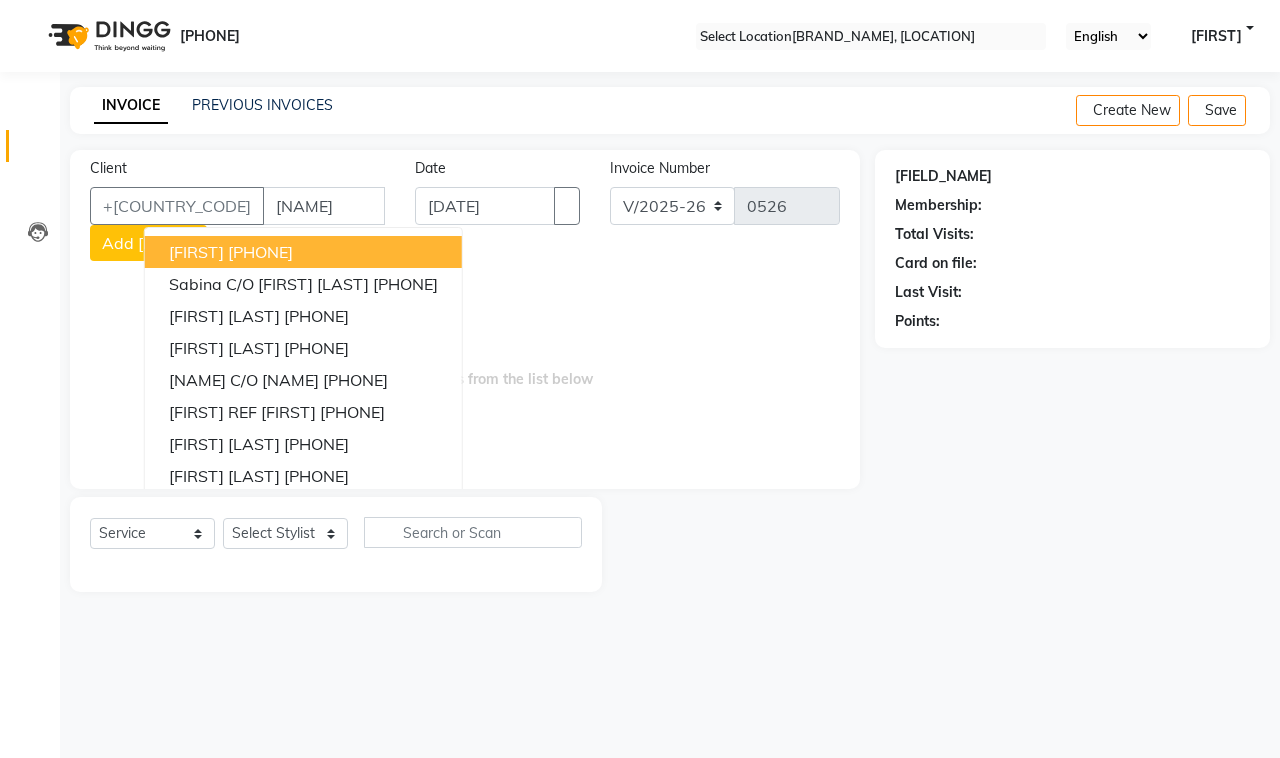 click on "[PHONE]" at bounding box center (260, 252) 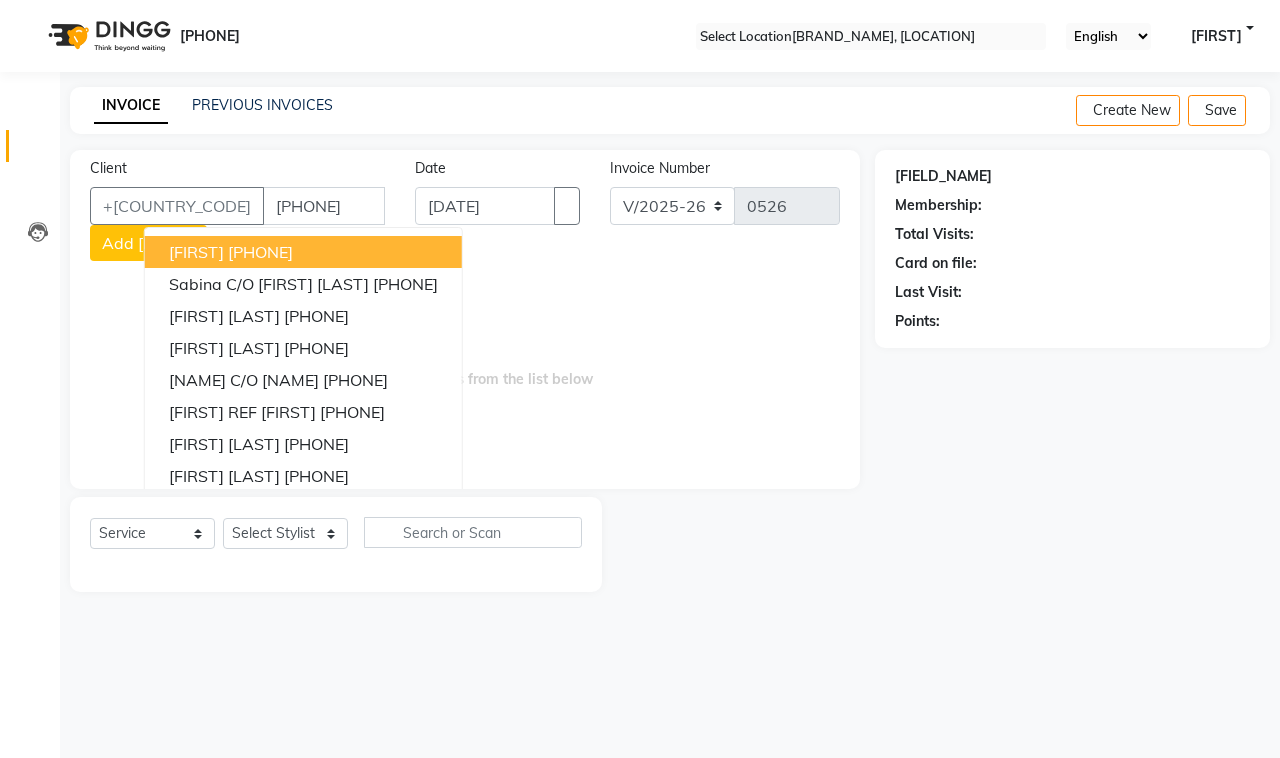 type on "[PHONE]" 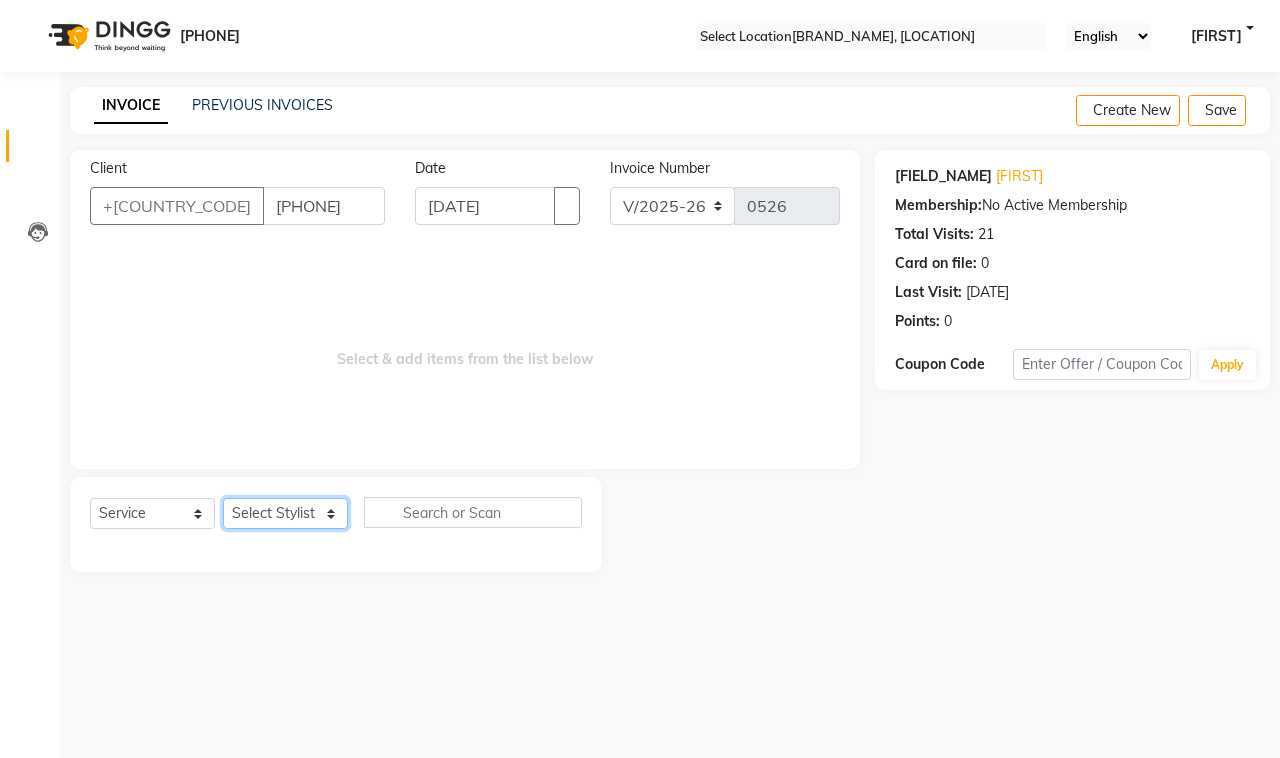 click on "Select Stylist [INITIALS] [INITIALS] [FIRST] [FIRST] [FIRST] [FIRST] [LAST]" at bounding box center [285, 513] 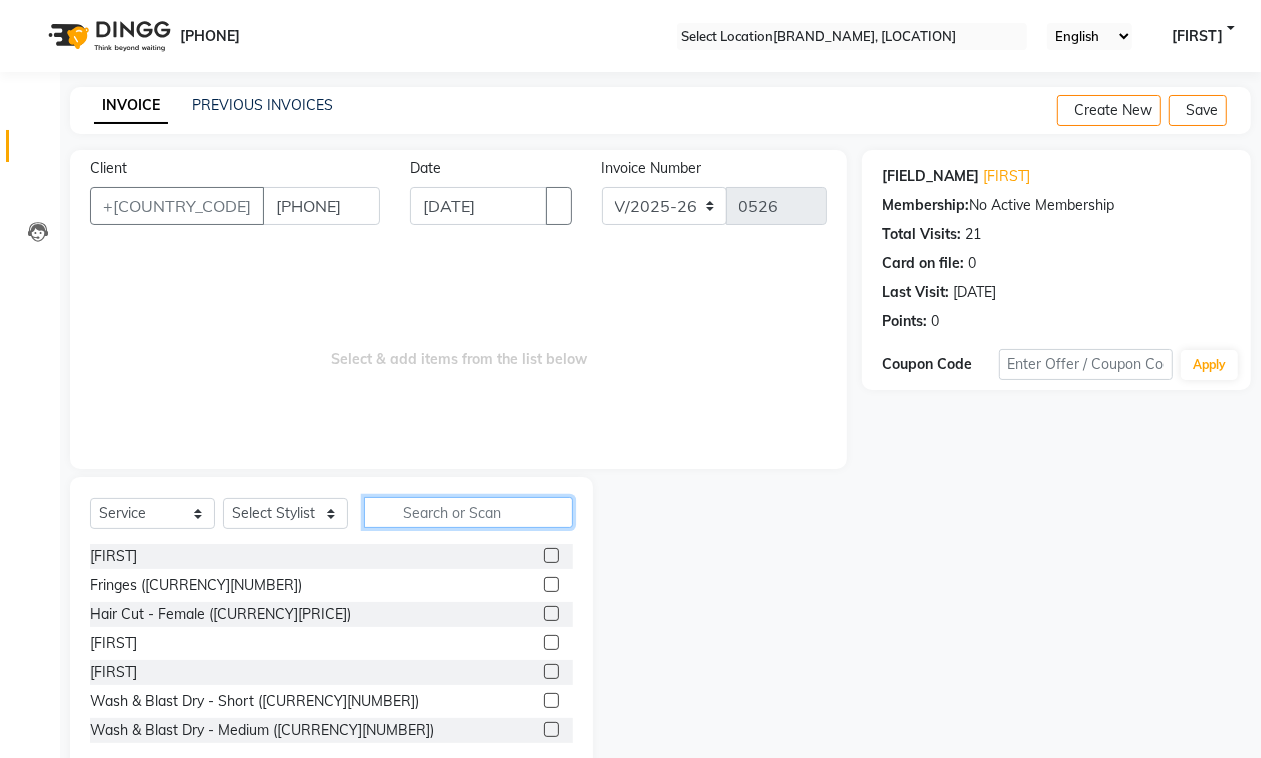 click at bounding box center [468, 512] 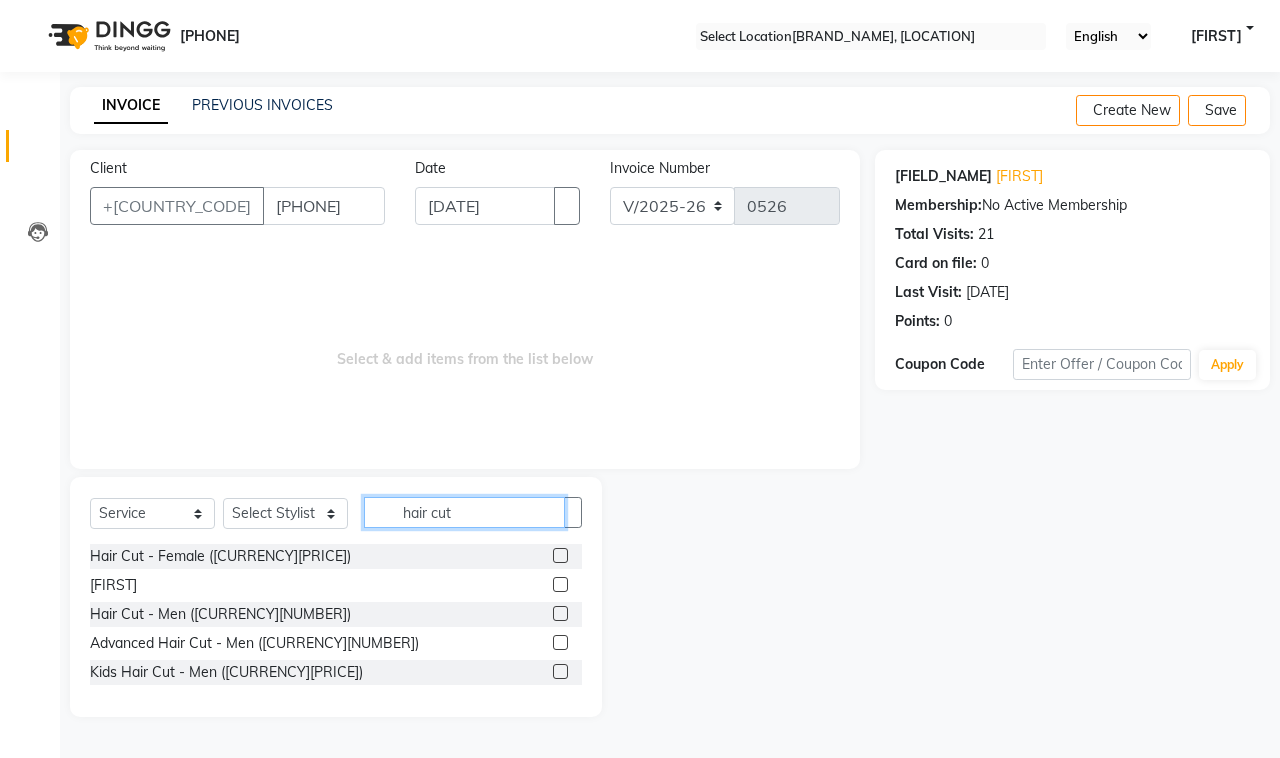type on "hair cut" 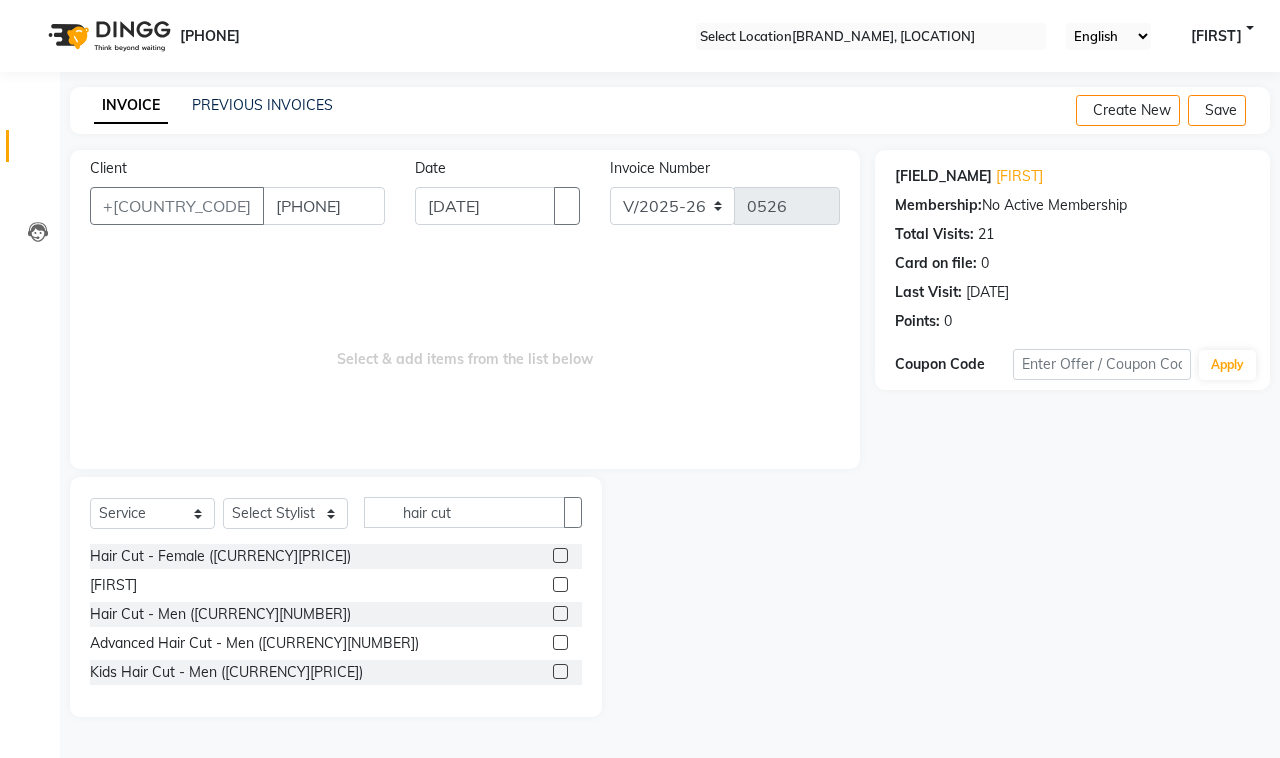 click at bounding box center (560, 613) 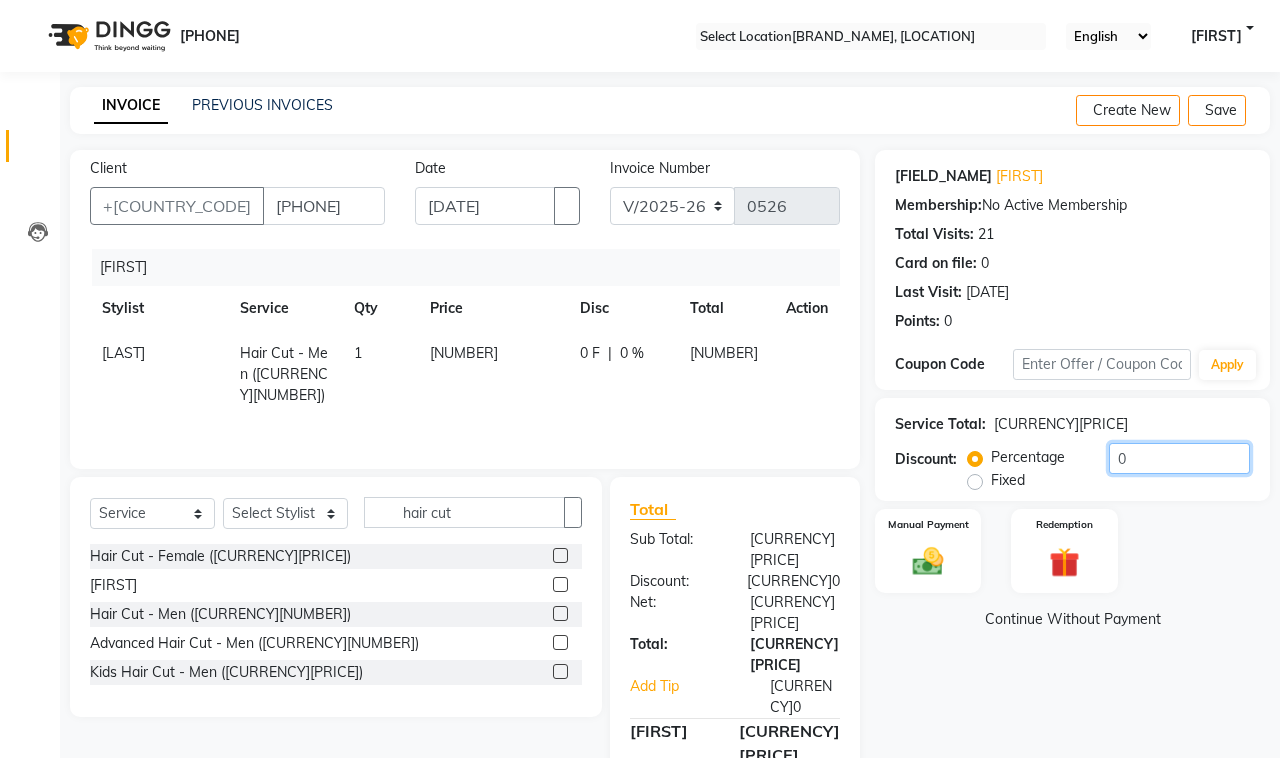 click on "0" at bounding box center (1179, 458) 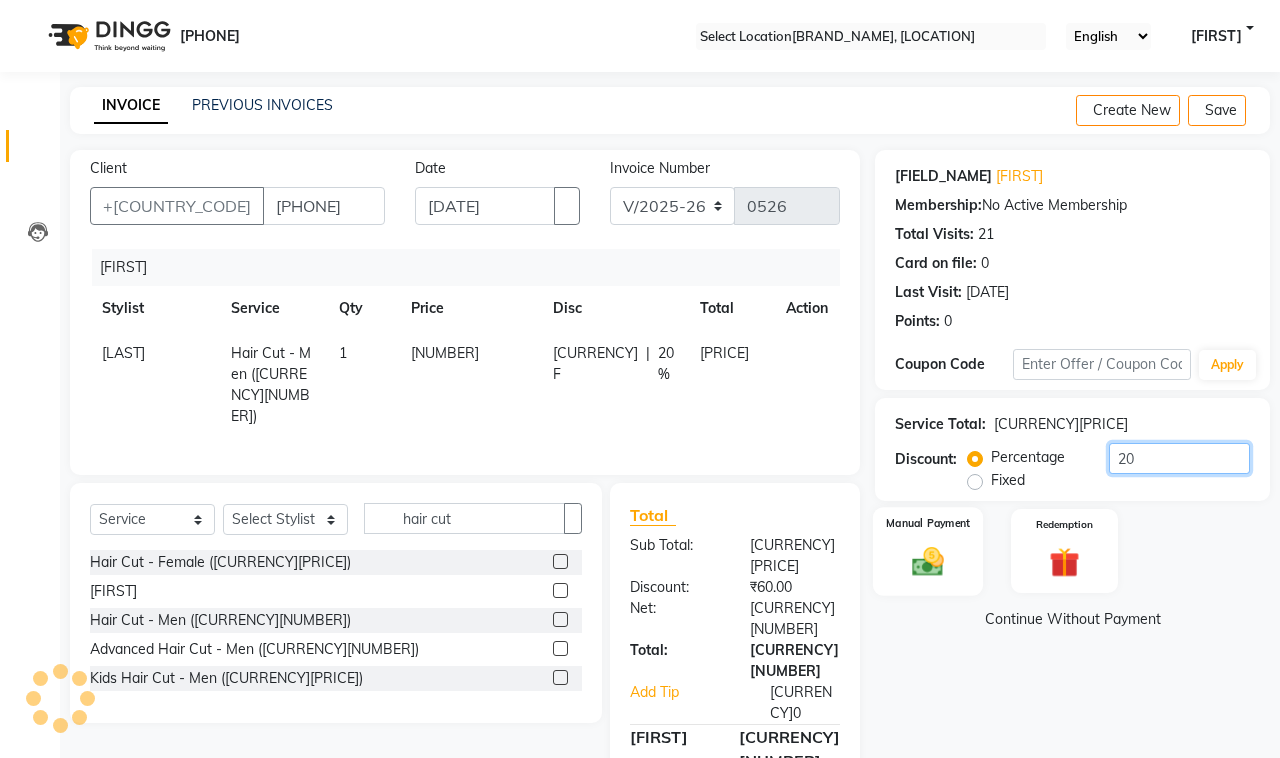 type on "20" 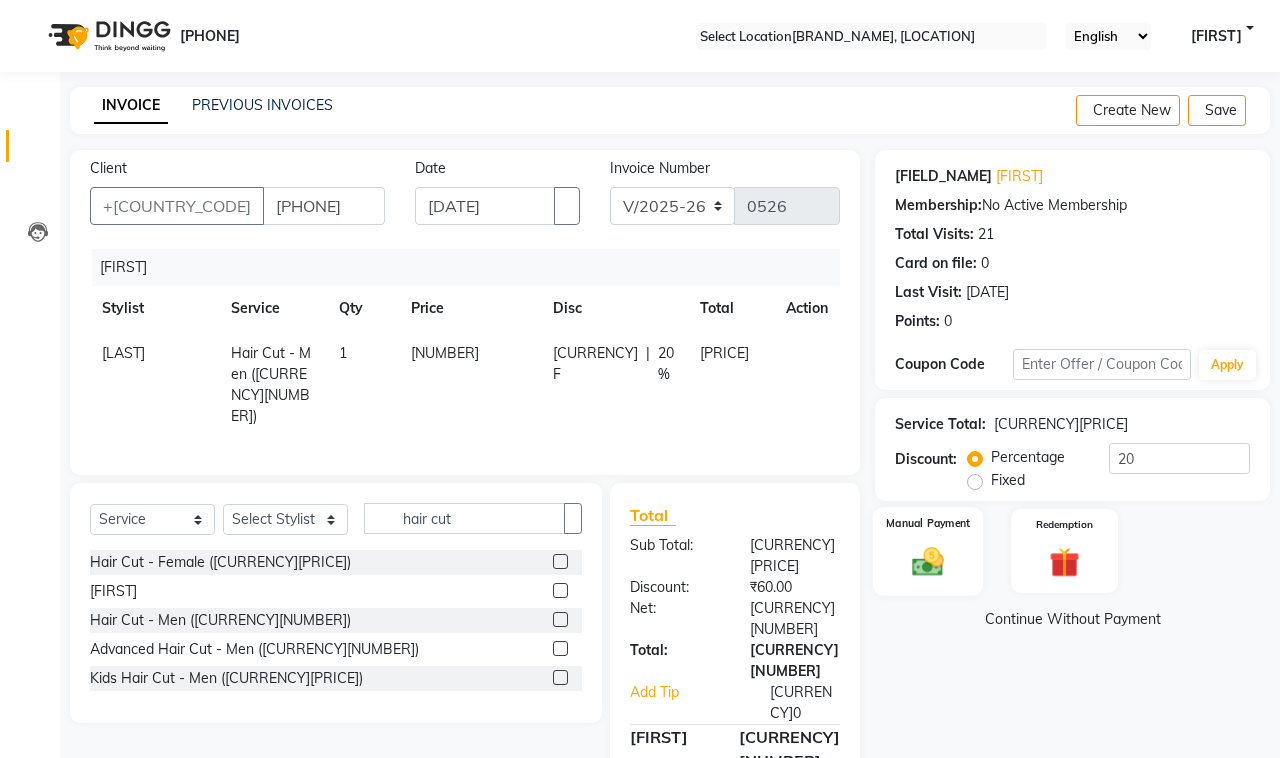 click at bounding box center (928, 561) 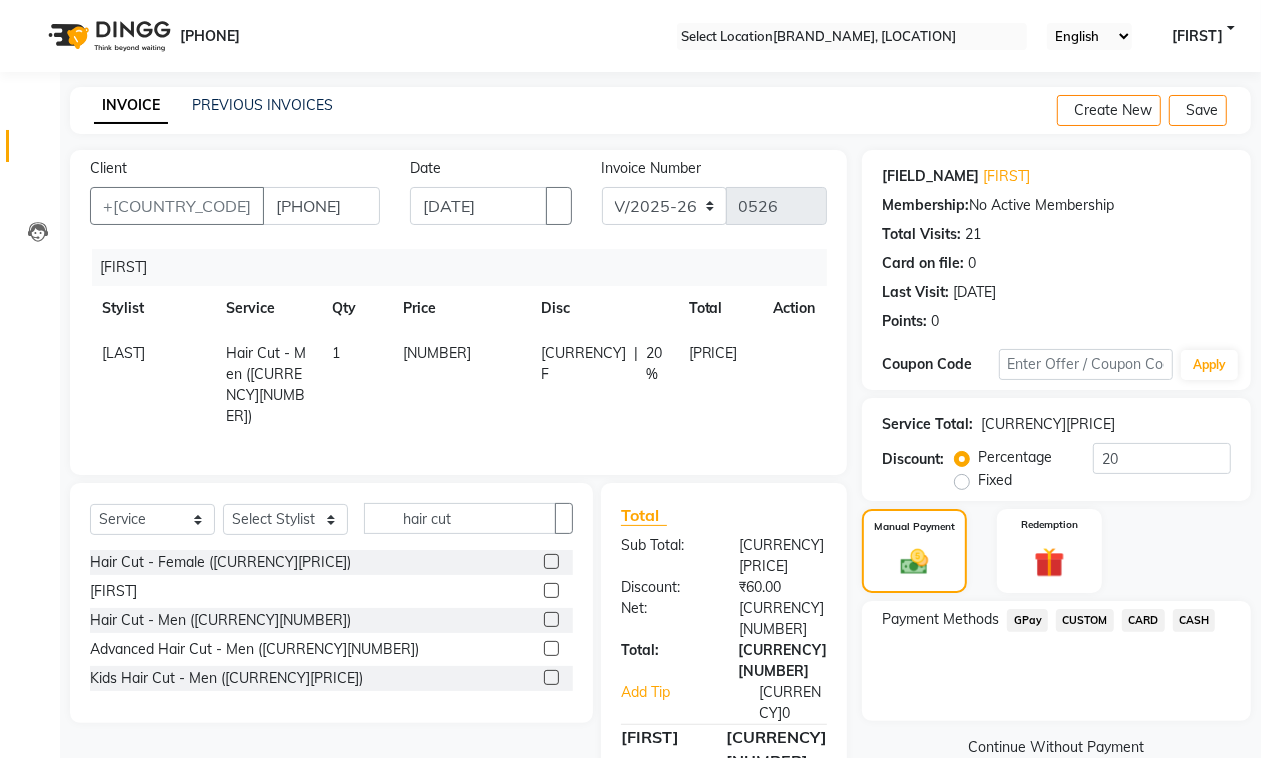 click on "GPay" at bounding box center [1027, 620] 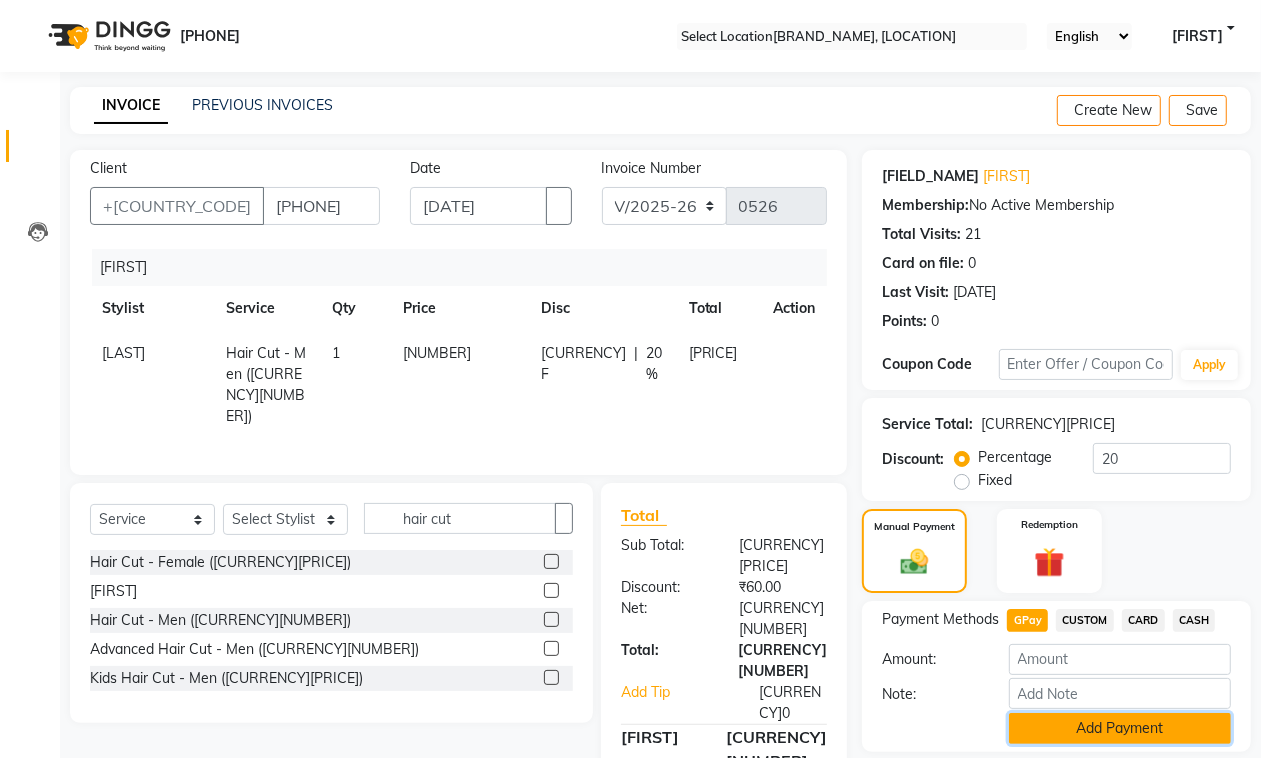 click on "Add Payment" at bounding box center [1120, 728] 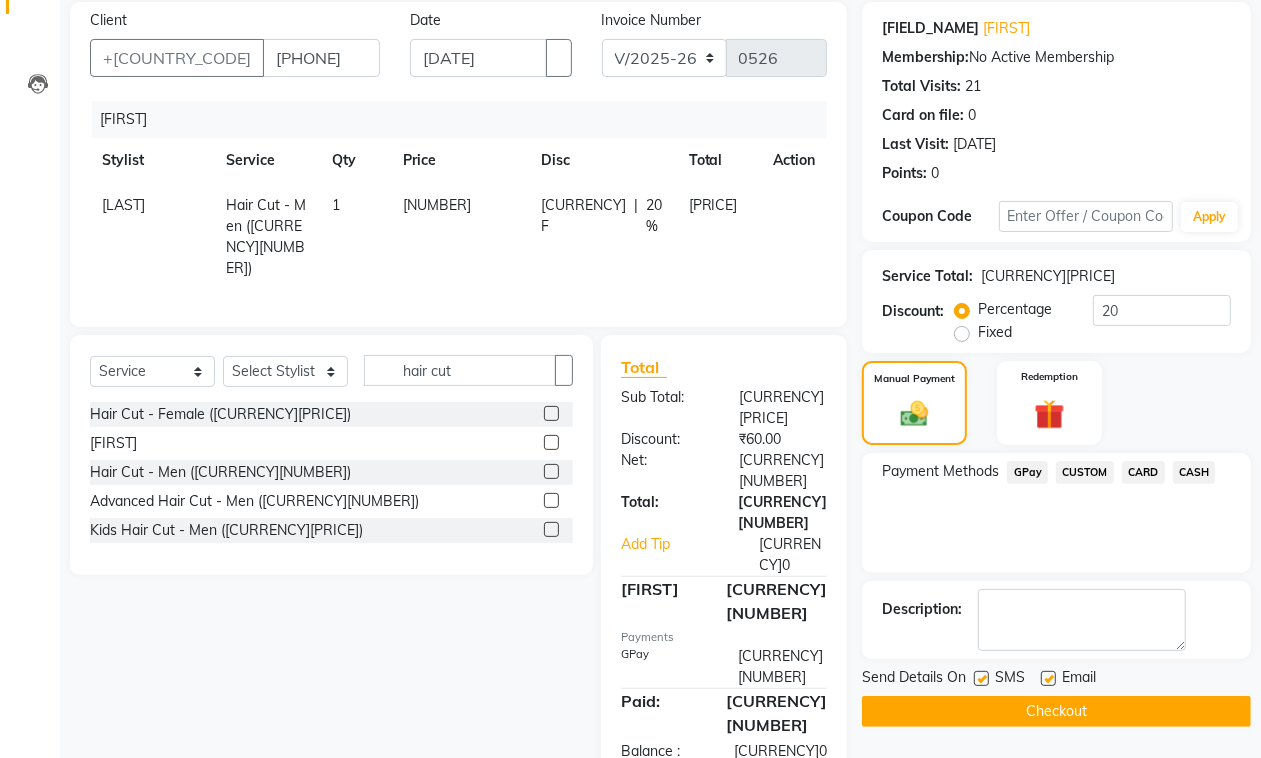 scroll, scrollTop: 153, scrollLeft: 0, axis: vertical 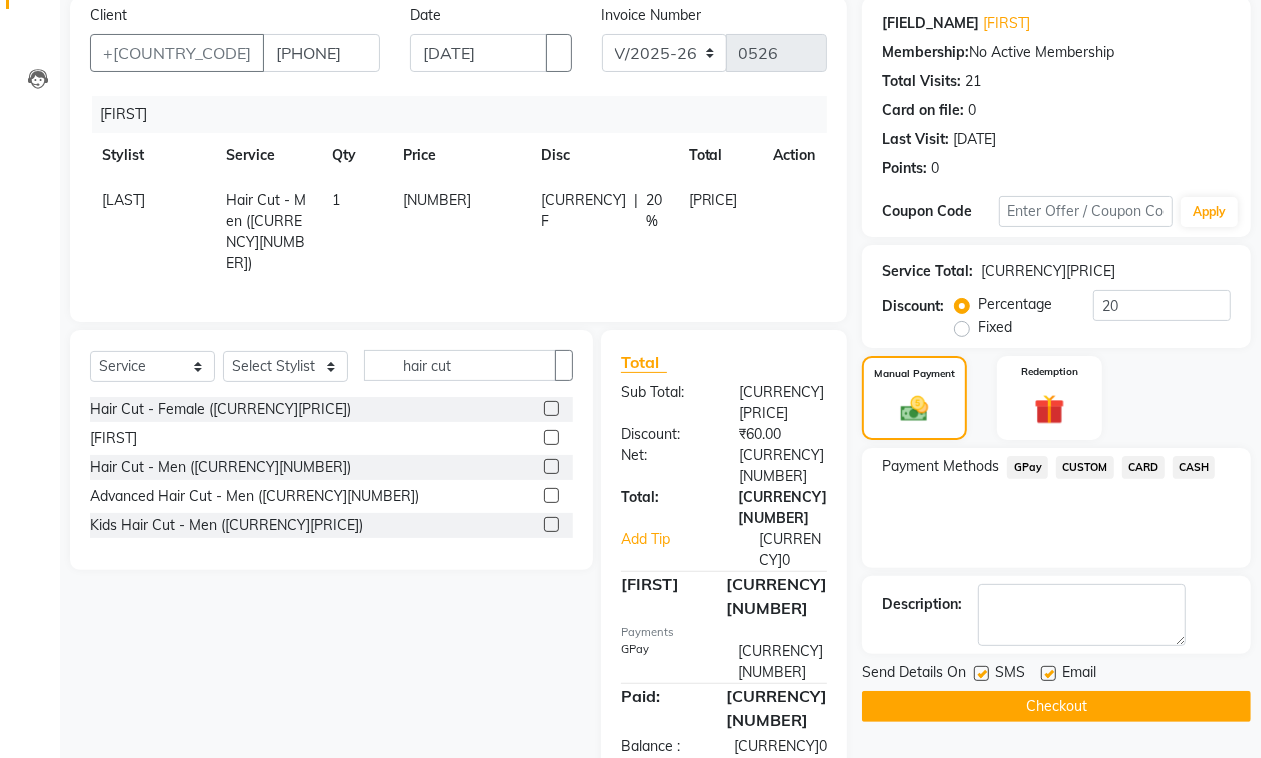 click at bounding box center (1048, 673) 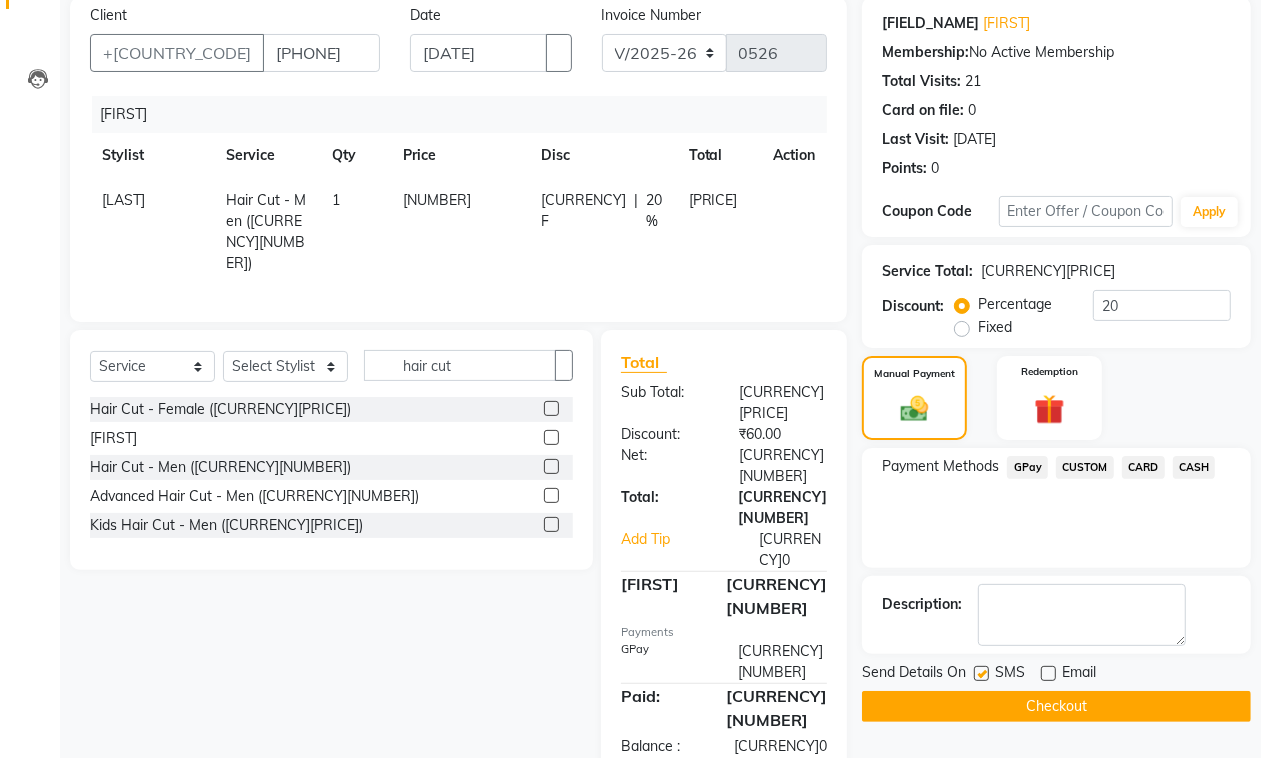 click at bounding box center (981, 673) 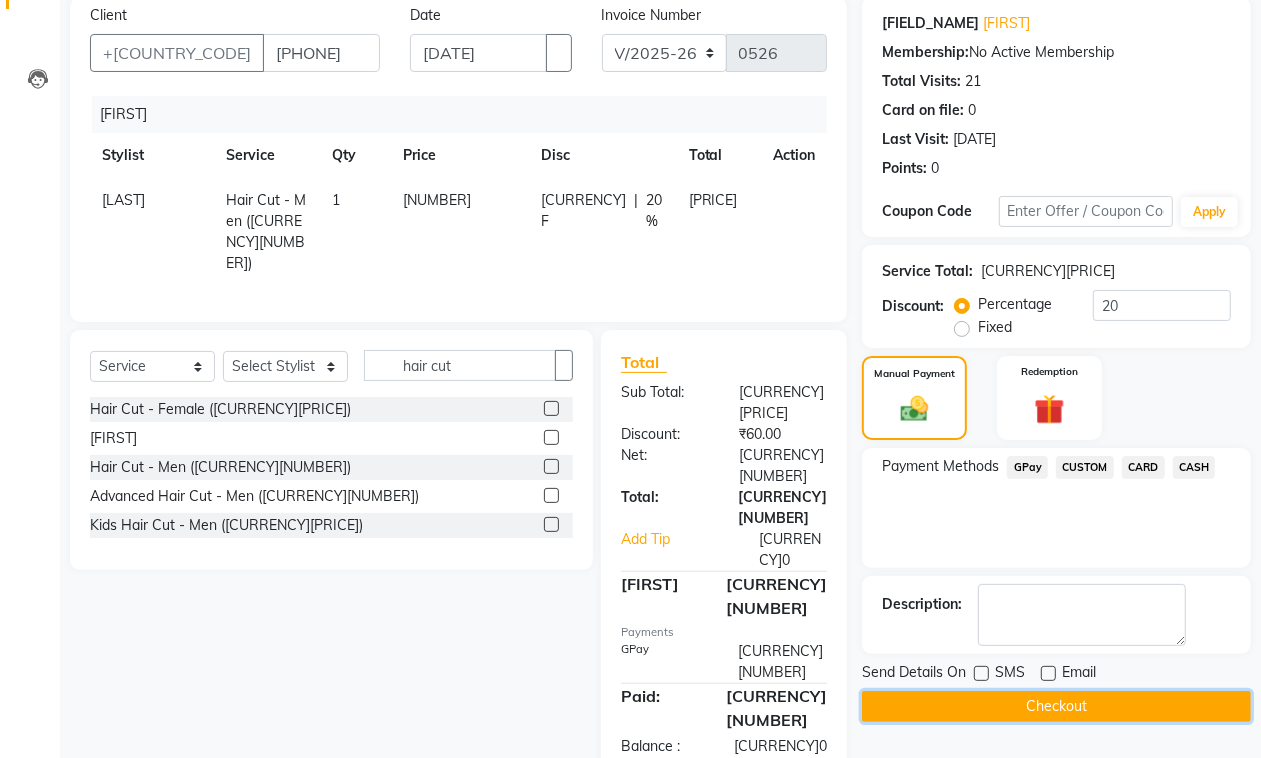 click on "Checkout" at bounding box center (1056, 706) 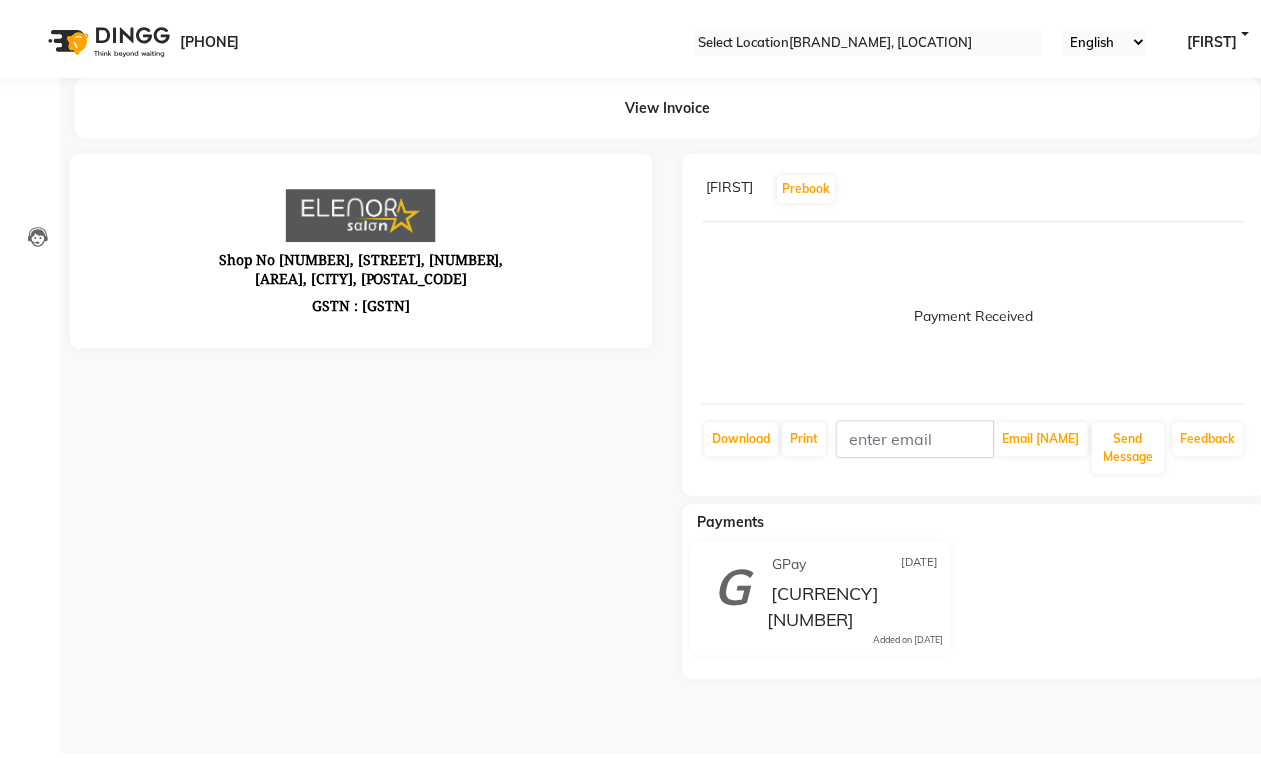 scroll, scrollTop: 0, scrollLeft: 0, axis: both 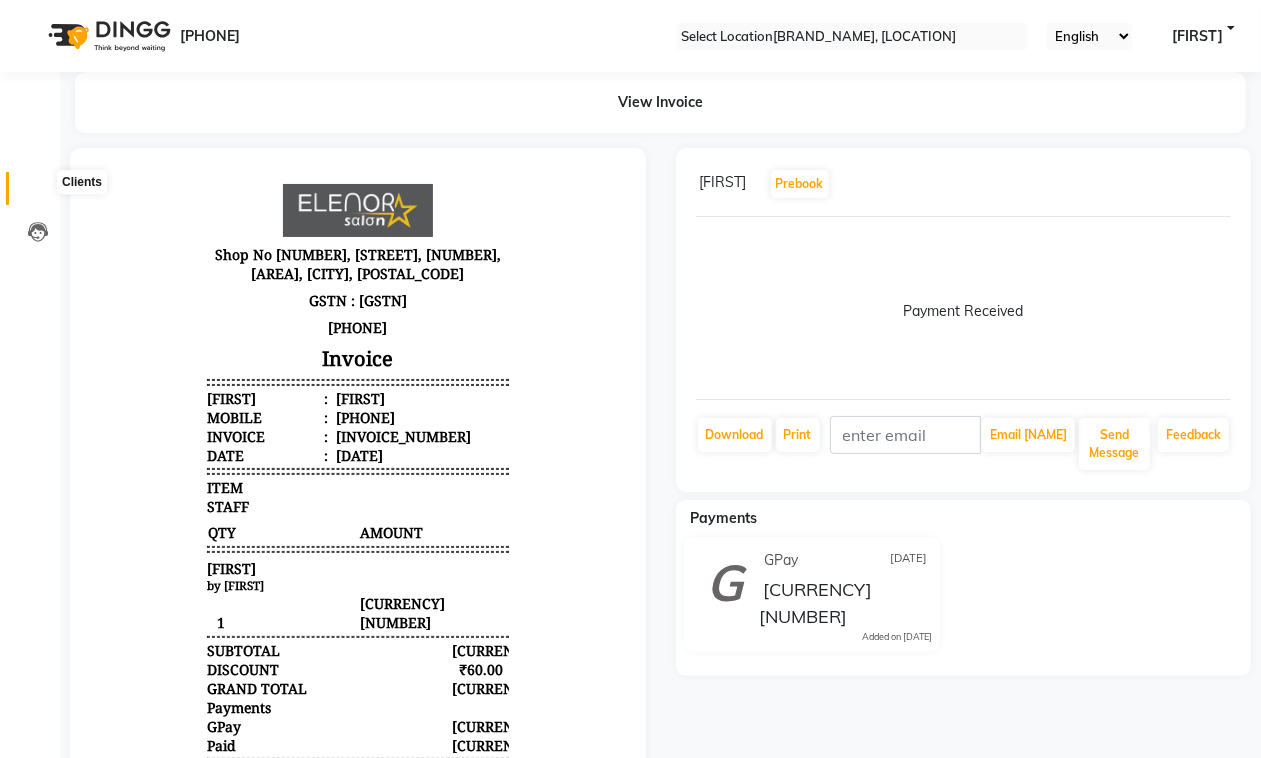 click at bounding box center [38, 193] 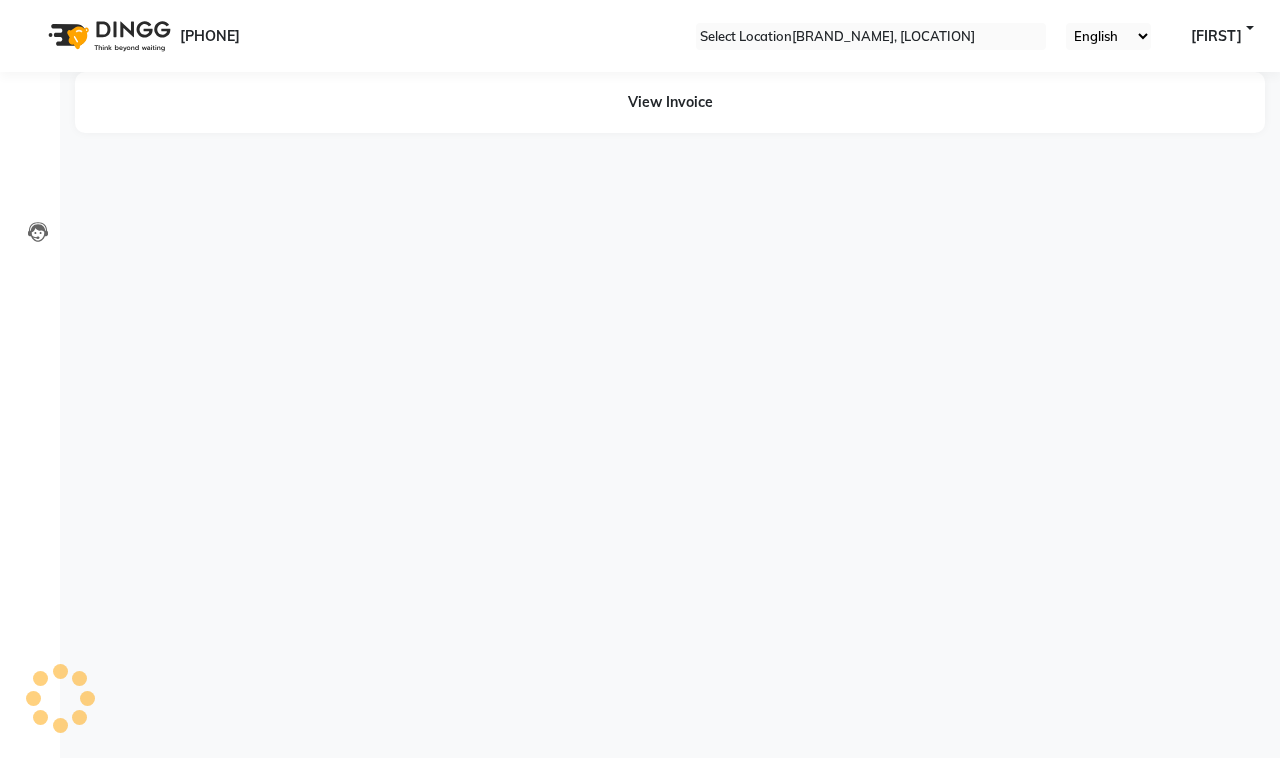 click on "View Invoice" at bounding box center (670, 102) 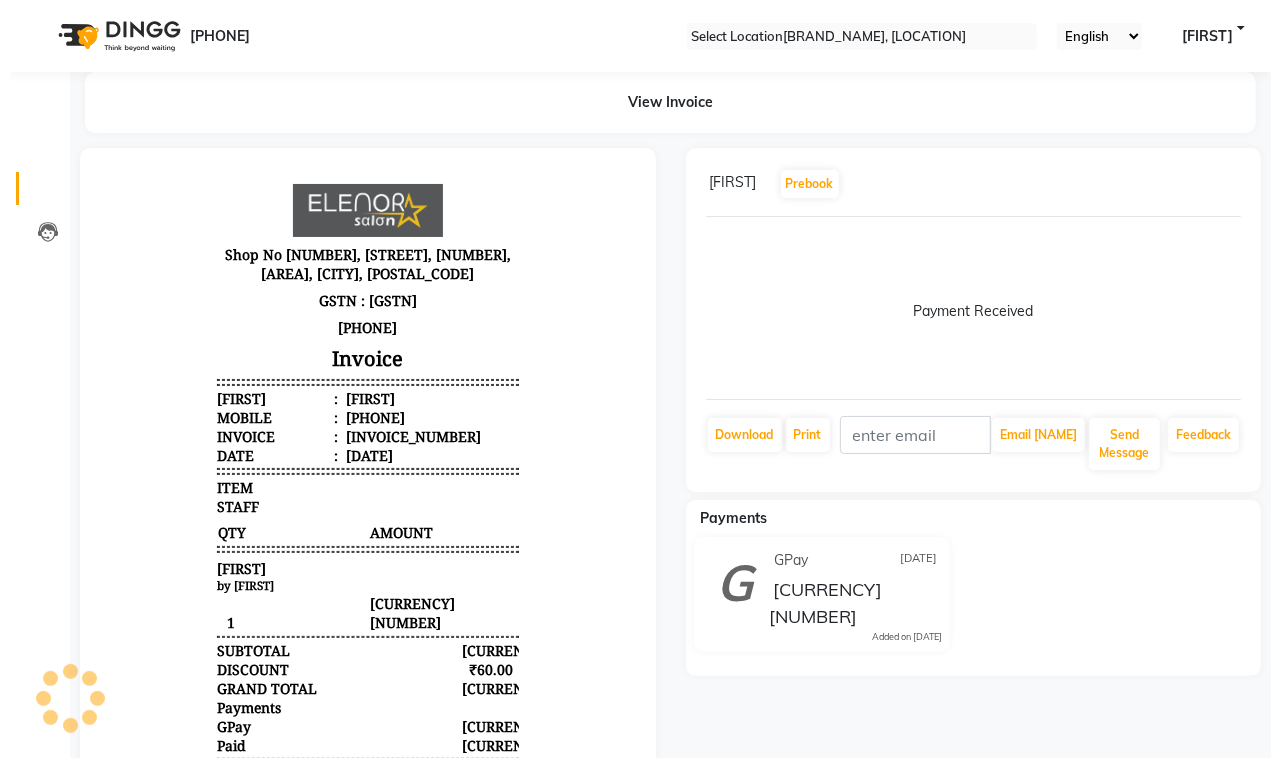 scroll, scrollTop: 0, scrollLeft: 0, axis: both 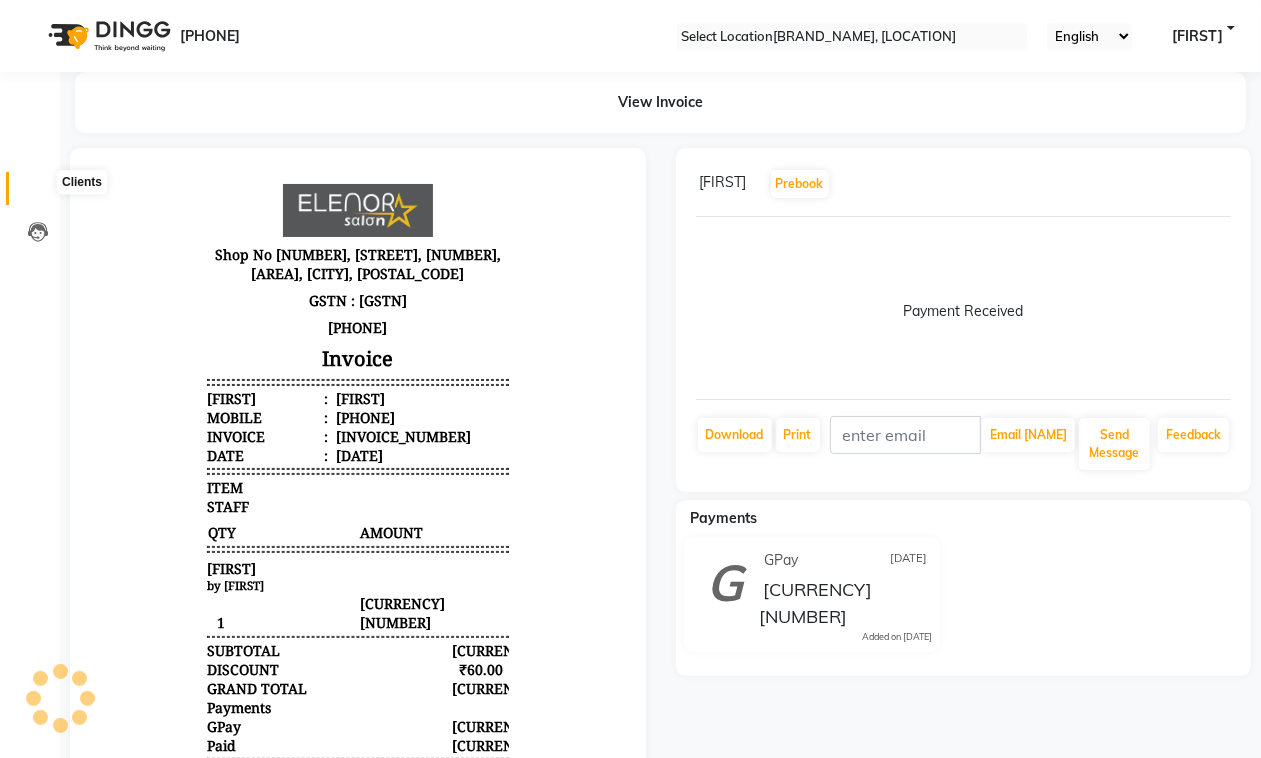 click at bounding box center (37, 193) 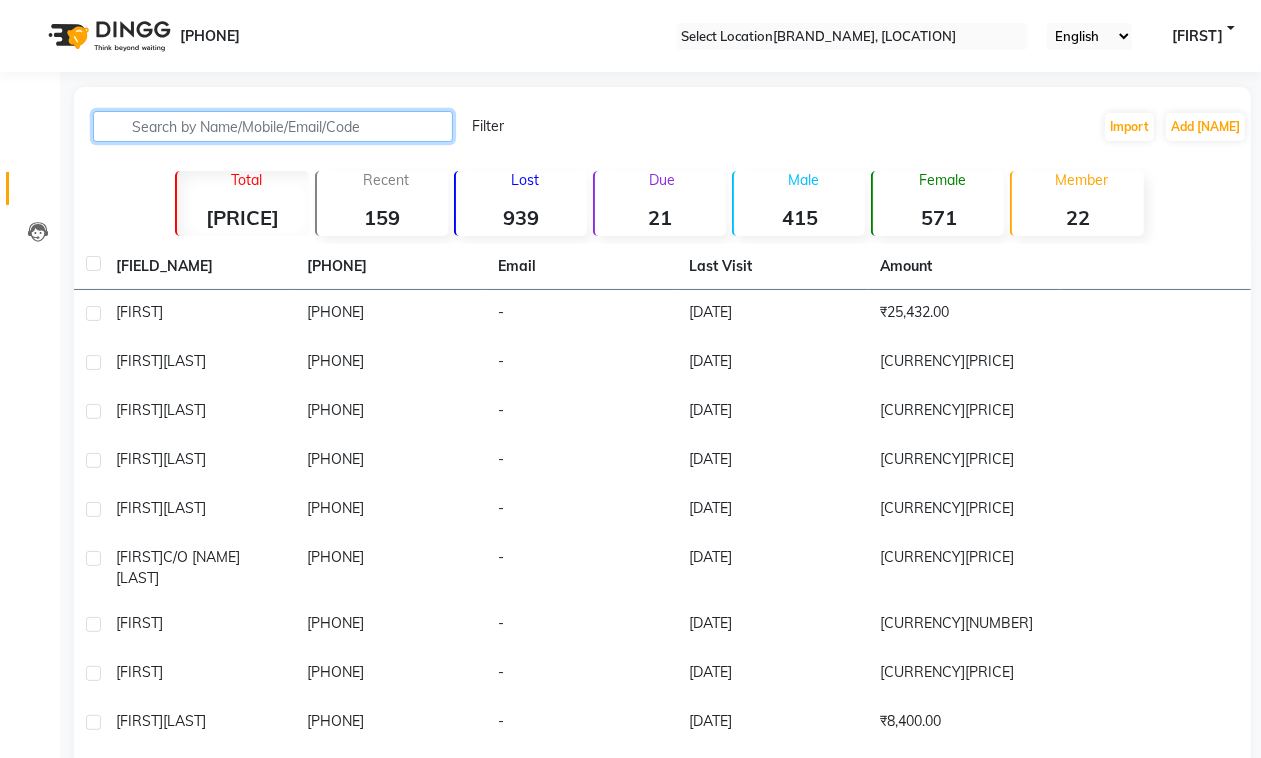 click at bounding box center [273, 126] 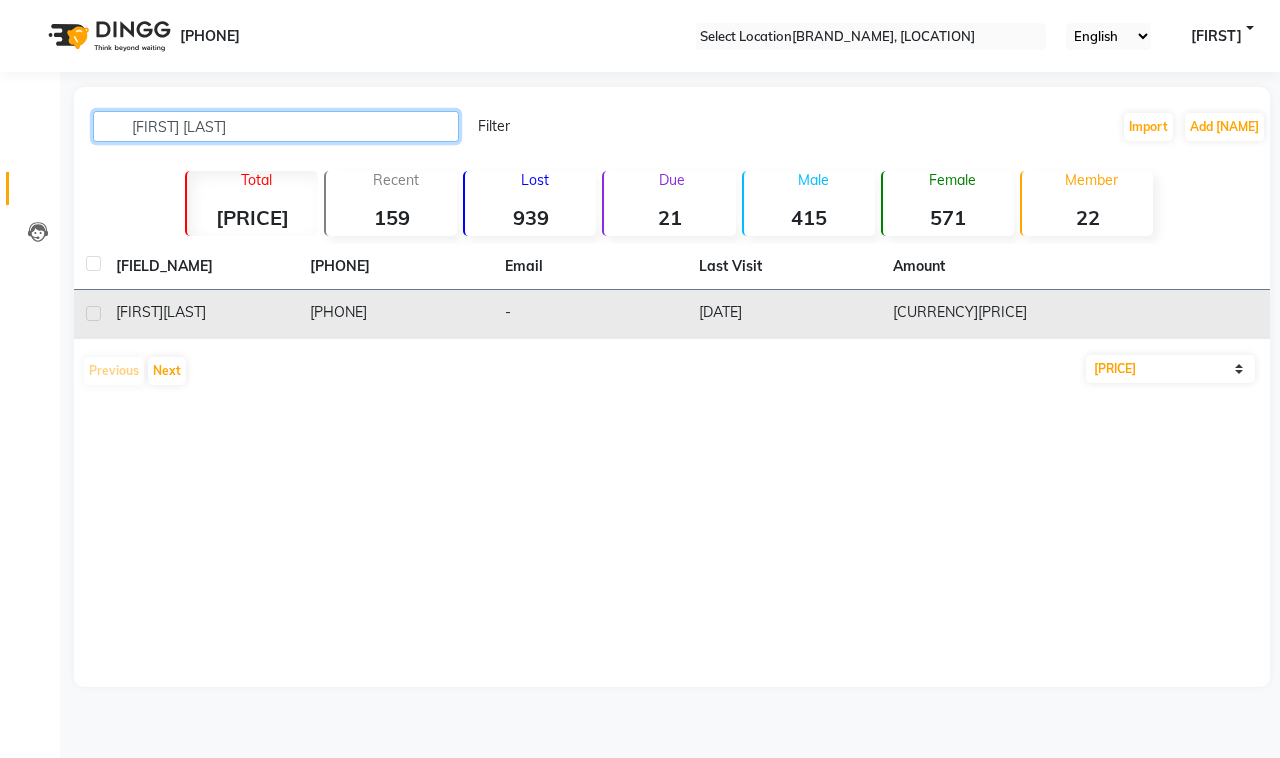 type on "[FIRST] [LAST]" 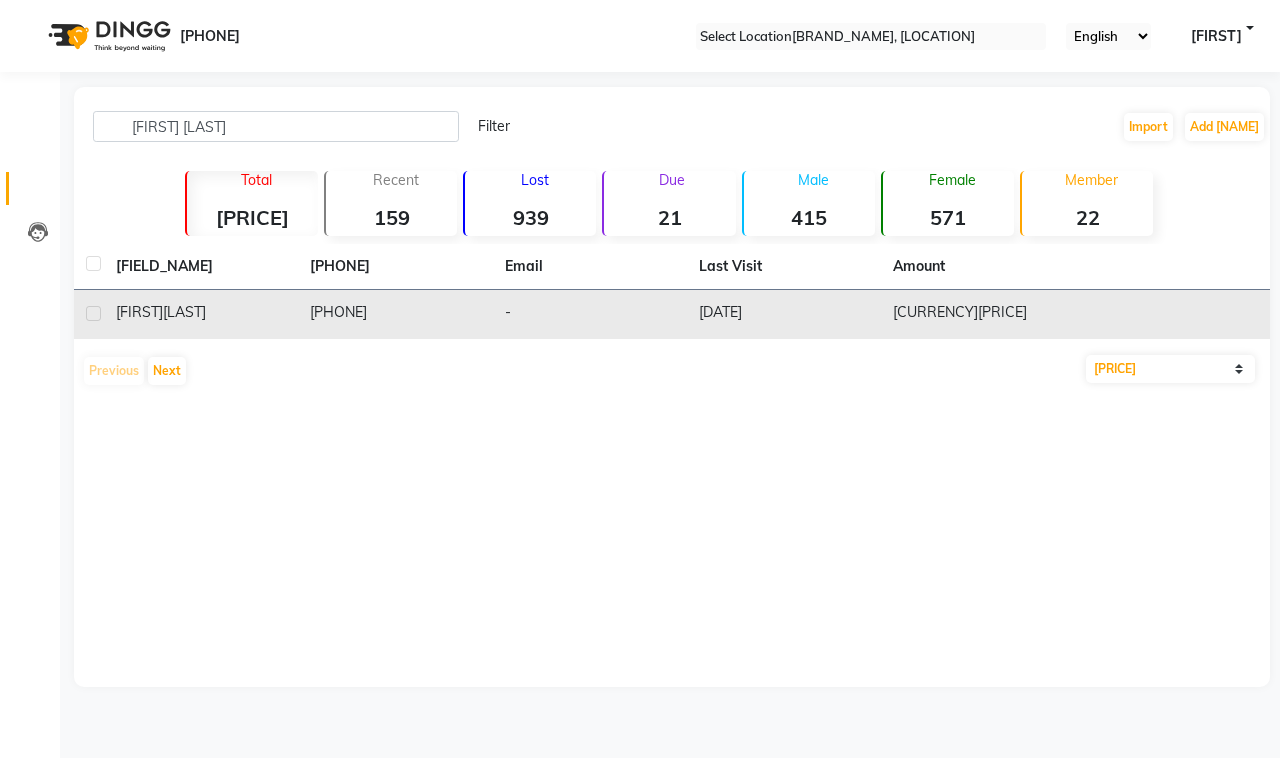 click on "[PHONE]" at bounding box center (395, 314) 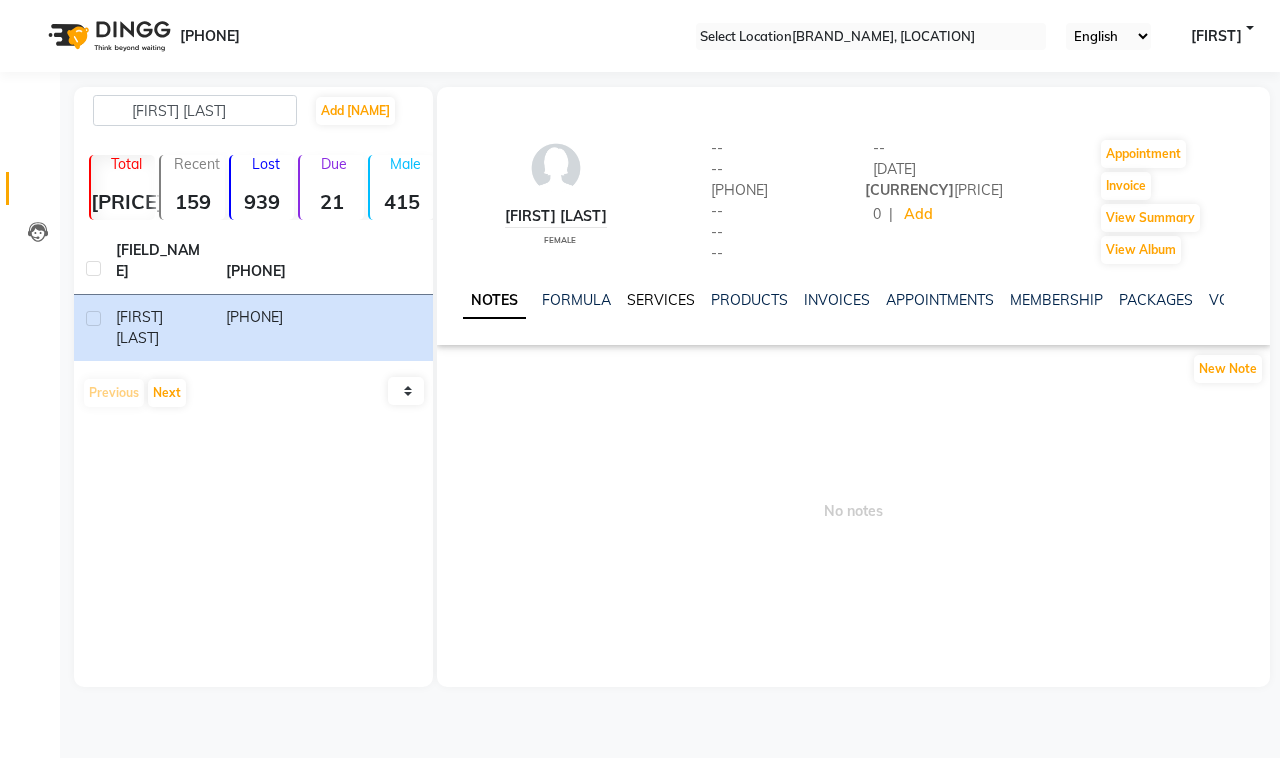 click on "SERVICES" at bounding box center (661, 300) 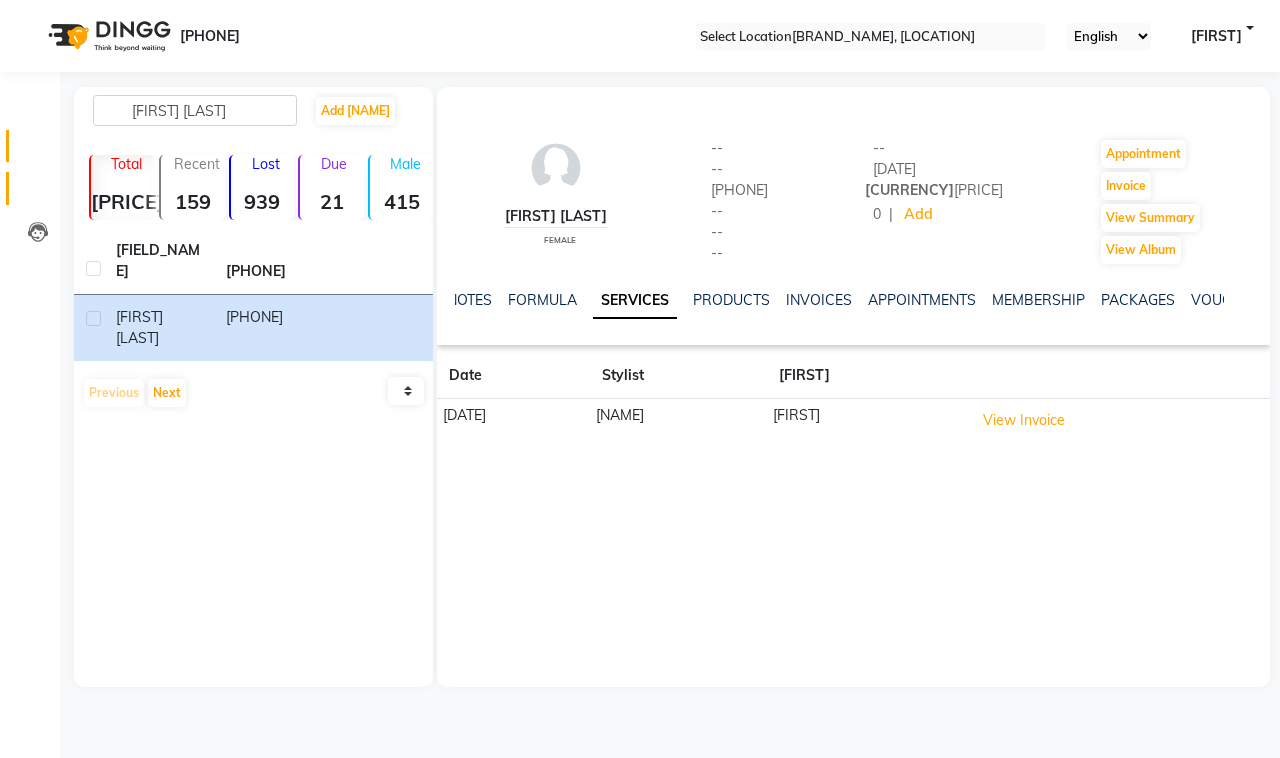 click on "Invoice" at bounding box center (30, 146) 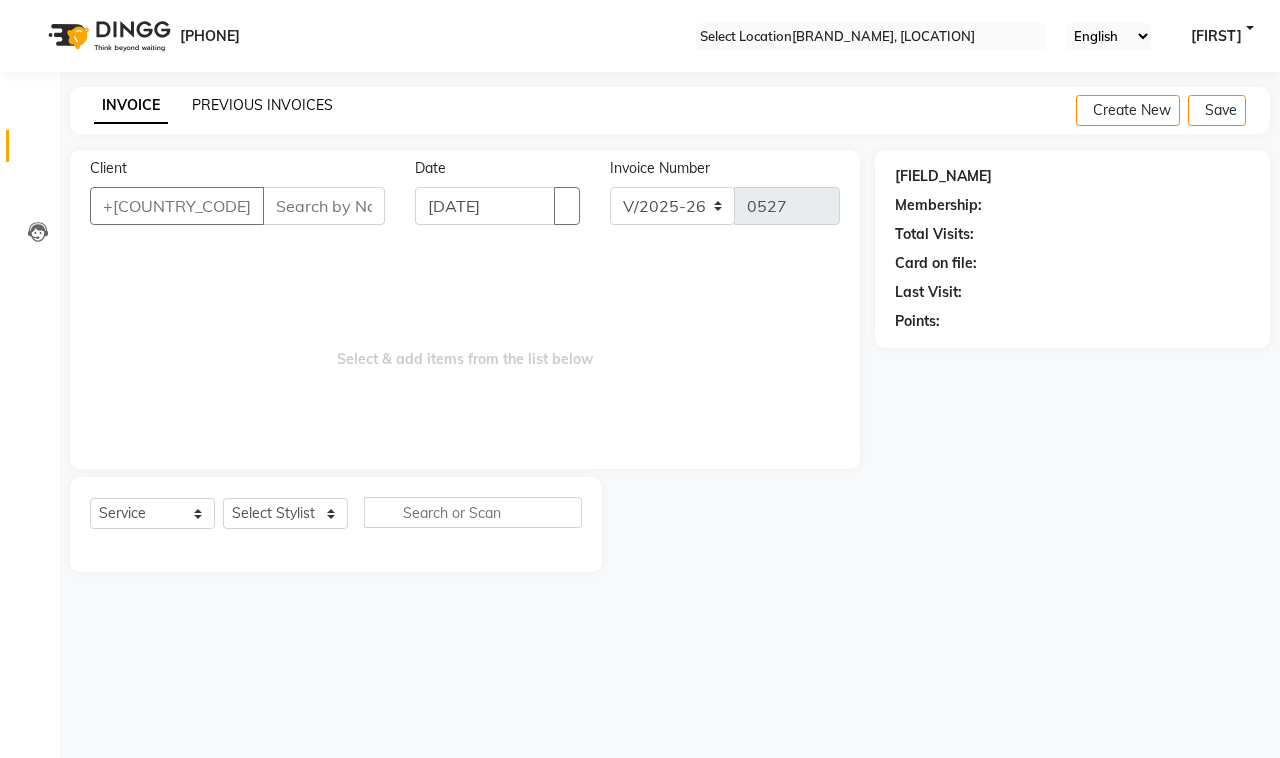 click on "PREVIOUS INVOICES" at bounding box center [262, 105] 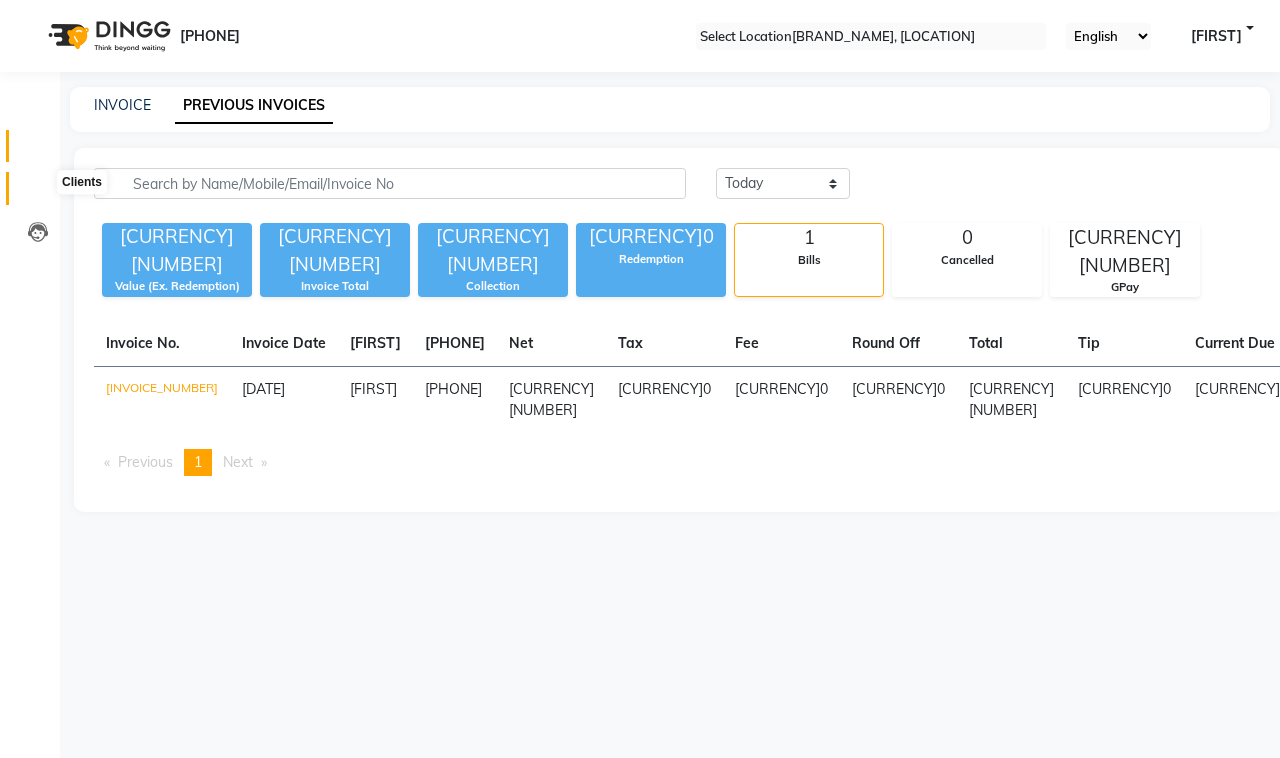 click at bounding box center (38, 193) 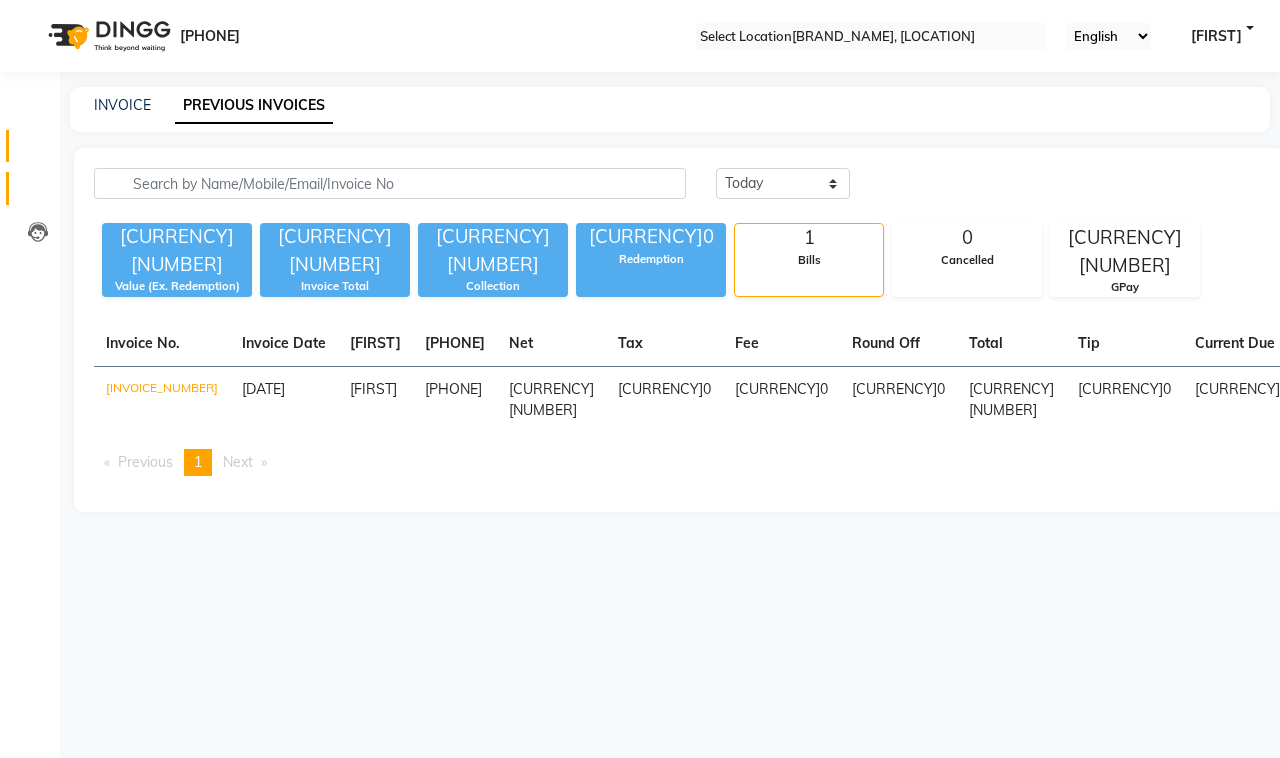 click on "Clients" at bounding box center (30, 188) 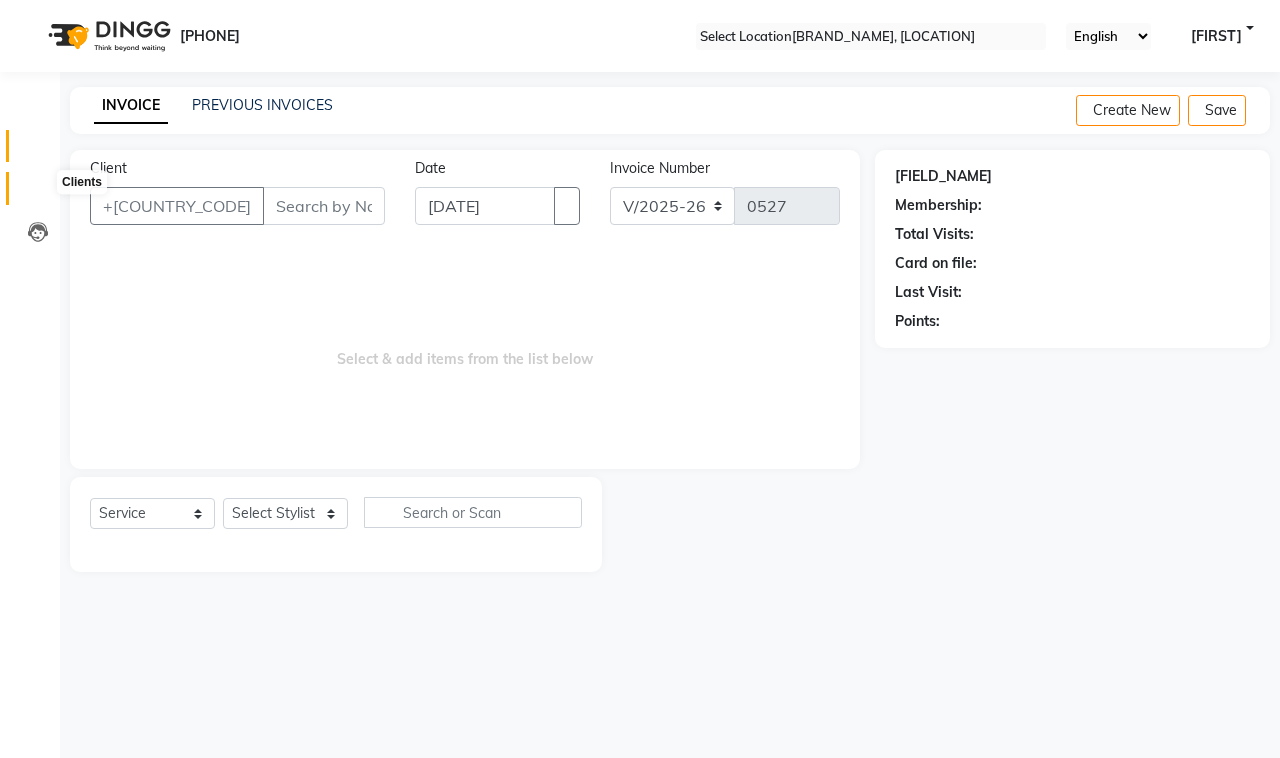 click at bounding box center [38, 193] 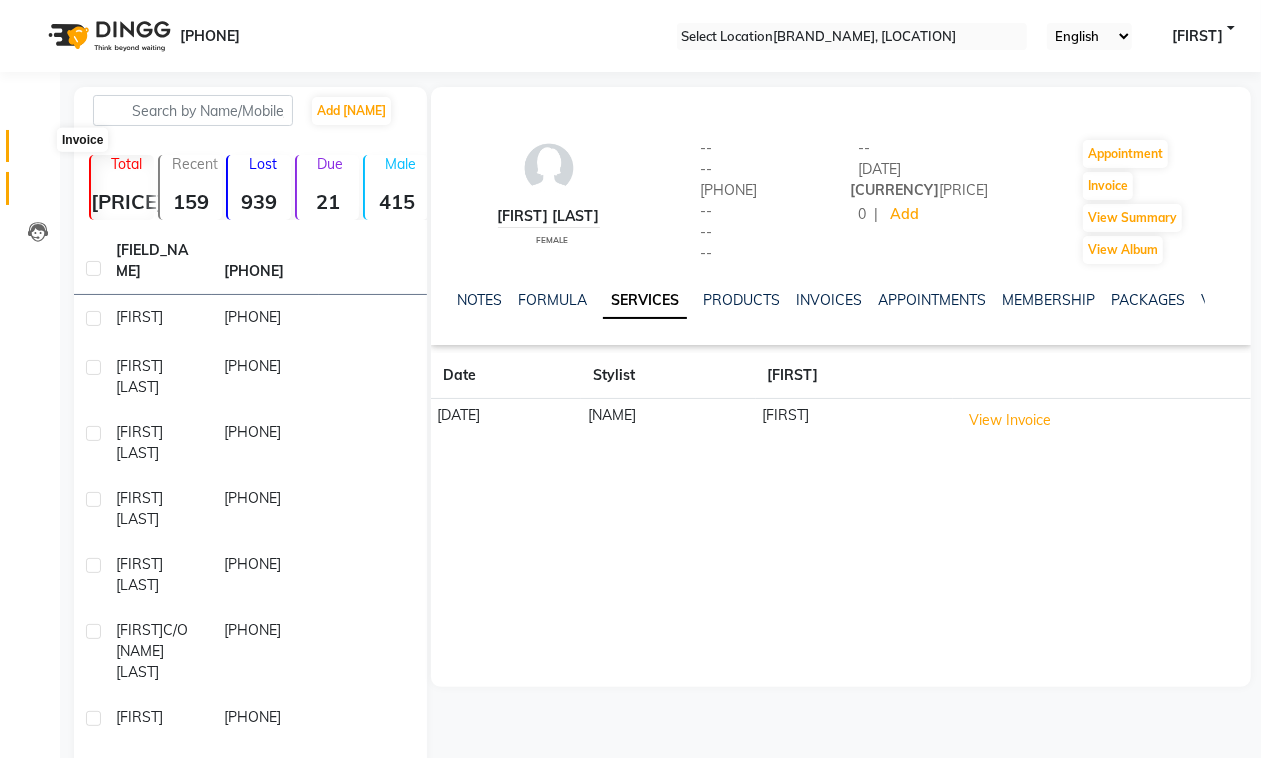 click at bounding box center [37, 151] 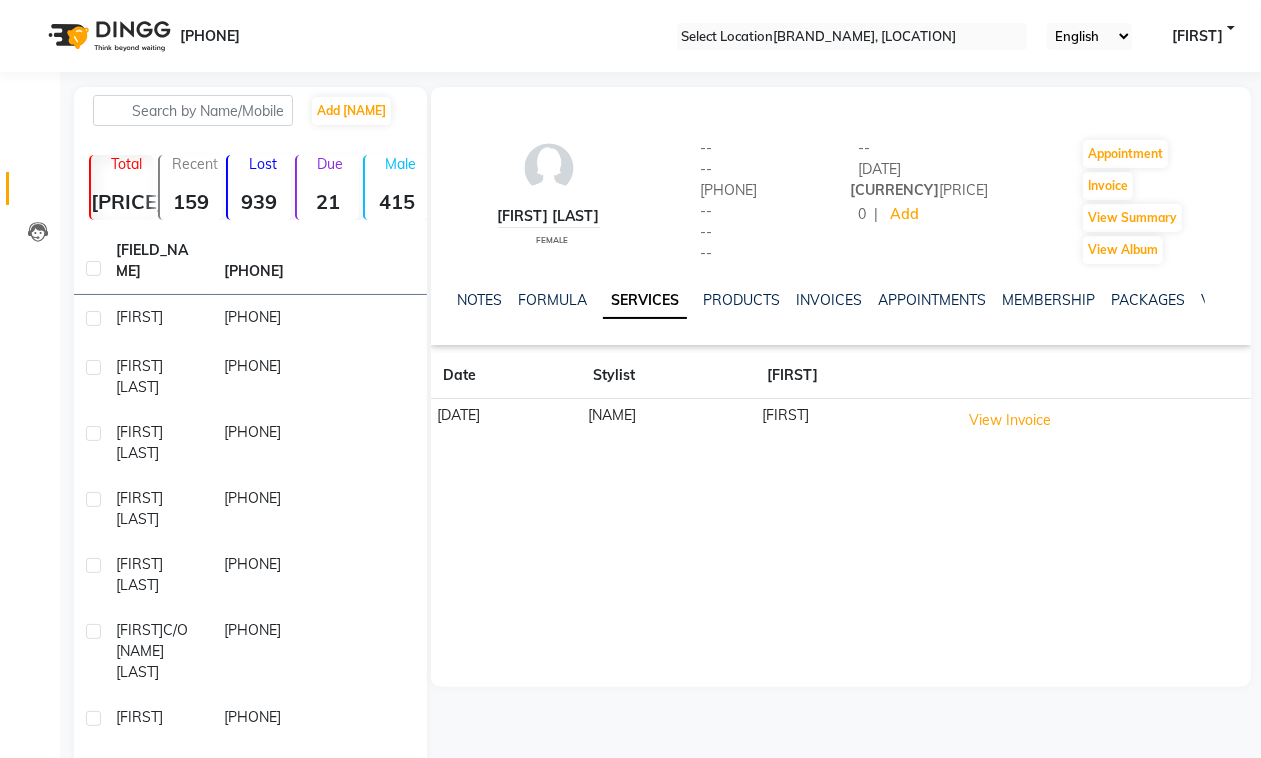click on "Add [NAME]" at bounding box center [250, 118] 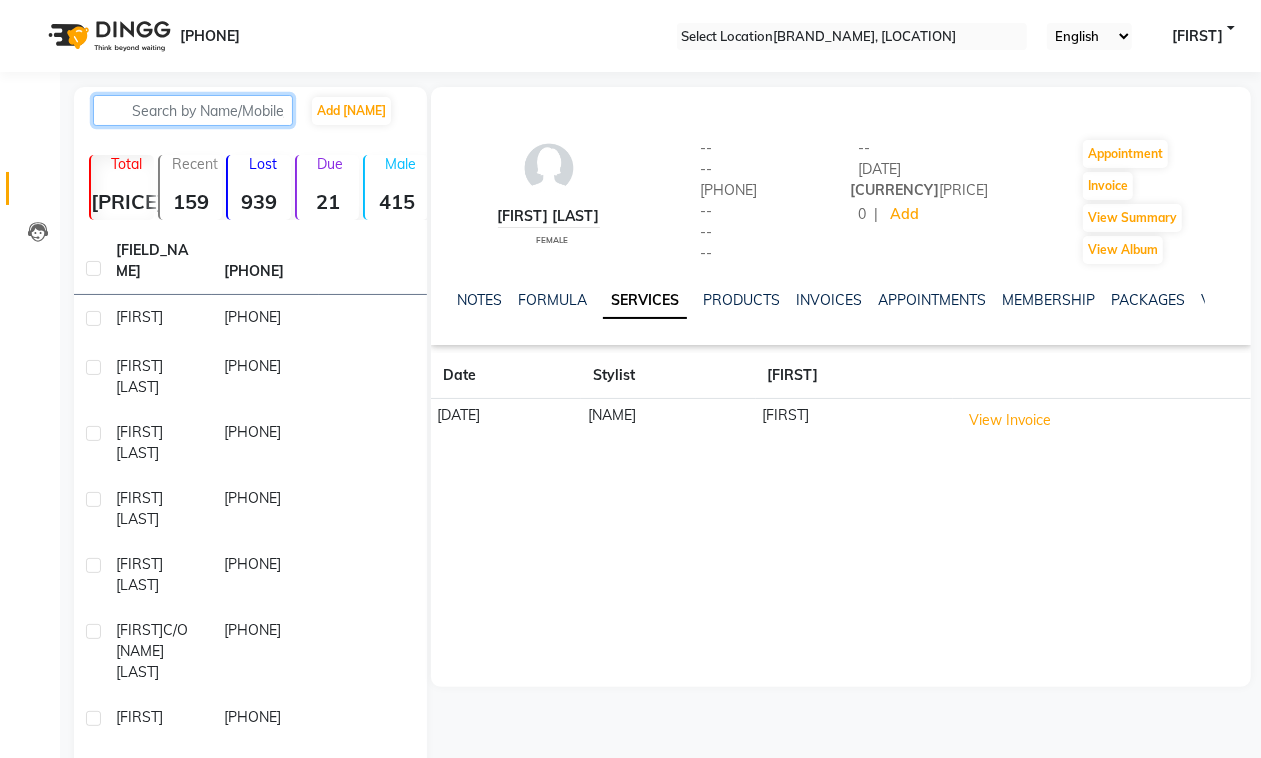 click at bounding box center [193, 110] 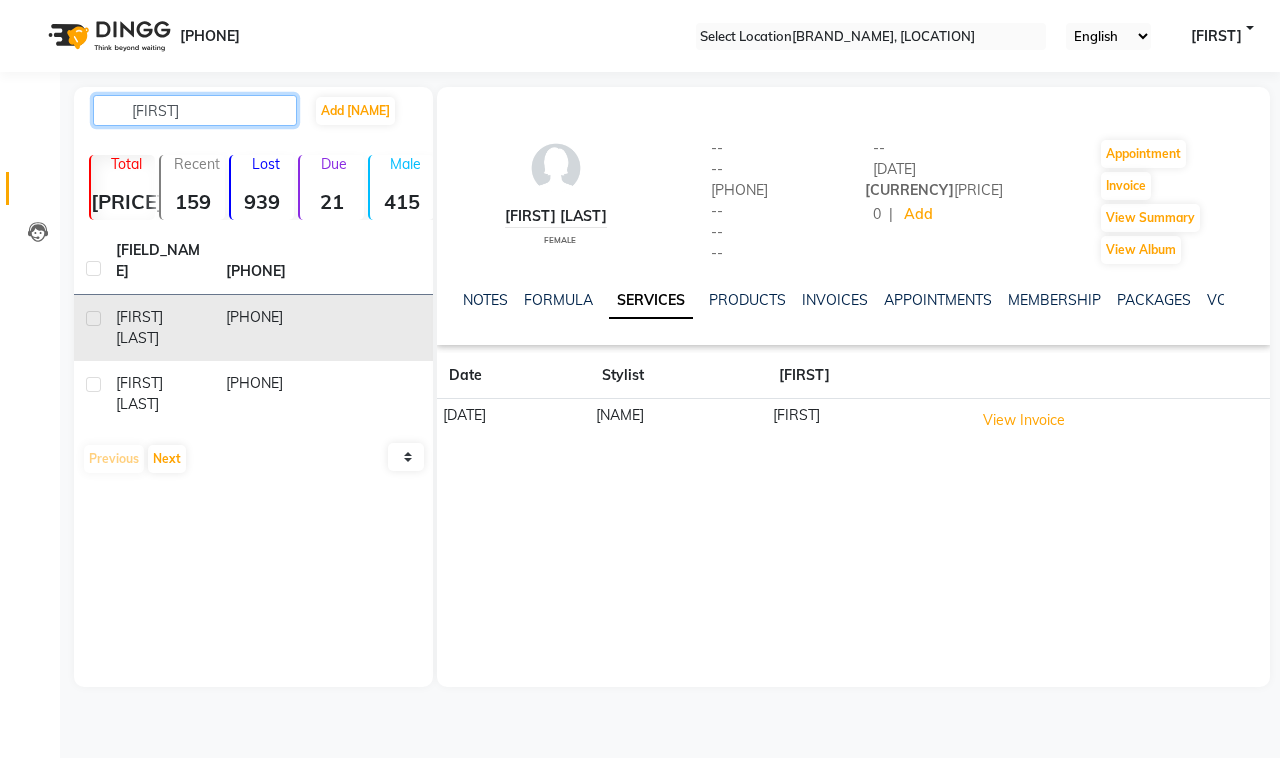 type on "[FIRST]" 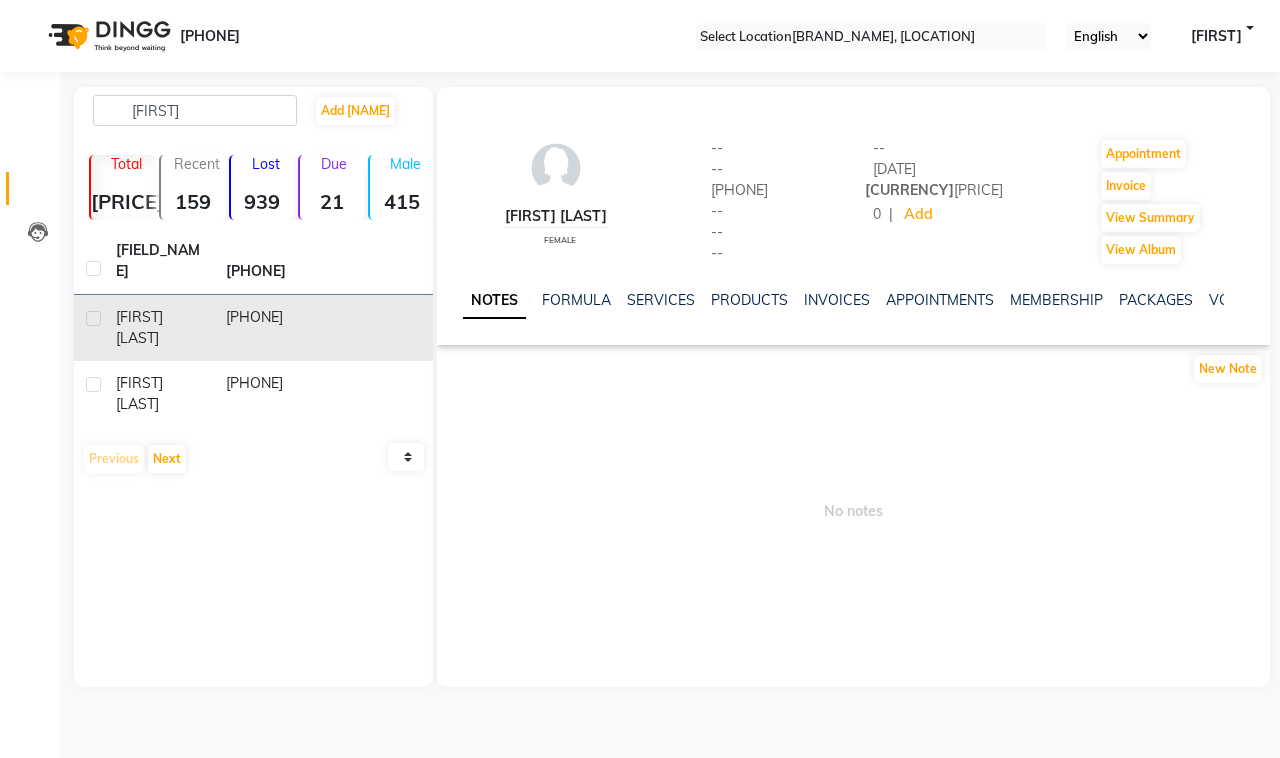click on "[PHONE]" at bounding box center [269, 328] 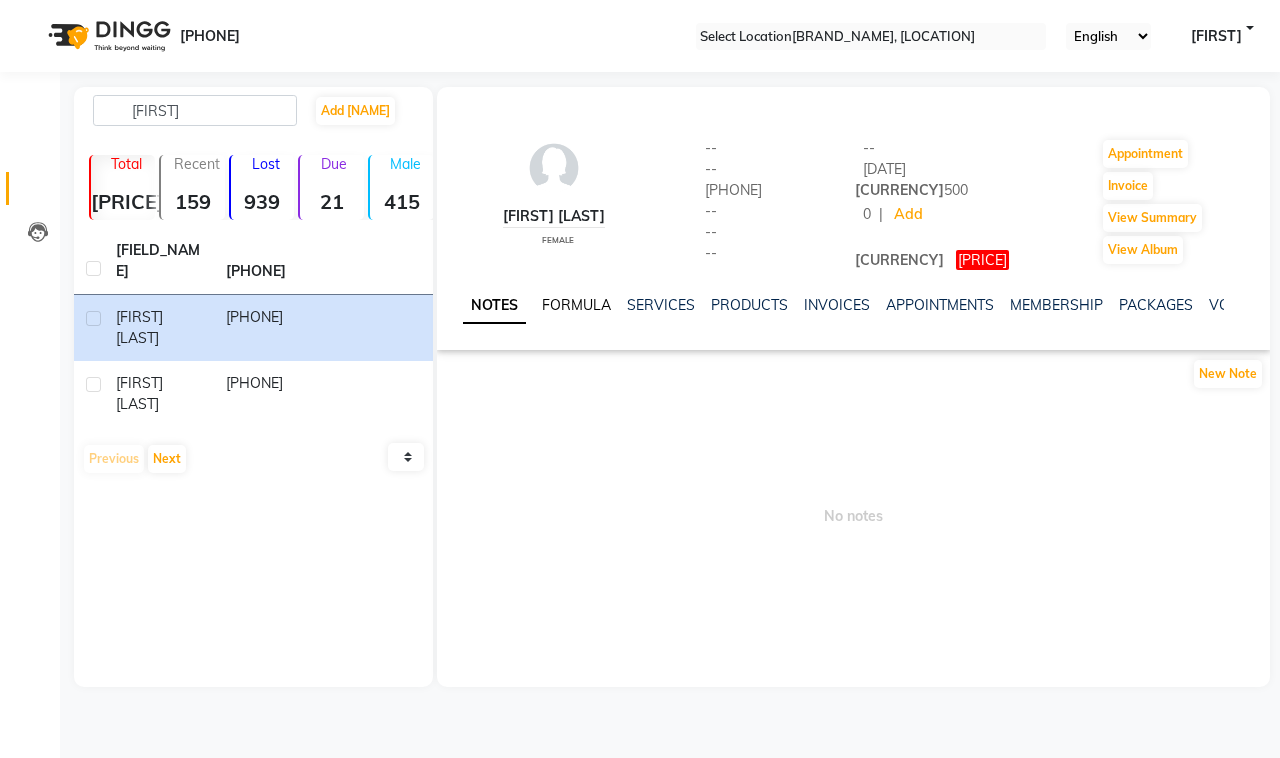 click on "FORMULA" at bounding box center [576, 305] 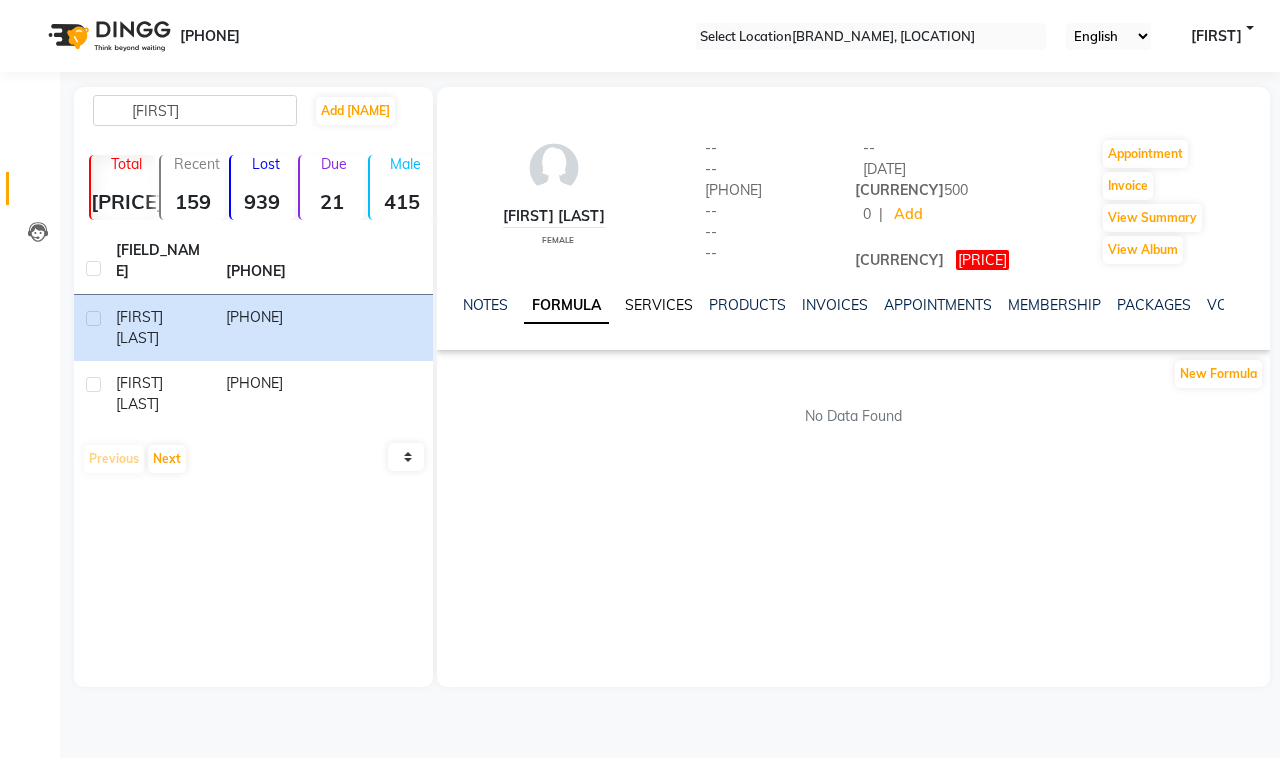 click on "SERVICES" at bounding box center [659, 305] 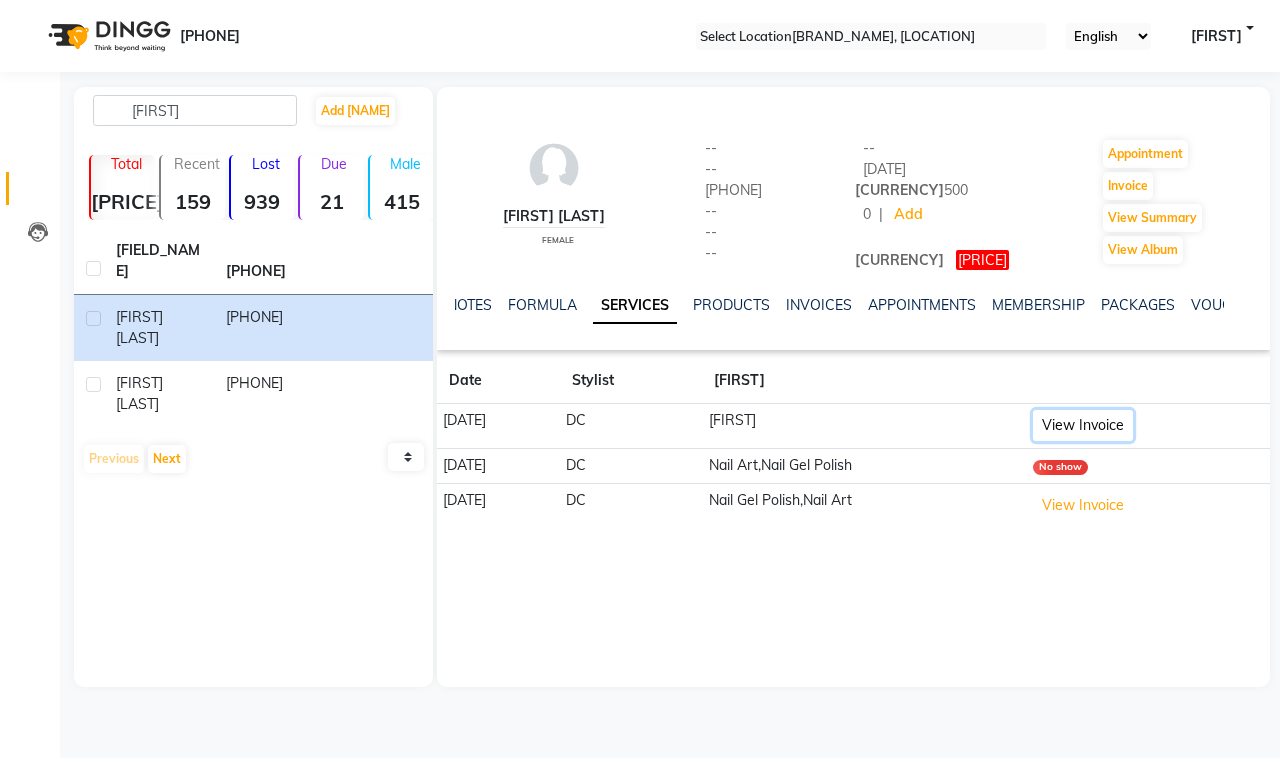 click on "View Invoice" at bounding box center [1083, 425] 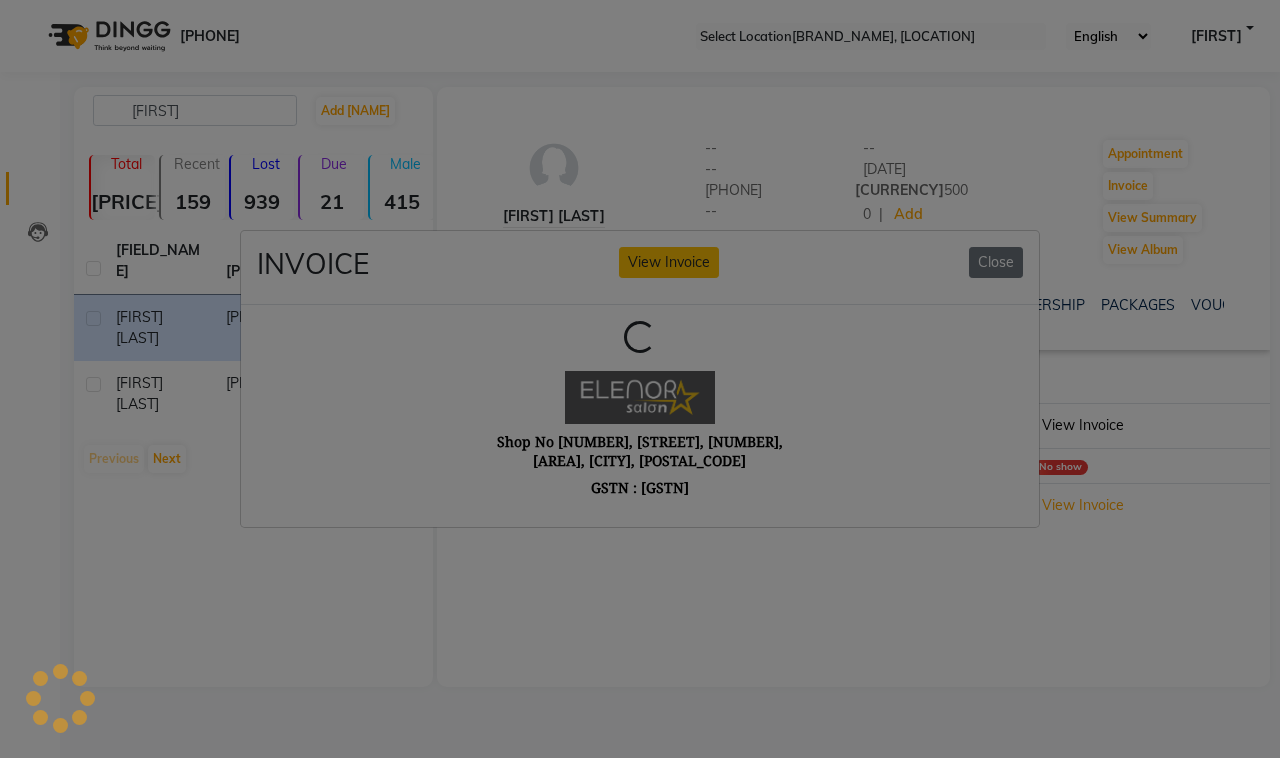 scroll, scrollTop: 0, scrollLeft: 0, axis: both 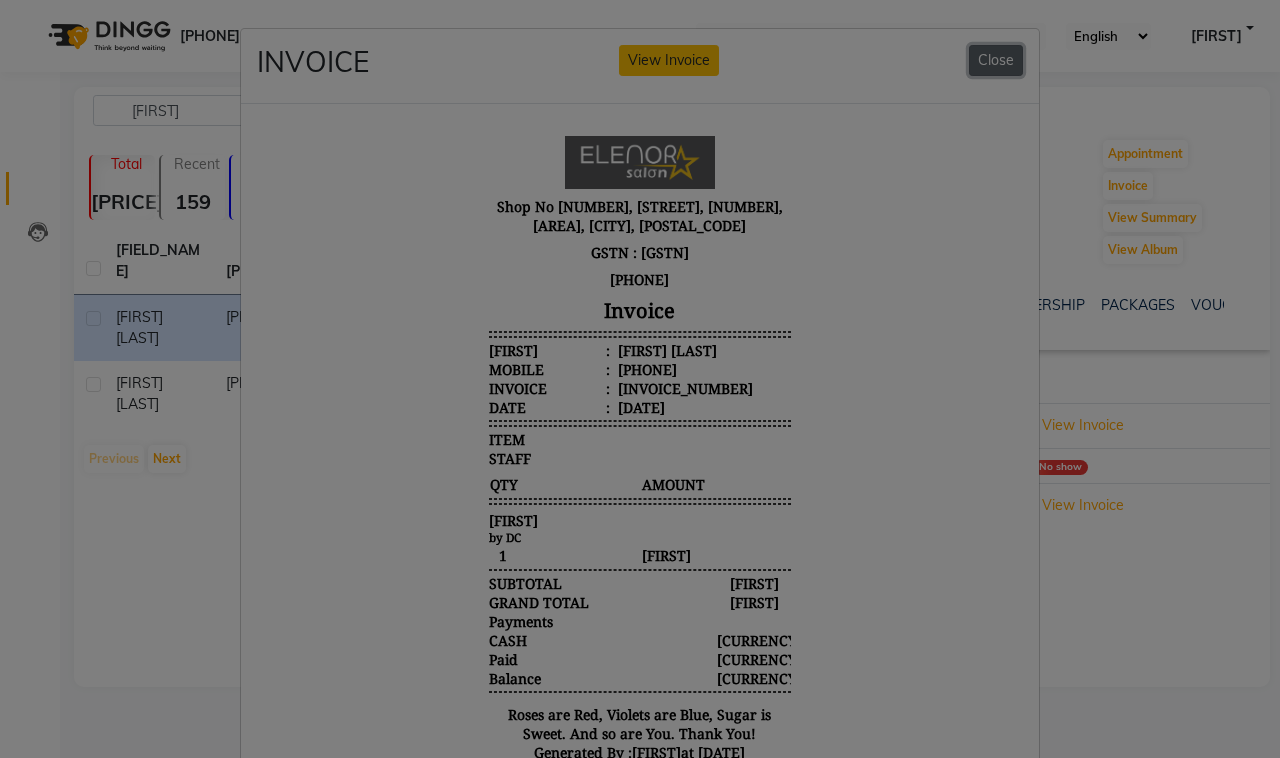 click on "Close" at bounding box center [996, 60] 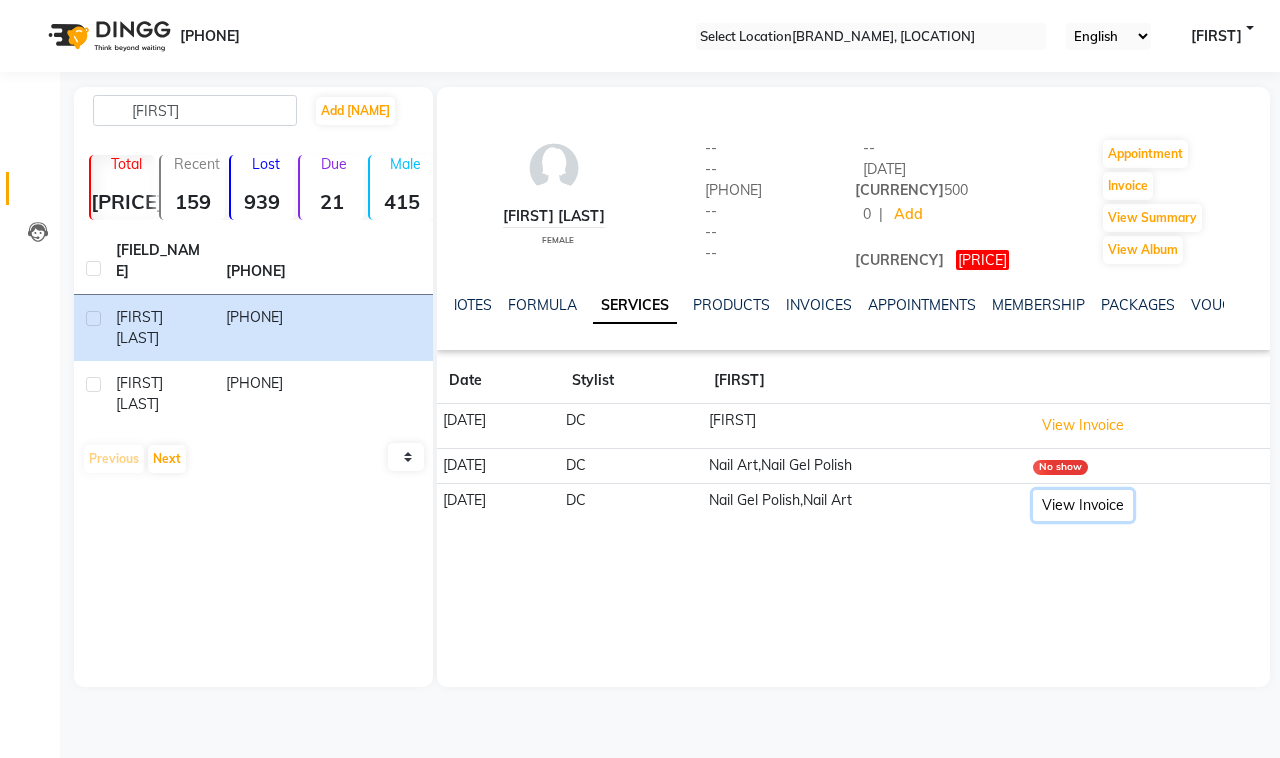click on "View Invoice" at bounding box center [1083, 425] 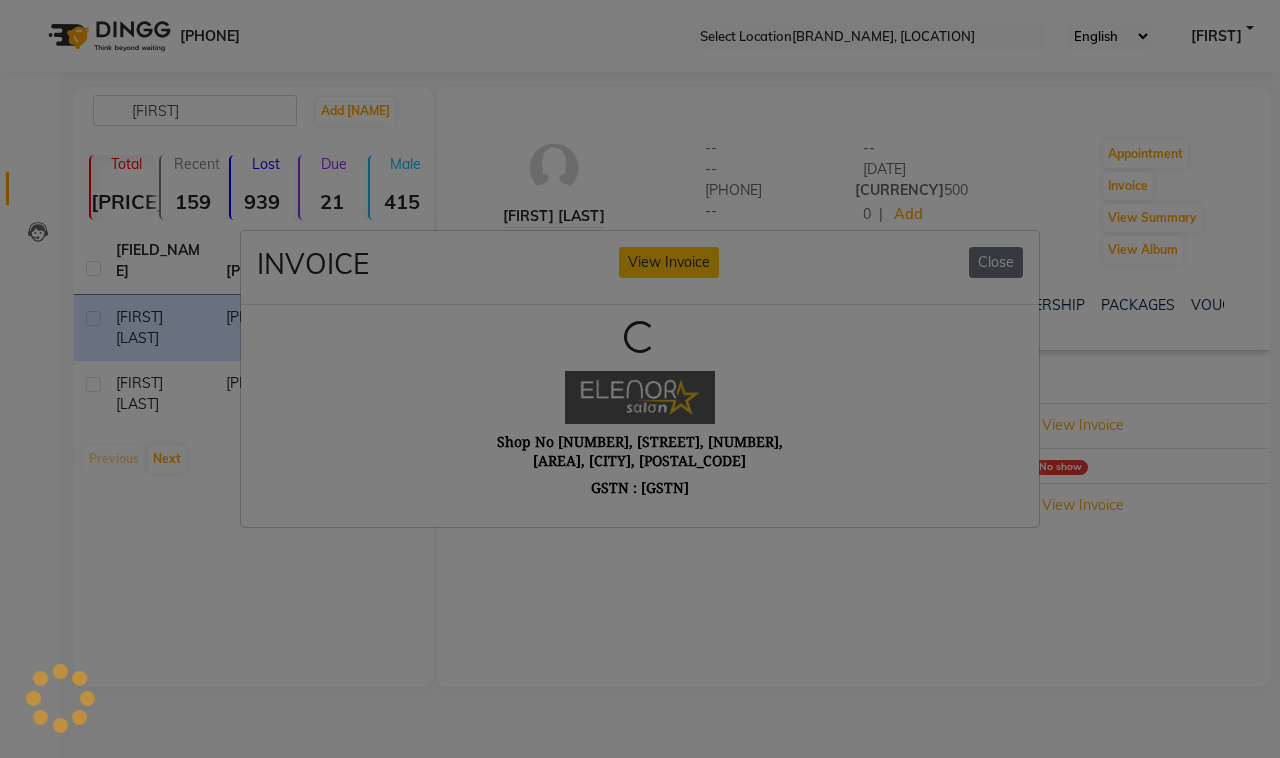 scroll, scrollTop: 0, scrollLeft: 0, axis: both 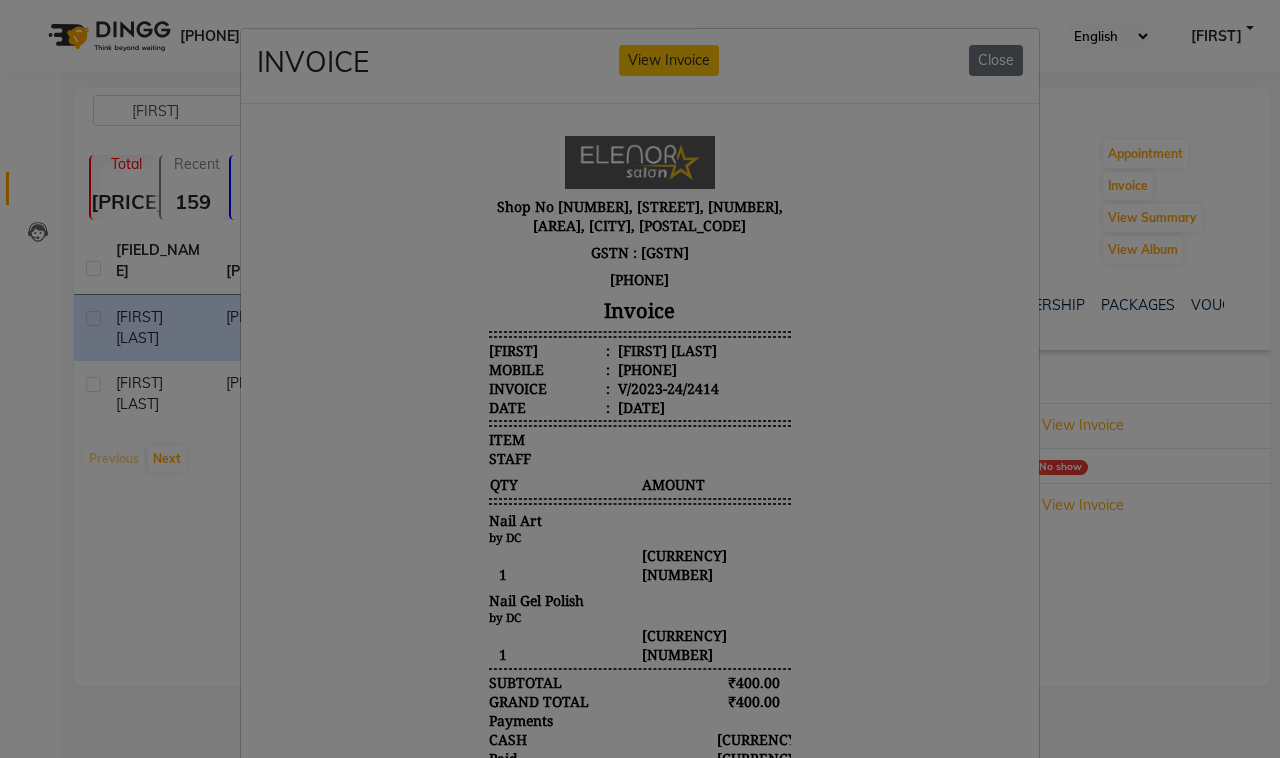 click on "INVOICE View Invoice Close" at bounding box center [640, 66] 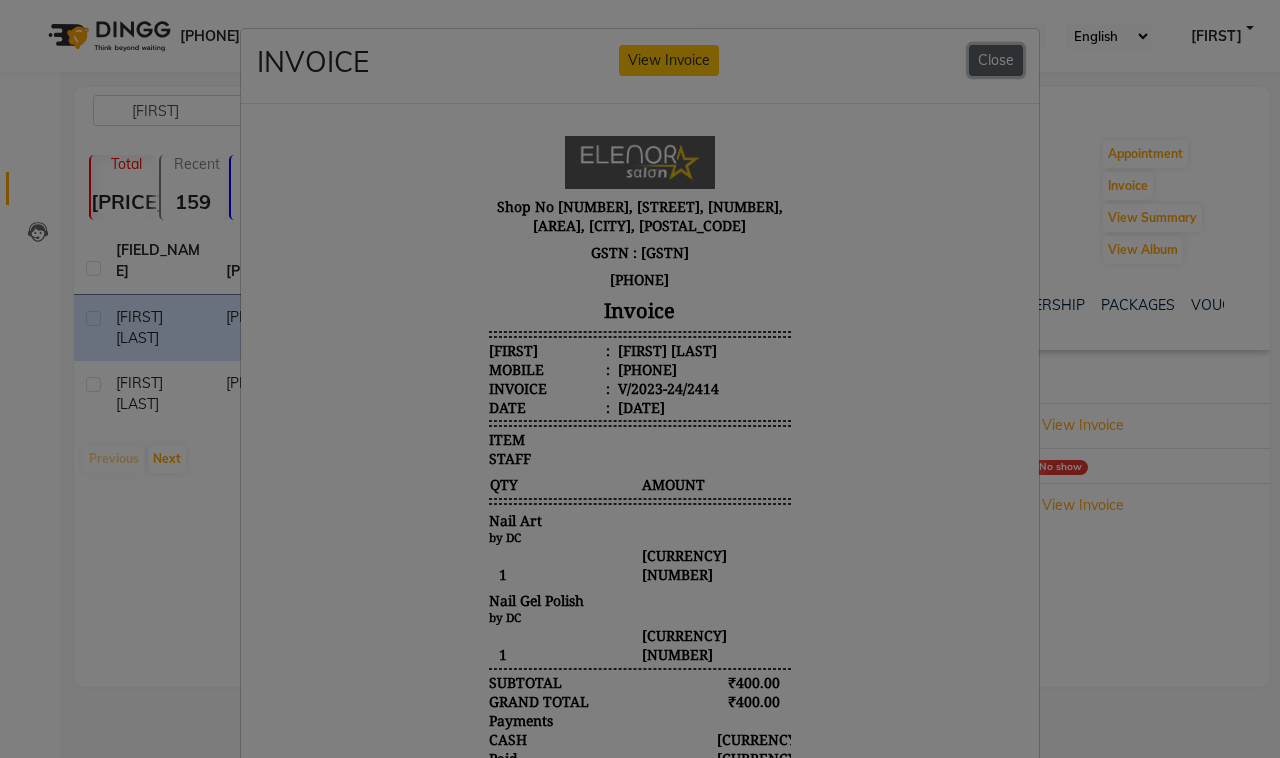 click on "Close" at bounding box center (996, 60) 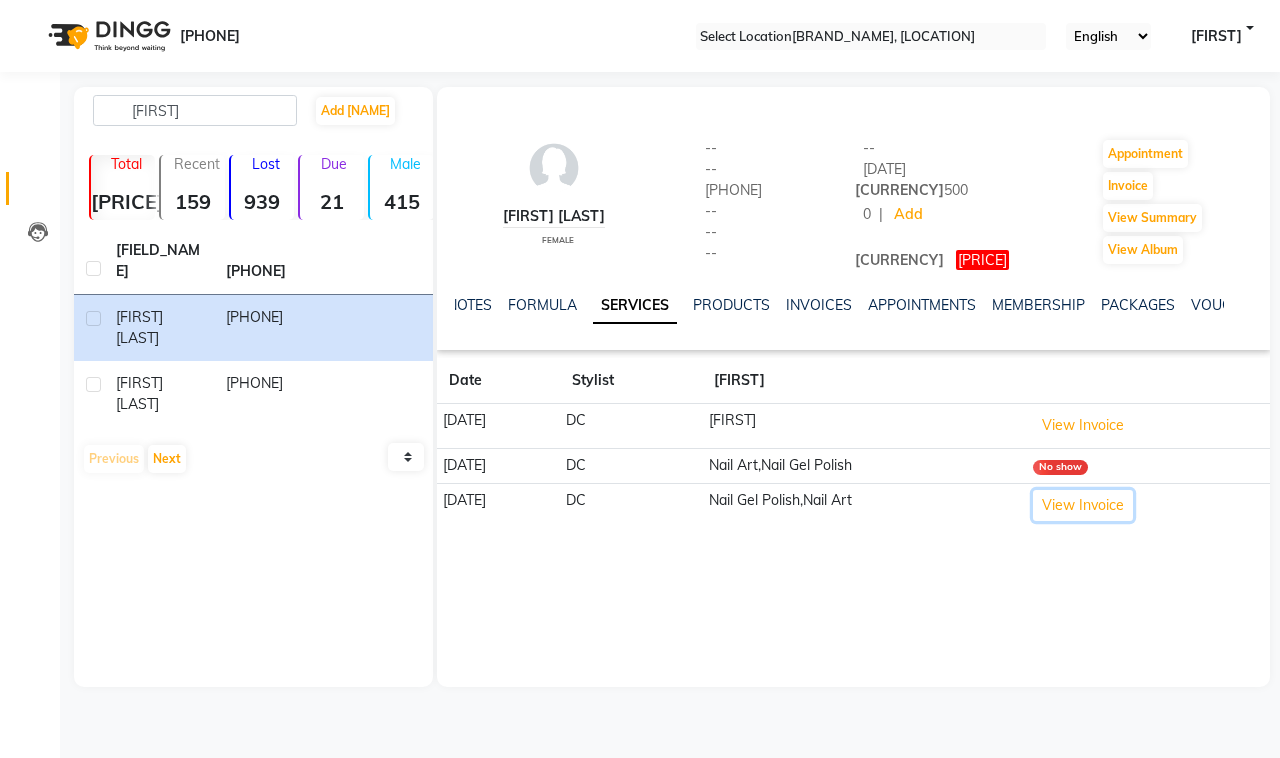 scroll, scrollTop: 125, scrollLeft: 0, axis: vertical 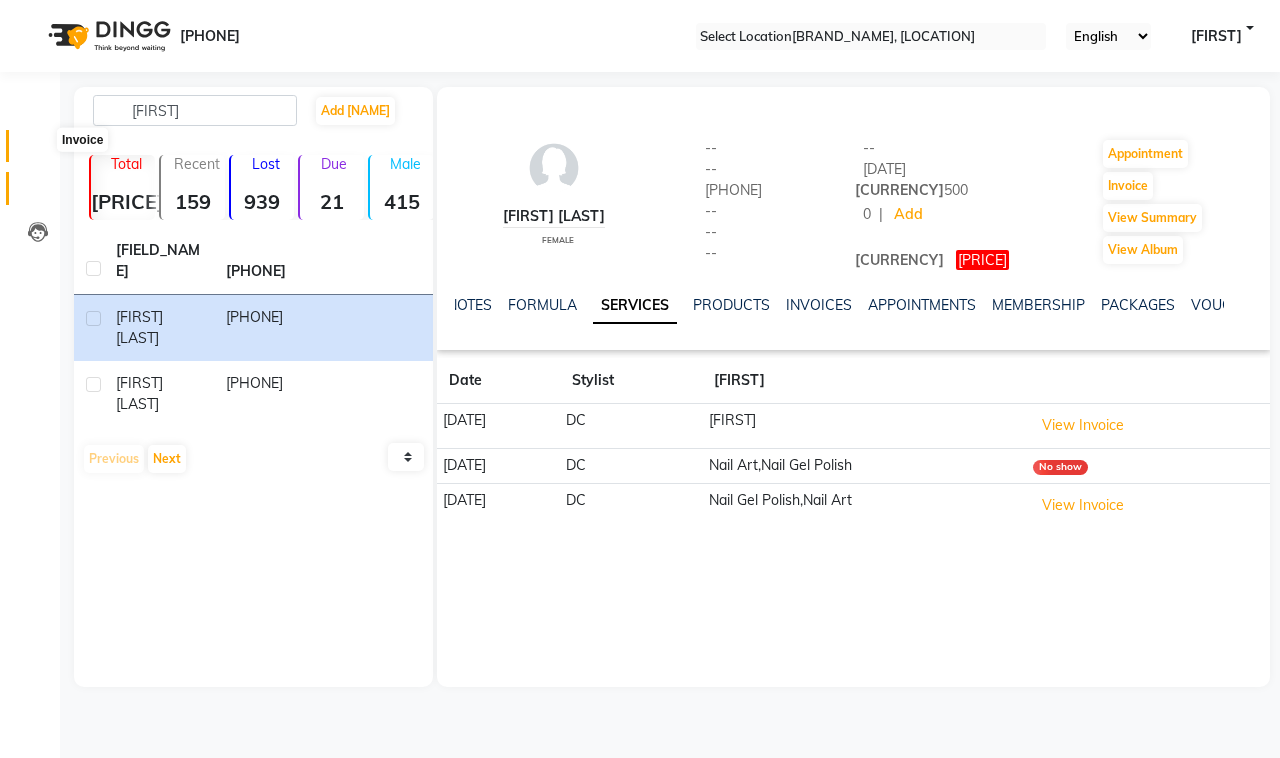 click at bounding box center [38, 151] 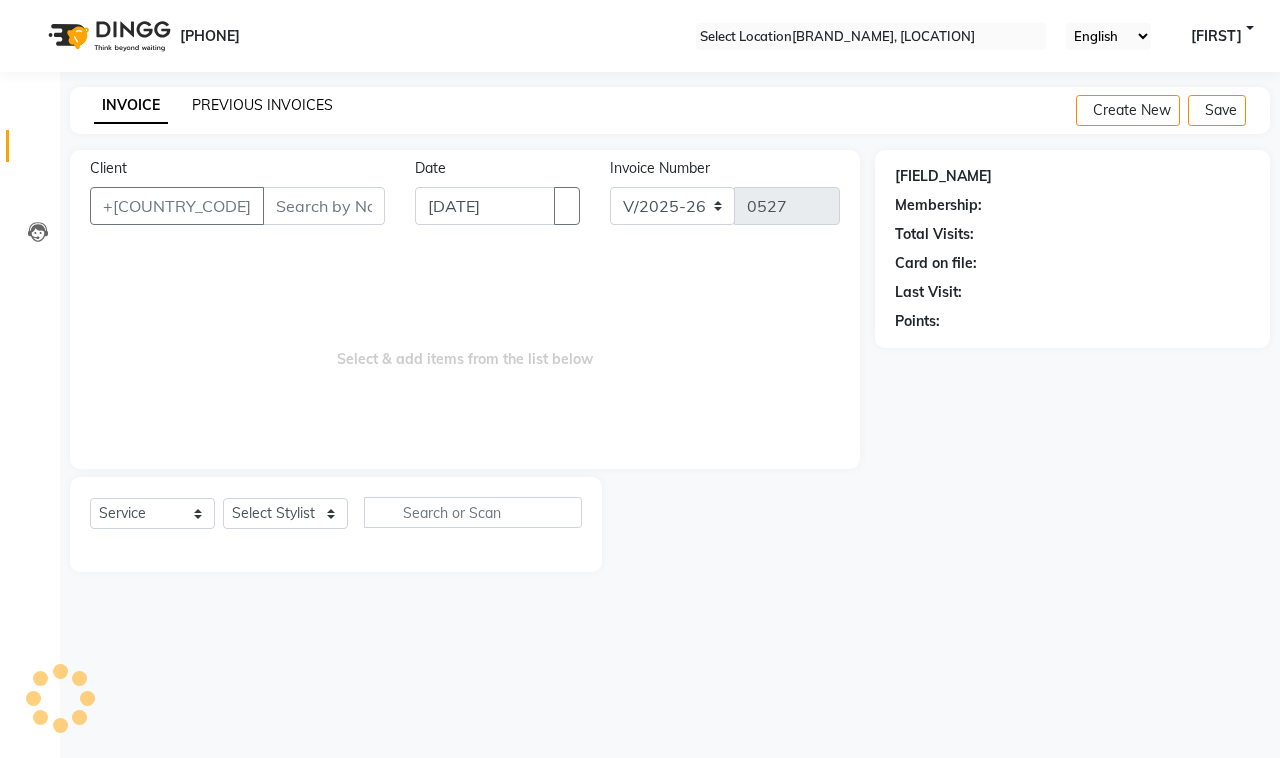 click on "PREVIOUS INVOICES" at bounding box center (262, 105) 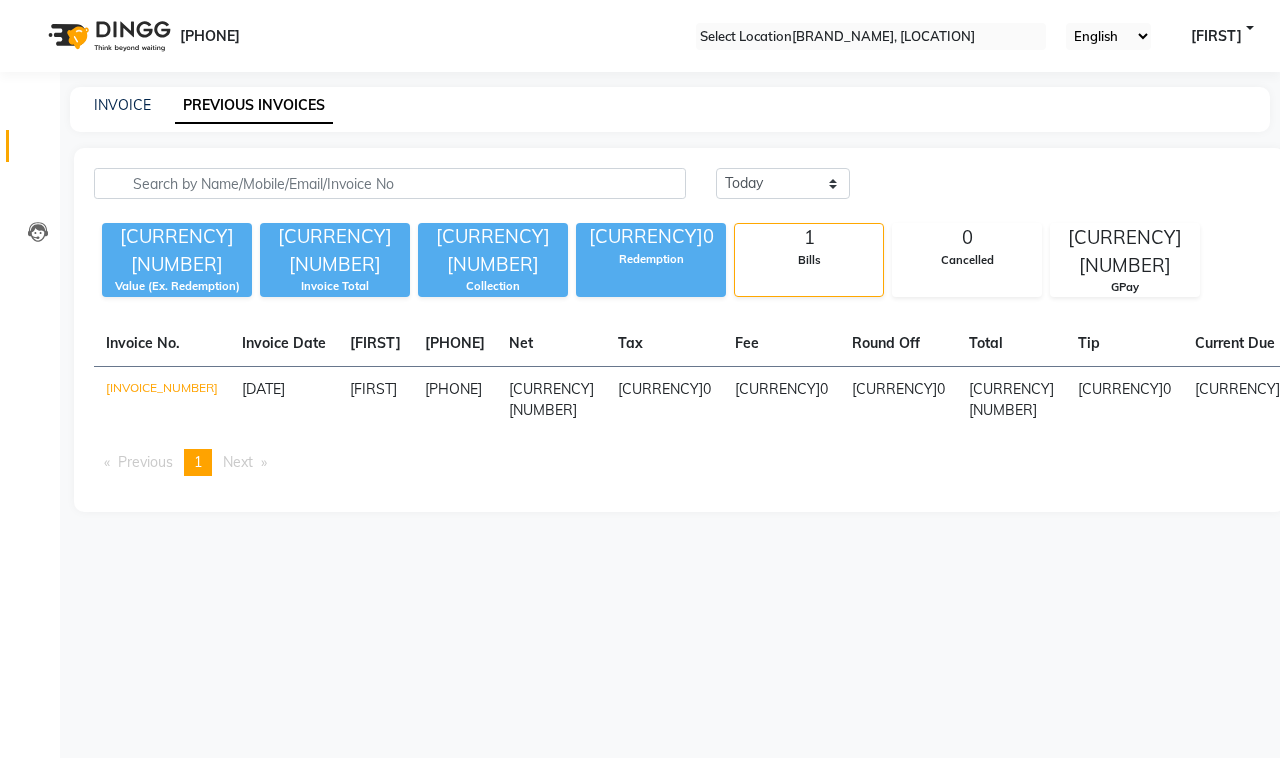 click at bounding box center (37, 151) 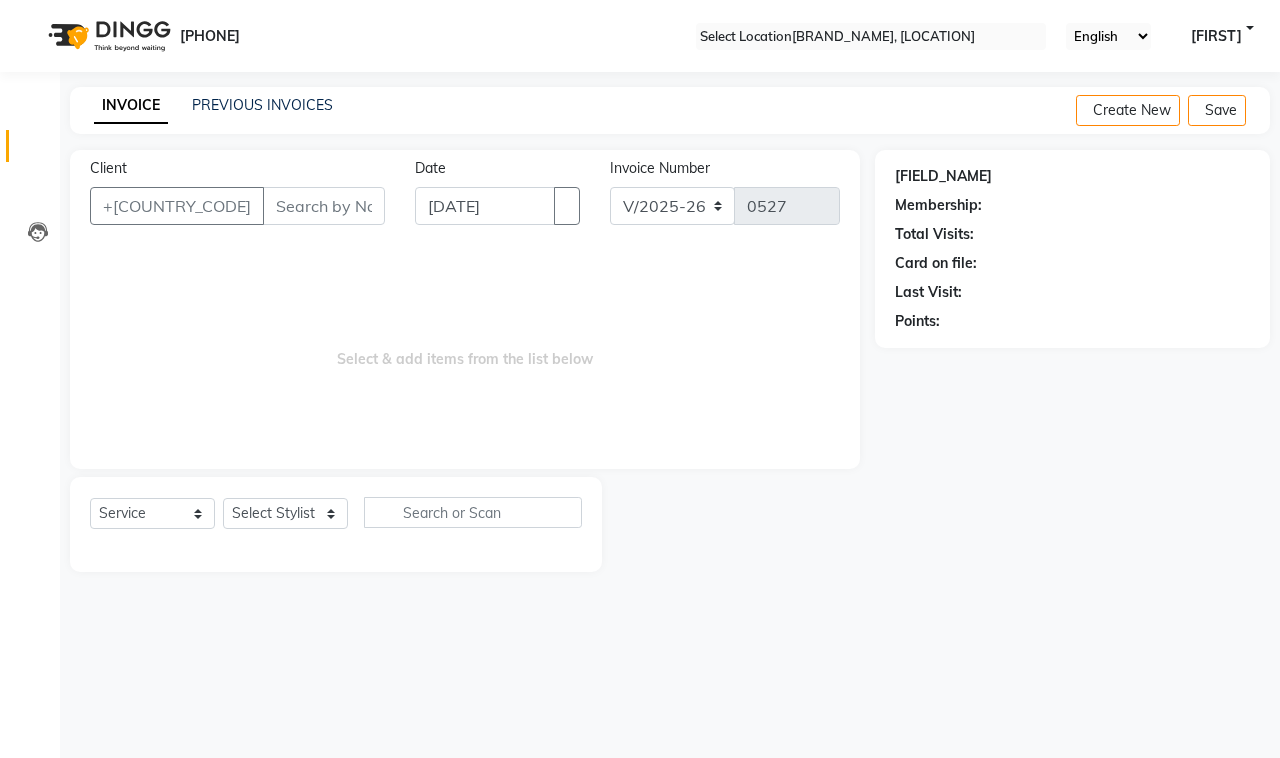 click on "Client" at bounding box center [324, 206] 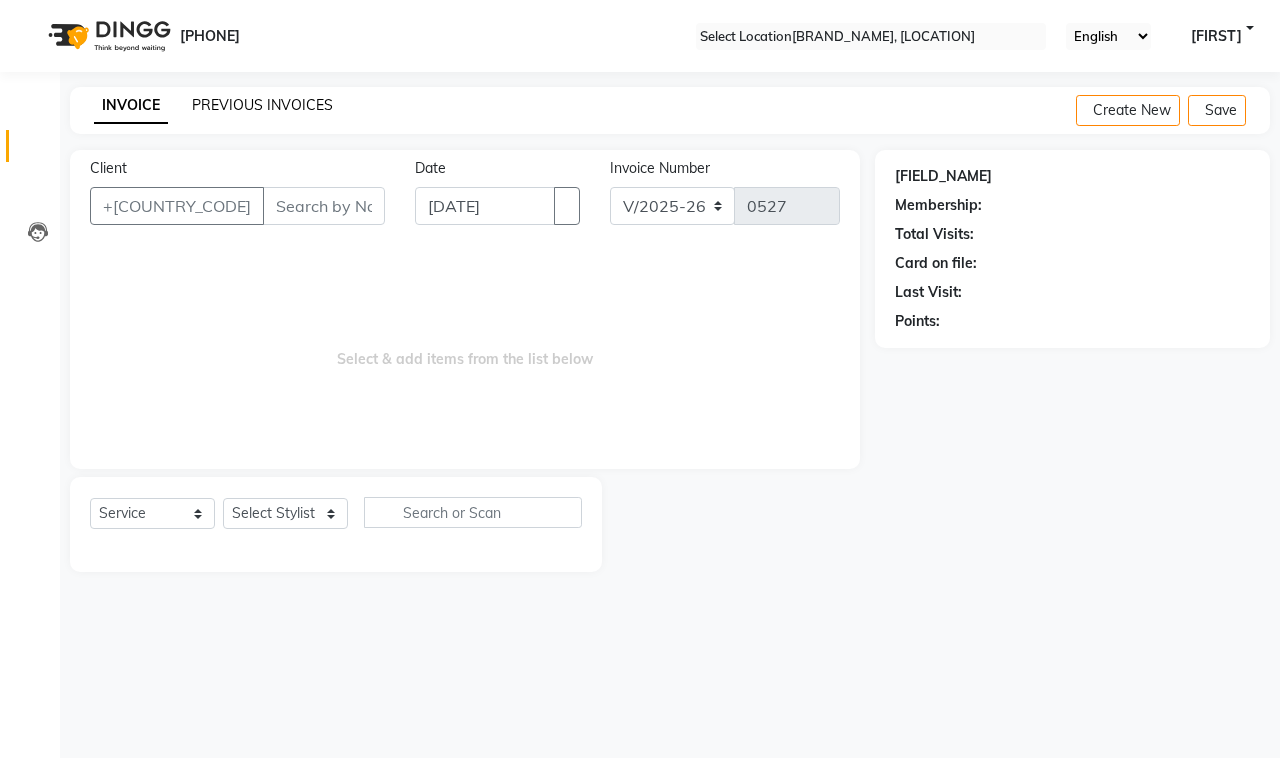 click on "PREVIOUS INVOICES" at bounding box center [262, 105] 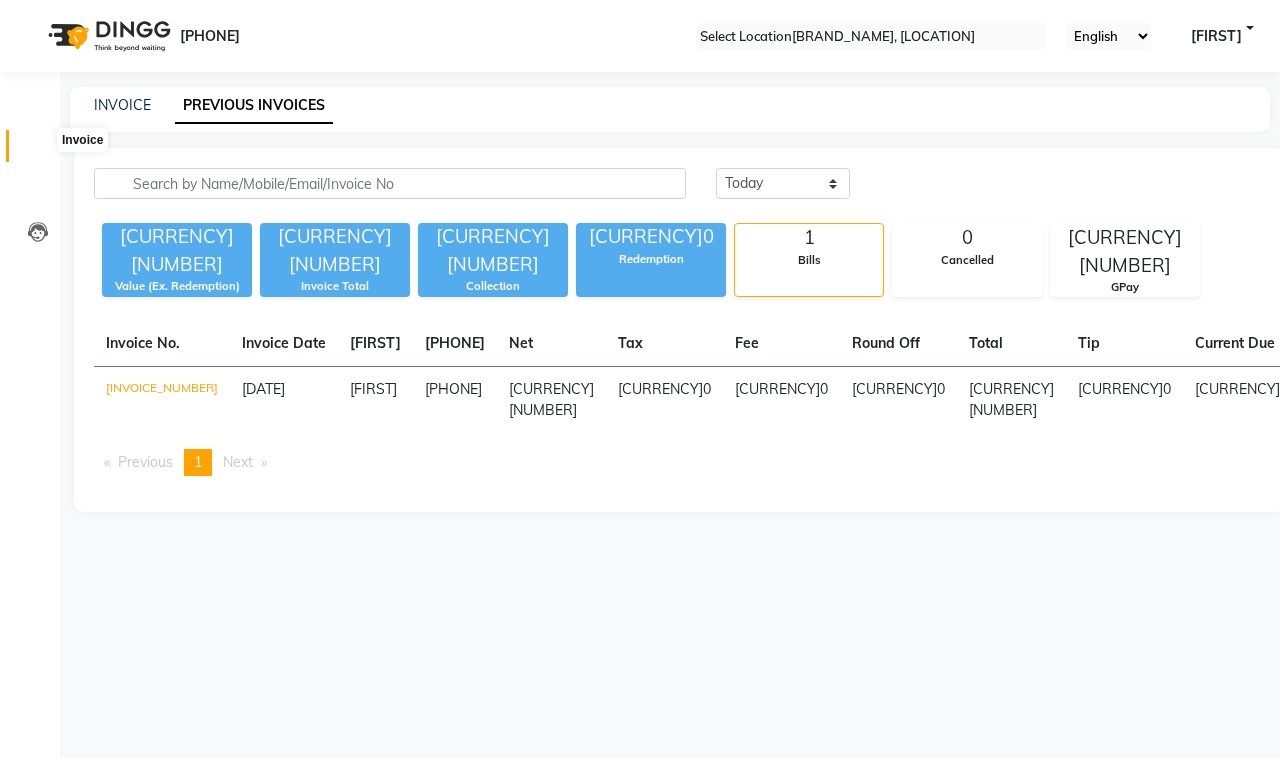 click at bounding box center (38, 151) 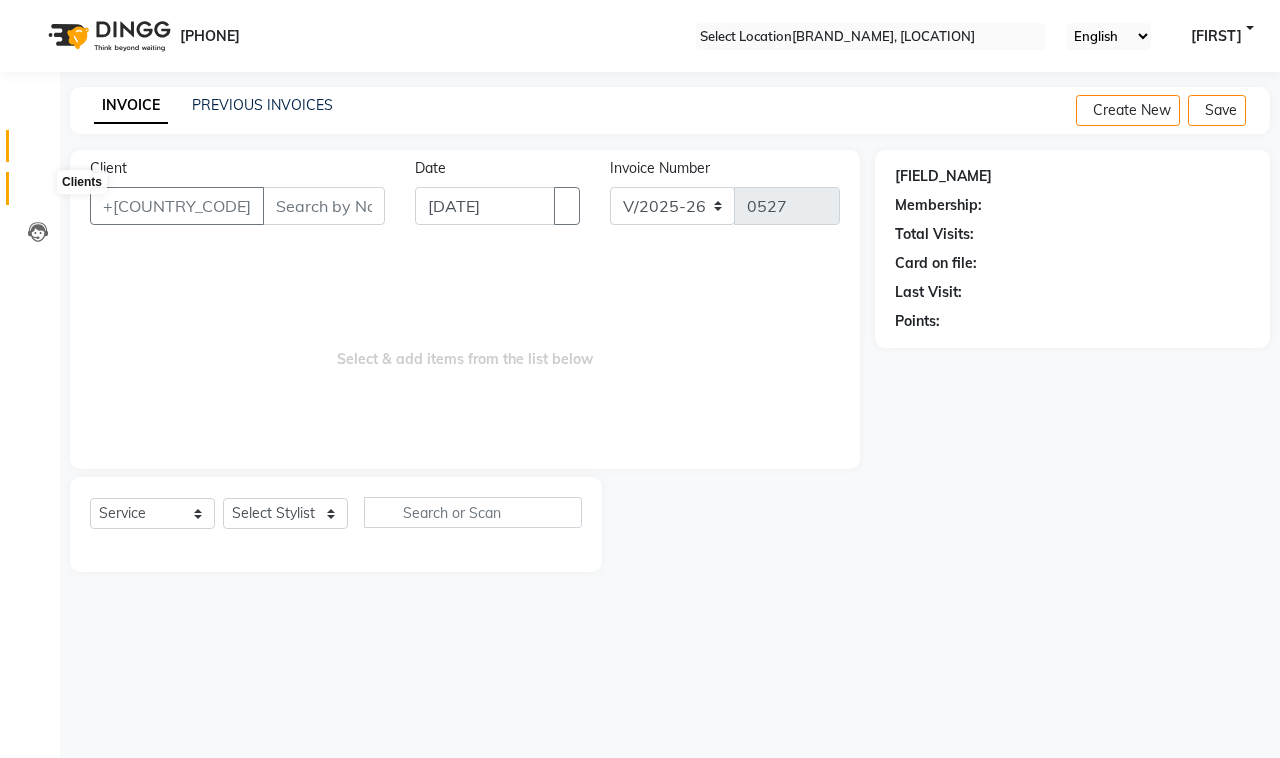 click at bounding box center [38, 193] 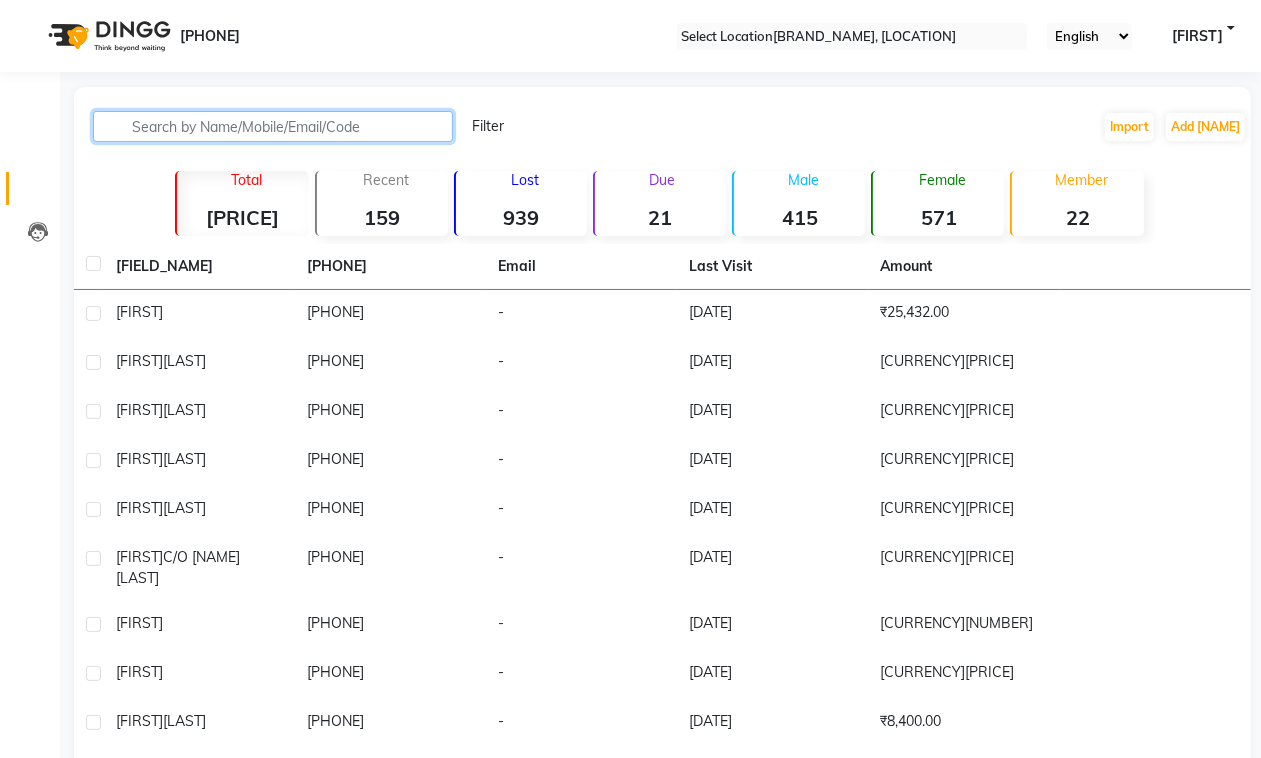 click at bounding box center [273, 126] 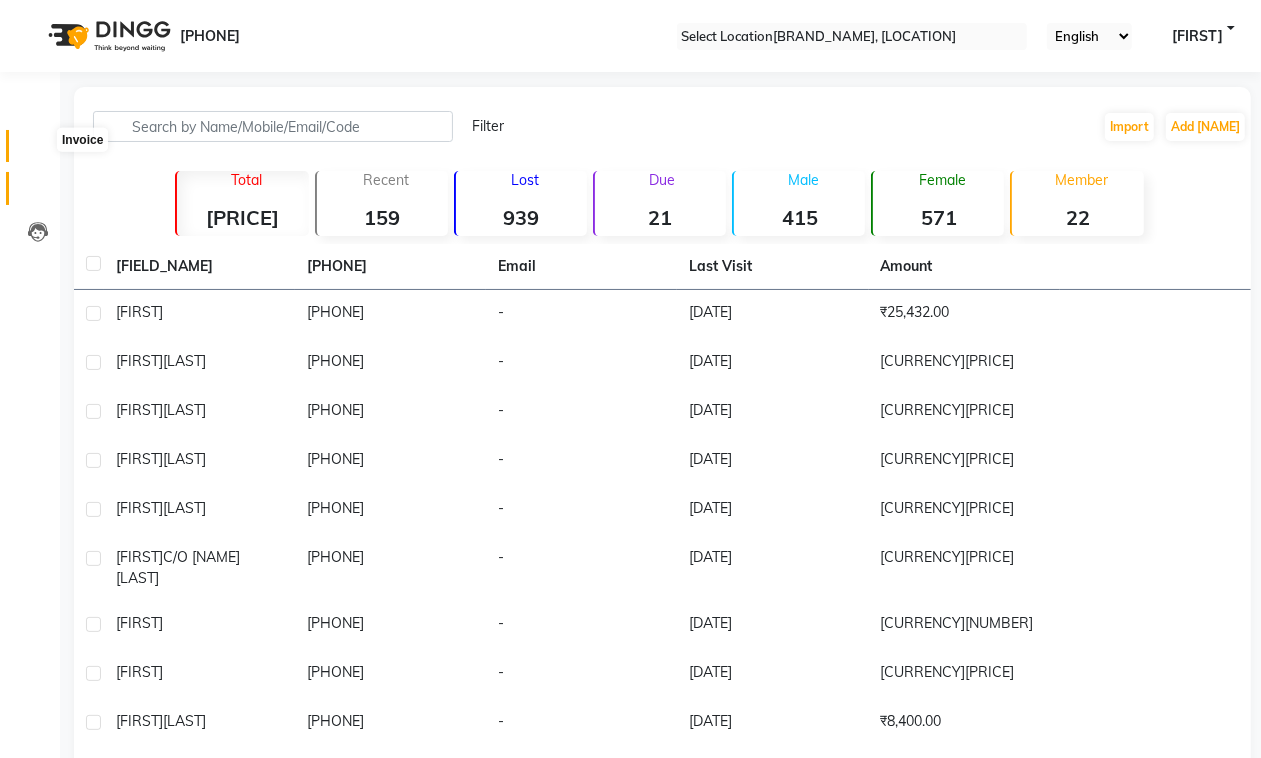 click at bounding box center (38, 151) 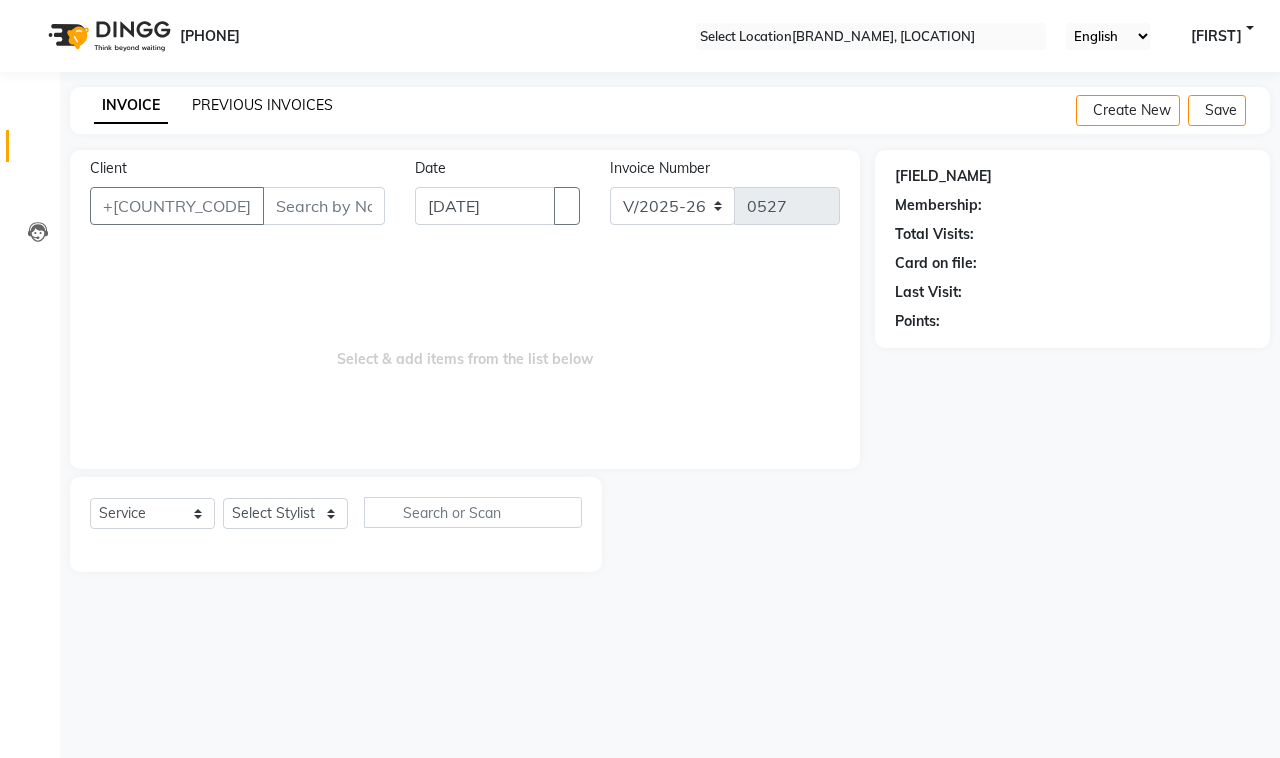 click on "PREVIOUS INVOICES" at bounding box center [262, 105] 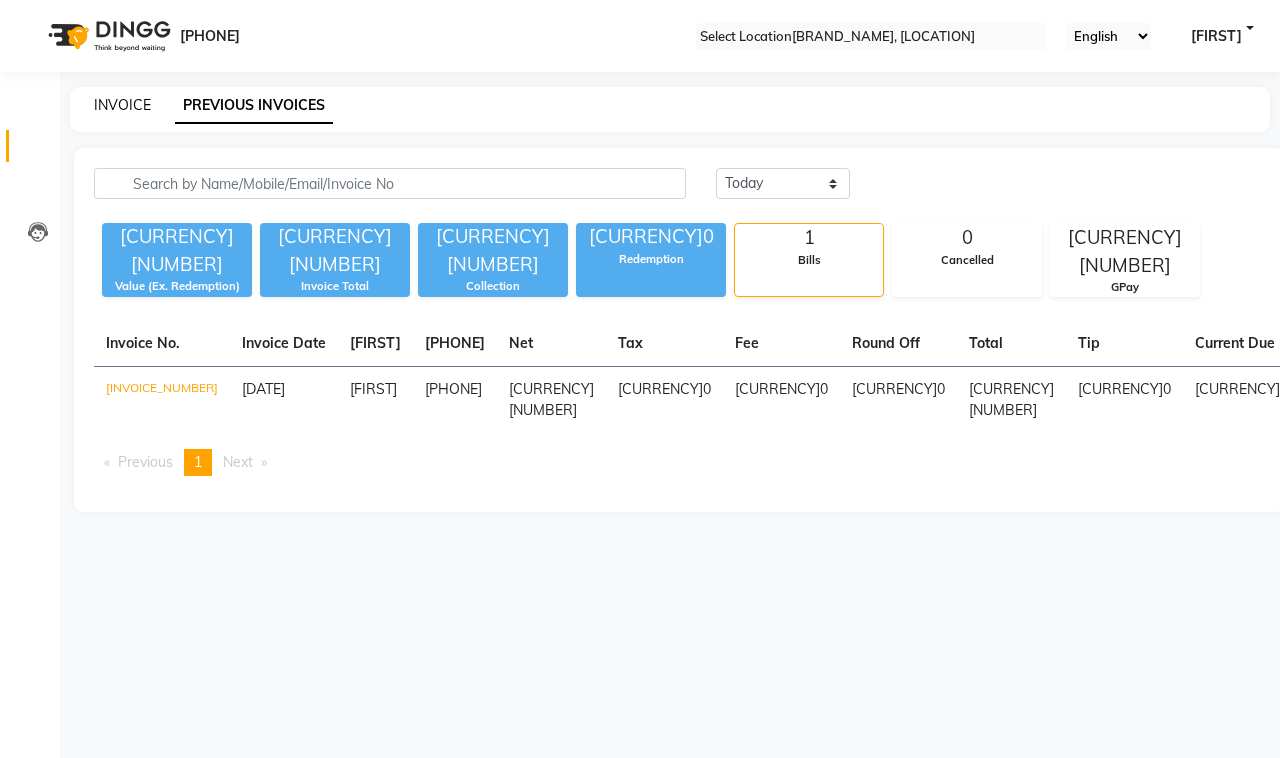 click on "INVOICE" at bounding box center [122, 105] 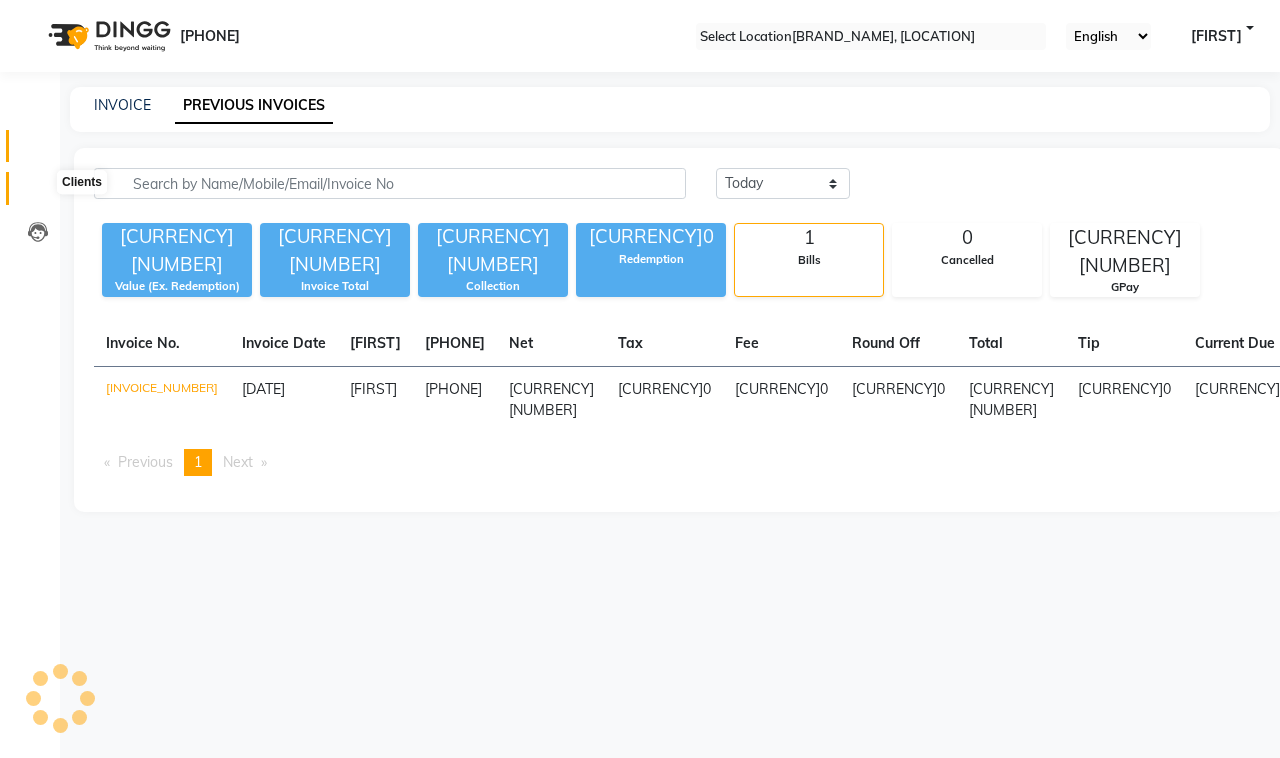 click at bounding box center [37, 193] 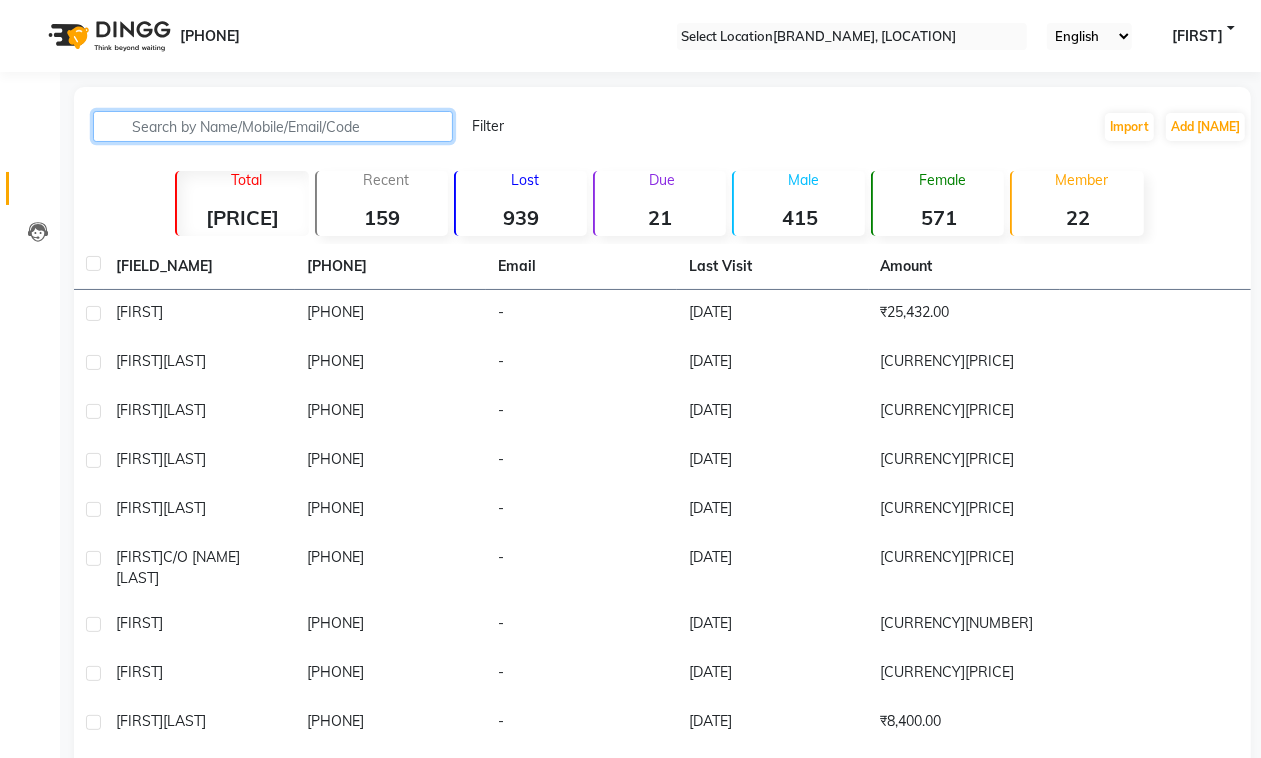 click at bounding box center [273, 126] 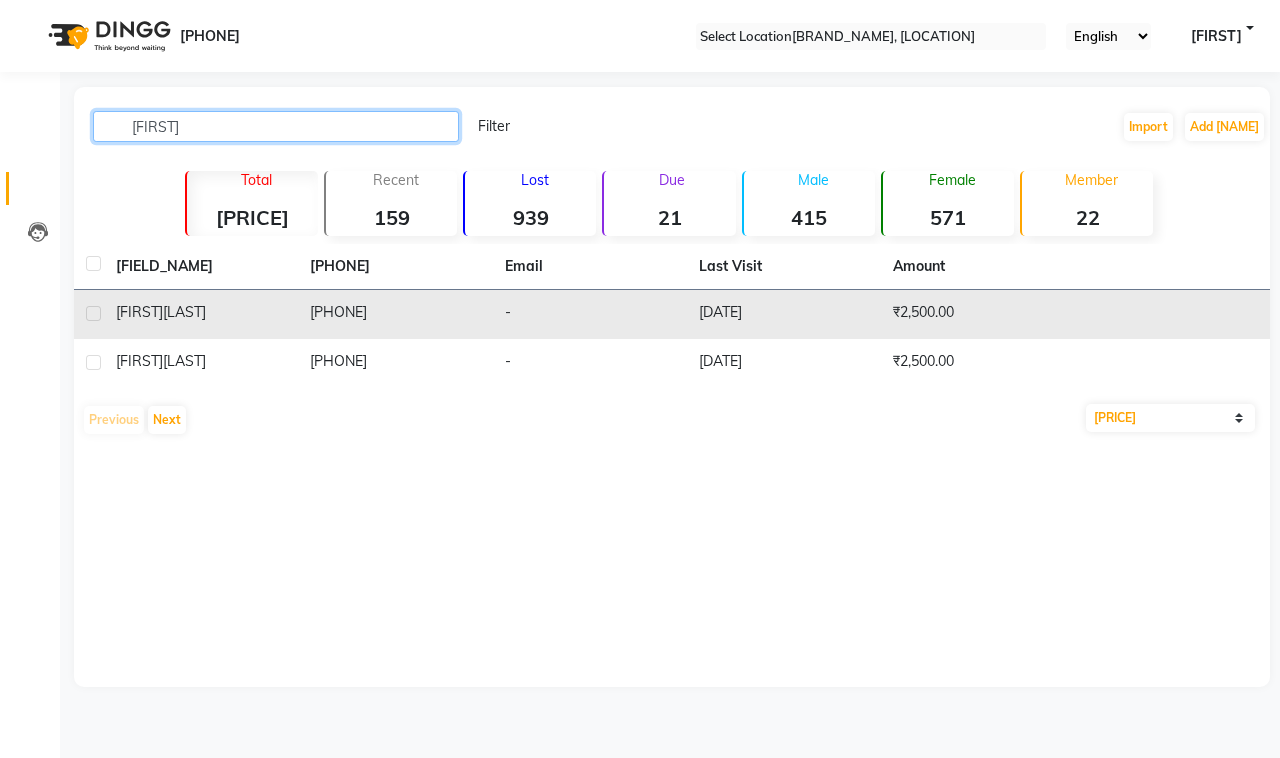 type on "[FIRST]" 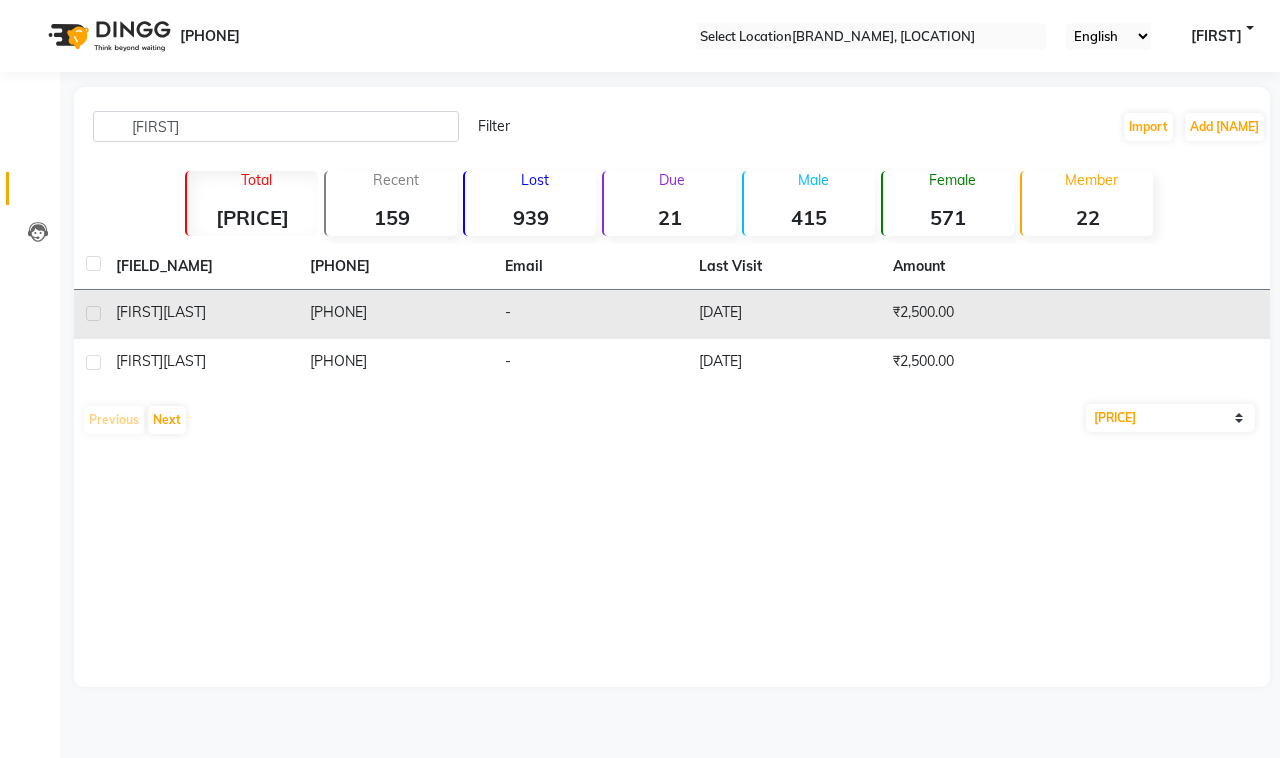 click on "[PHONE]" at bounding box center [395, 314] 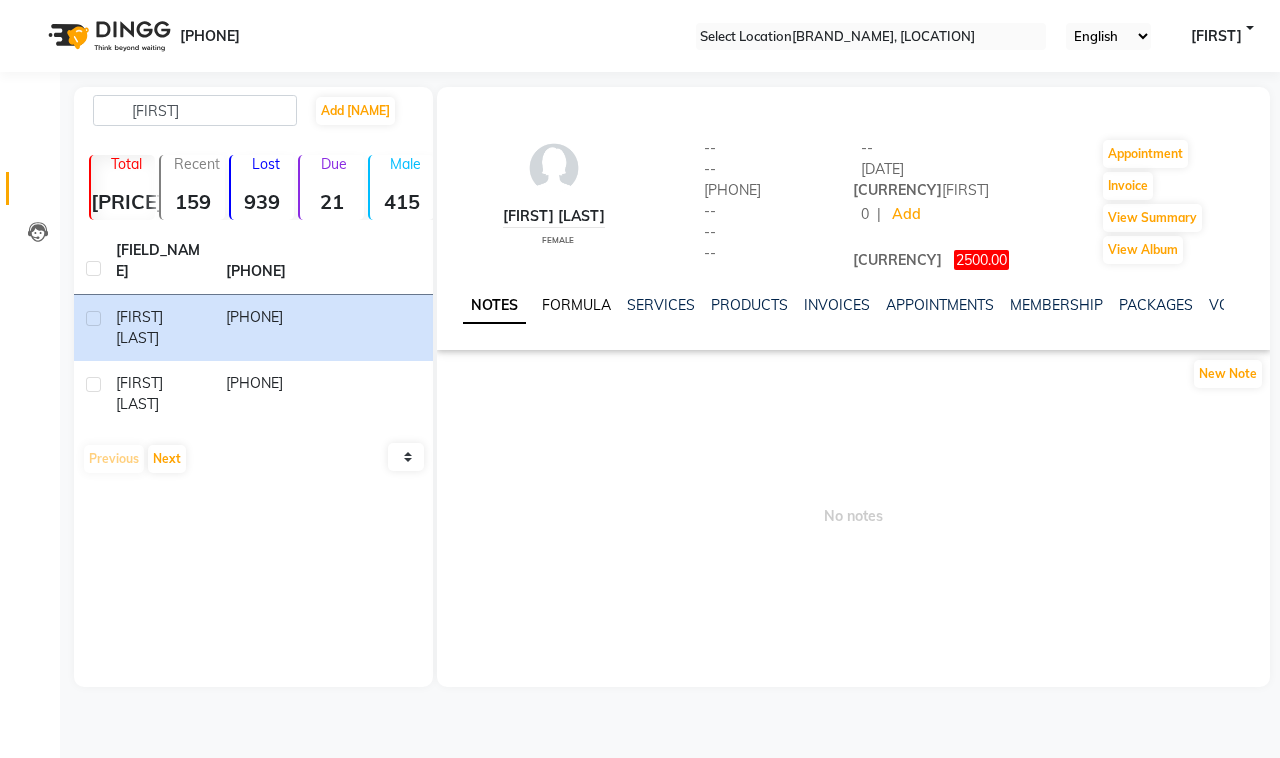 click on "FORMULA" at bounding box center [576, 305] 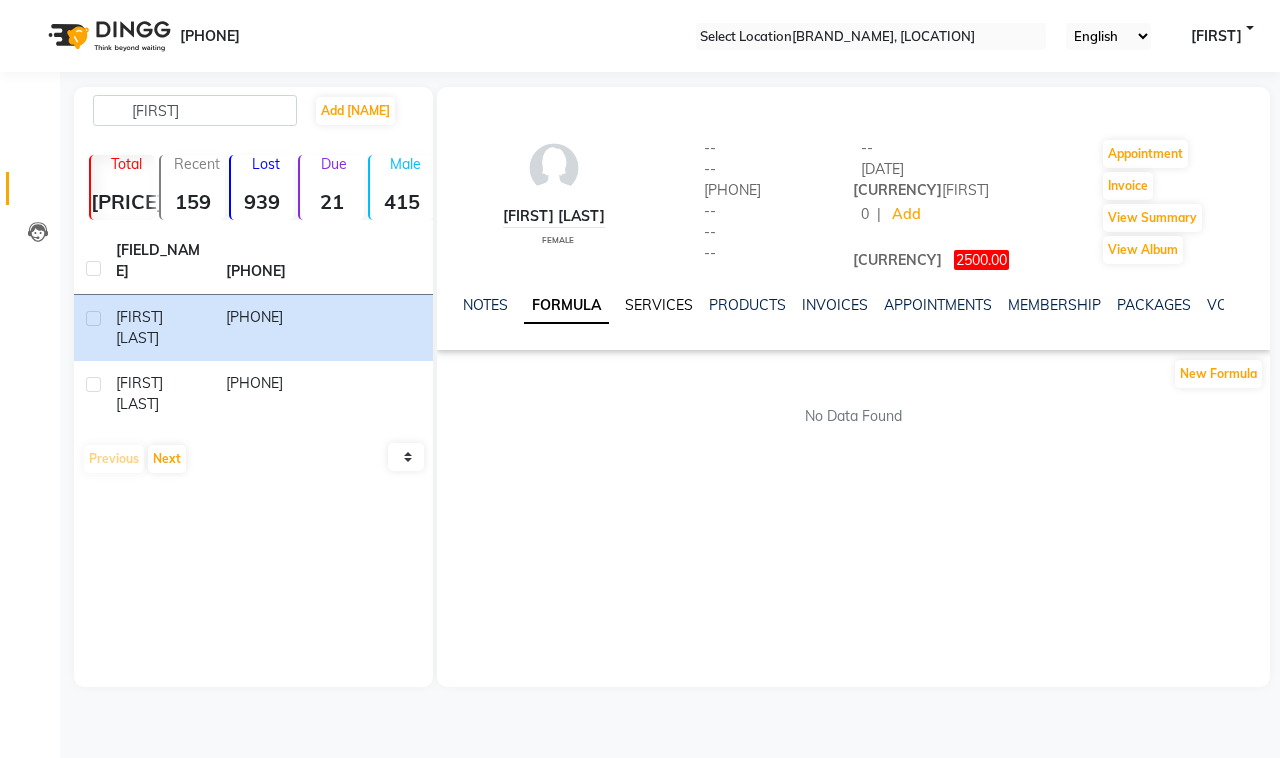 click on "SERVICES" at bounding box center (659, 305) 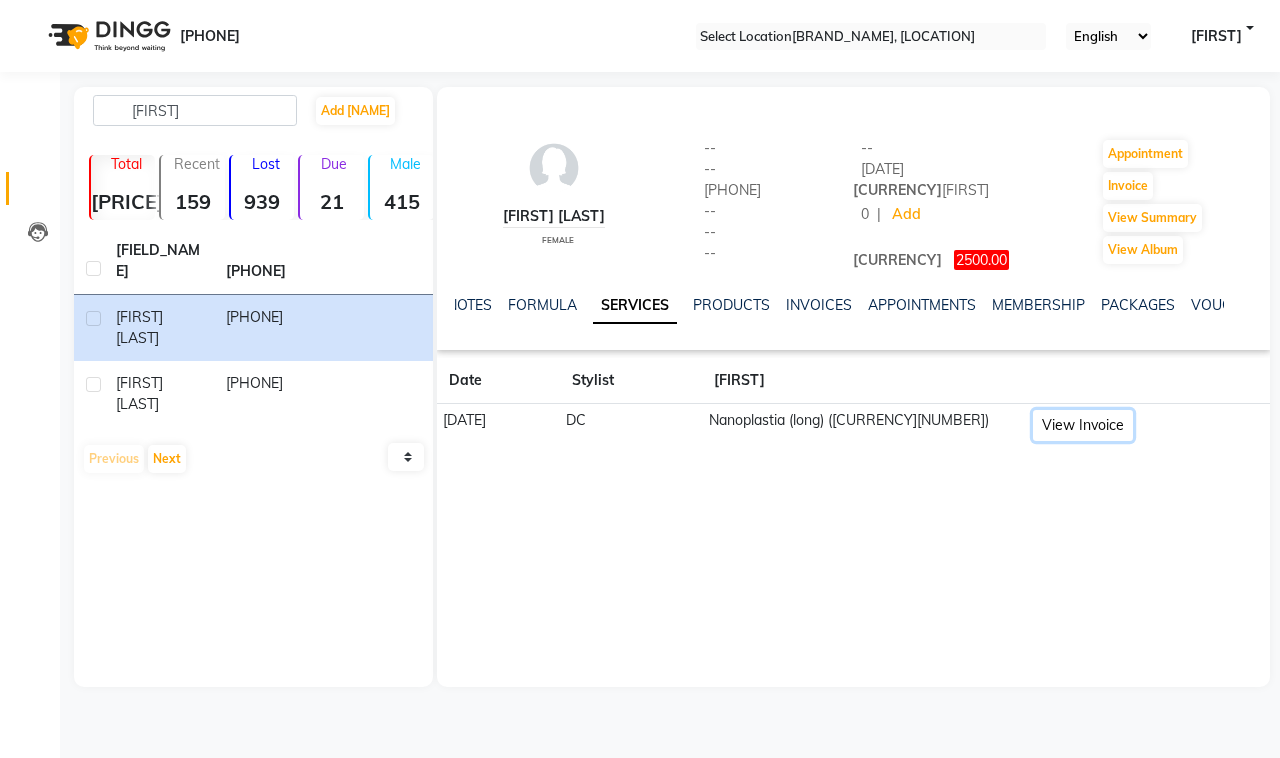 click on "View Invoice" at bounding box center (1083, 425) 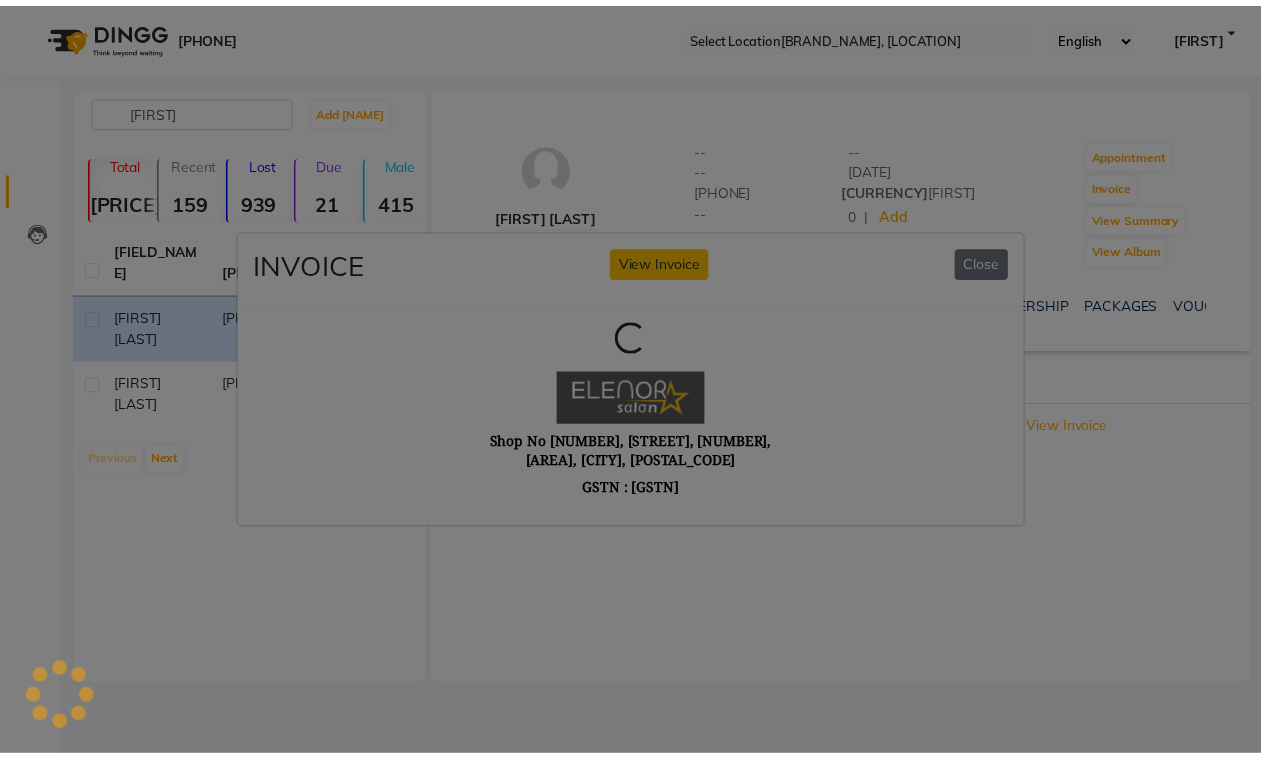 scroll, scrollTop: 0, scrollLeft: 0, axis: both 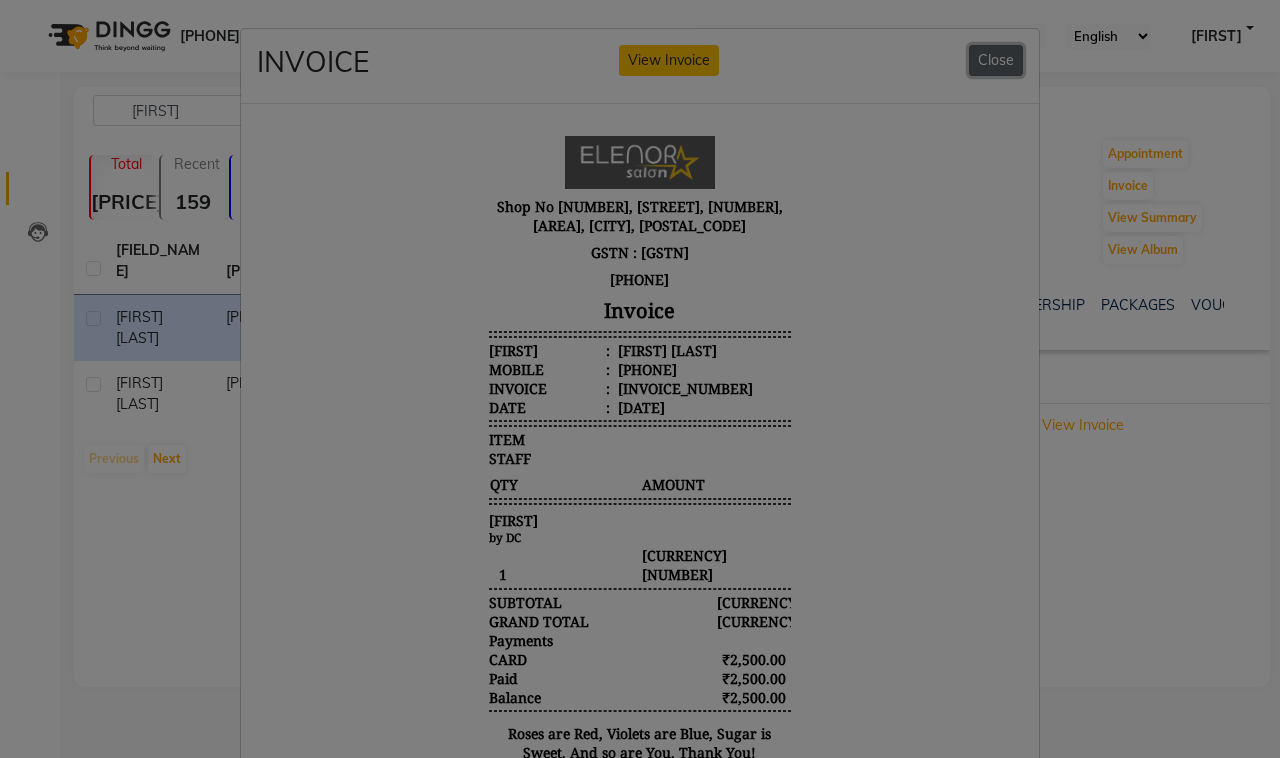 click on "Close" at bounding box center [996, 60] 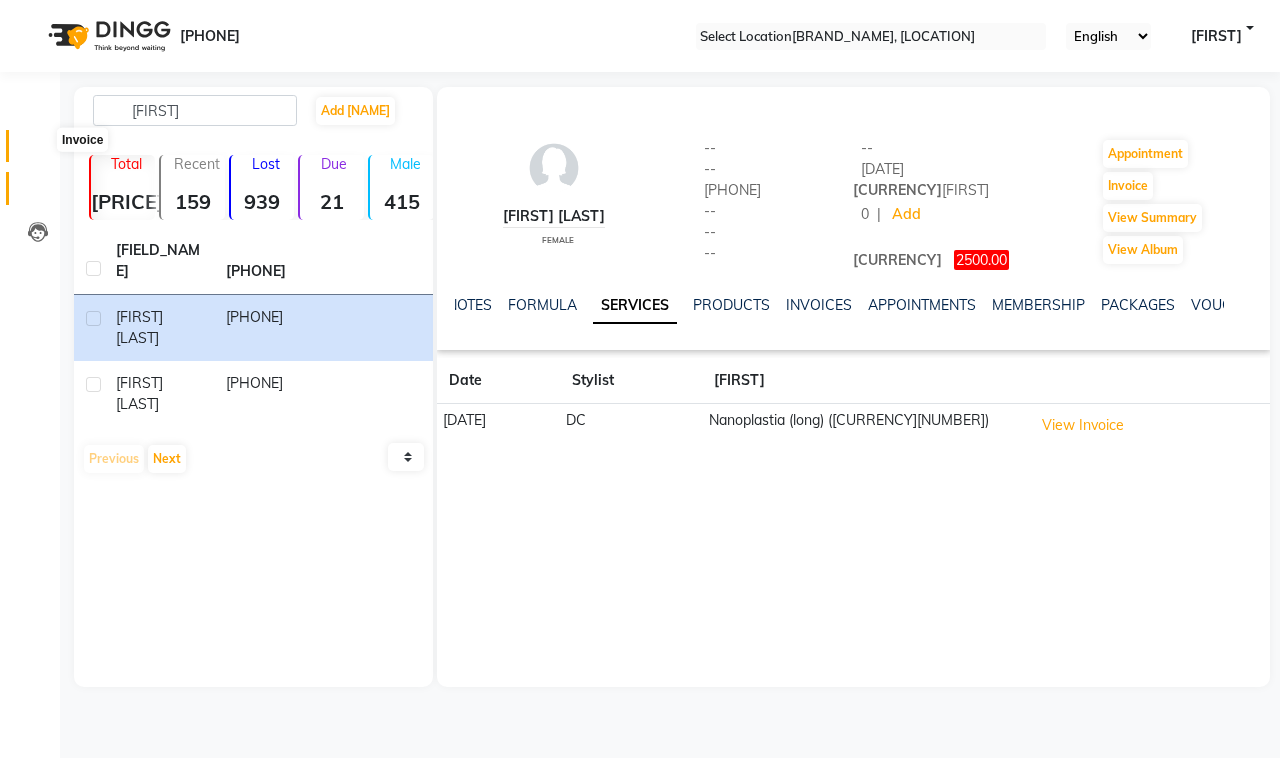 click at bounding box center [38, 151] 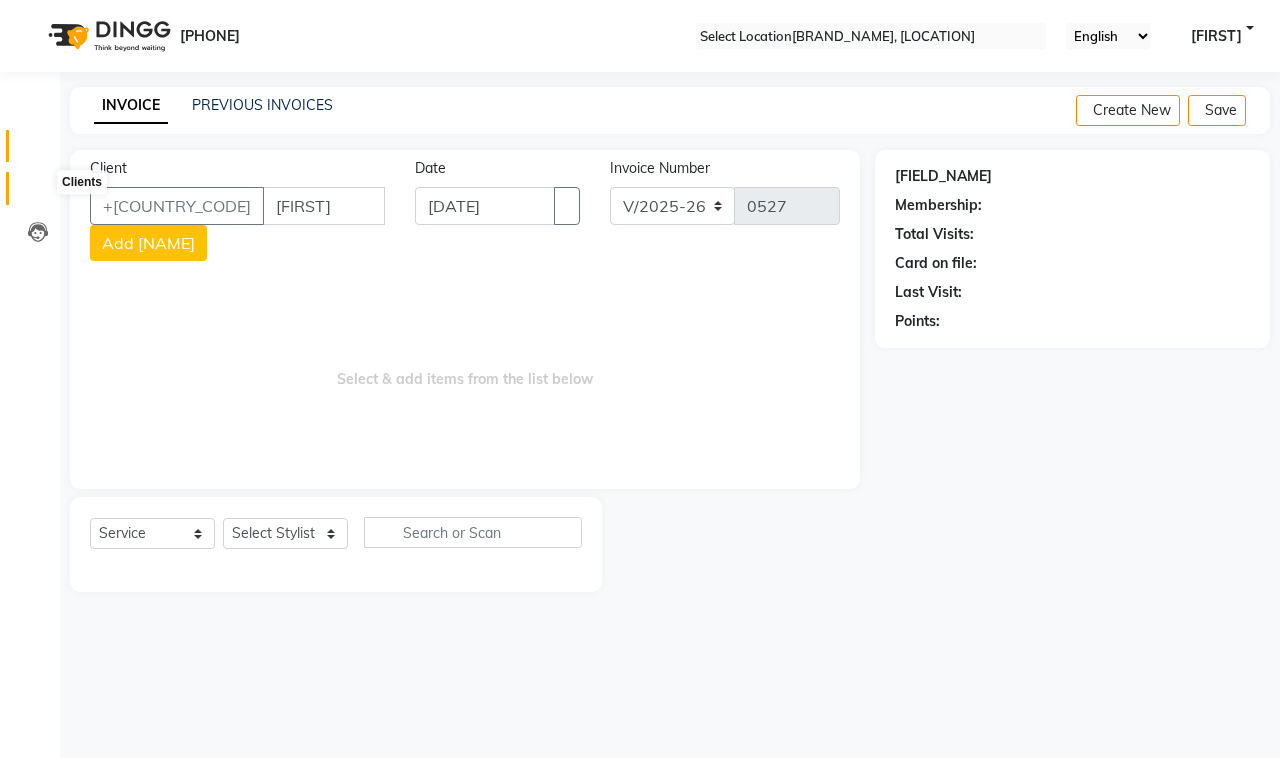 type on "[FIRST]" 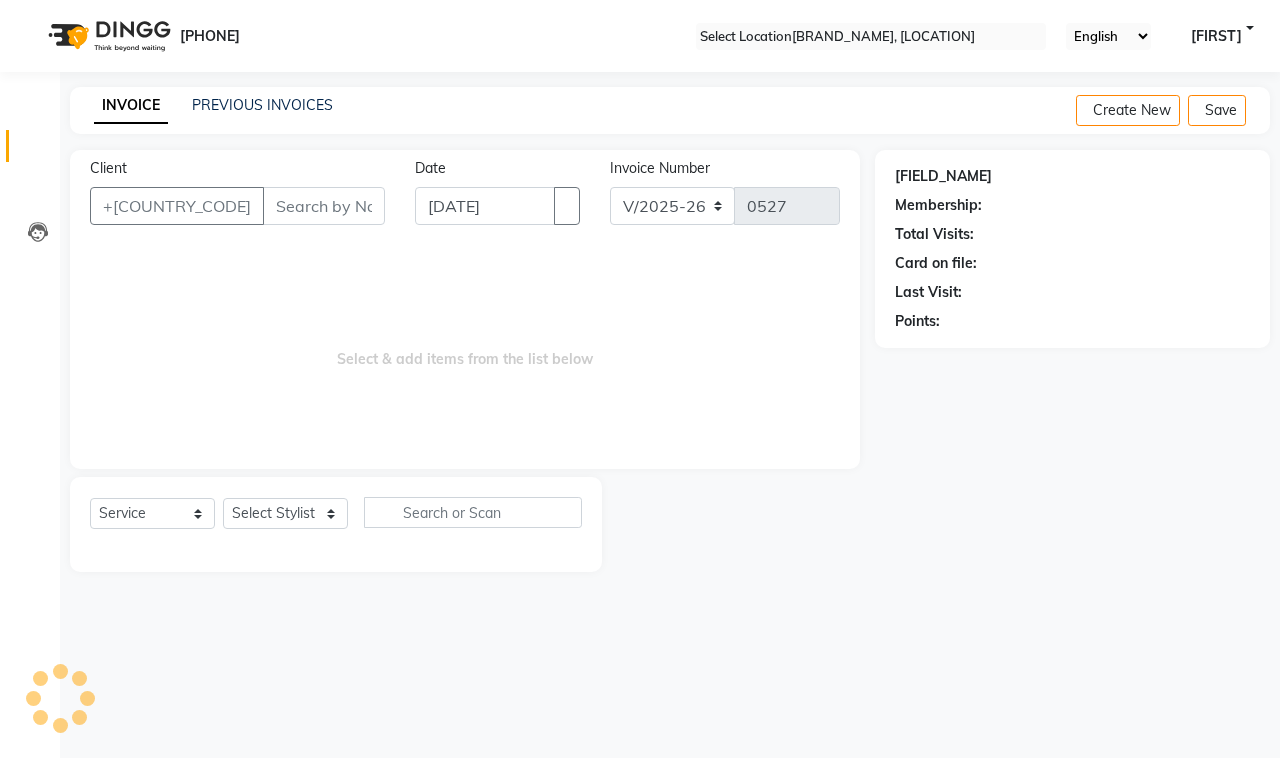 click on "Client" at bounding box center (324, 206) 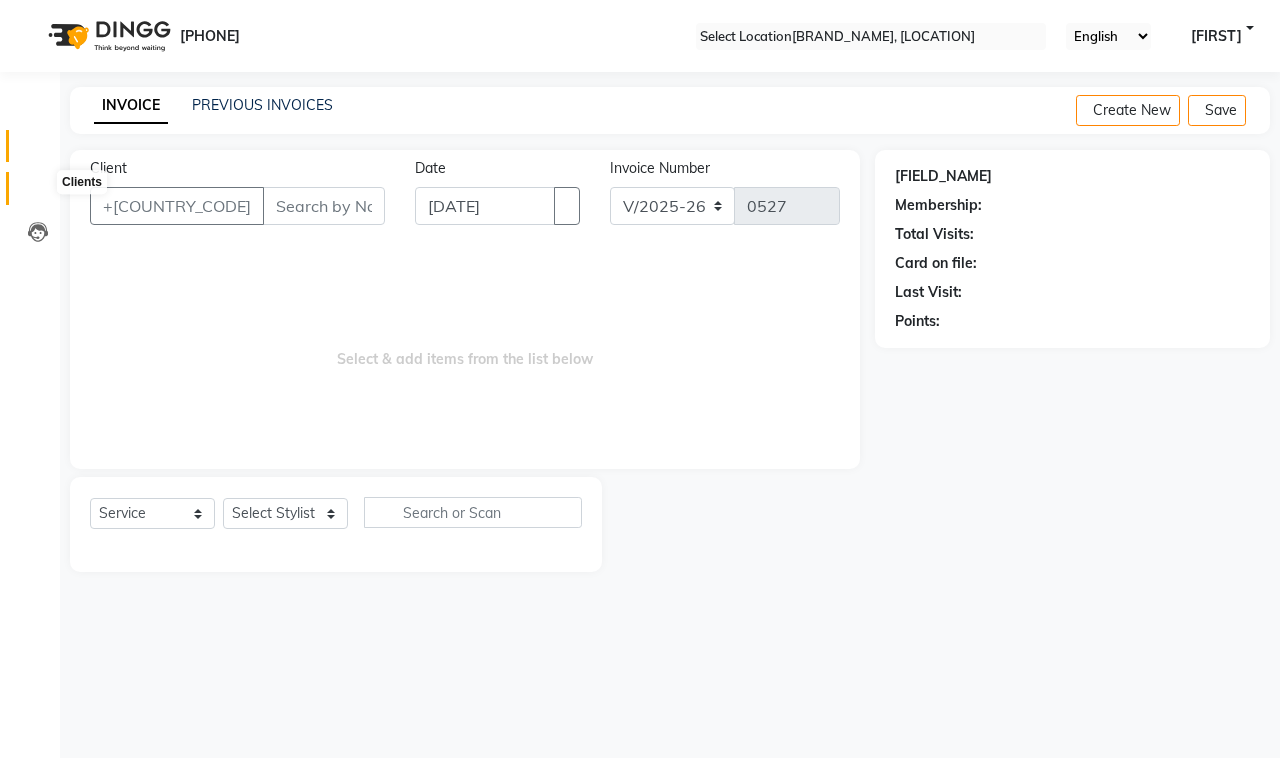 drag, startPoint x: 41, startPoint y: 181, endPoint x: 55, endPoint y: 183, distance: 14.142136 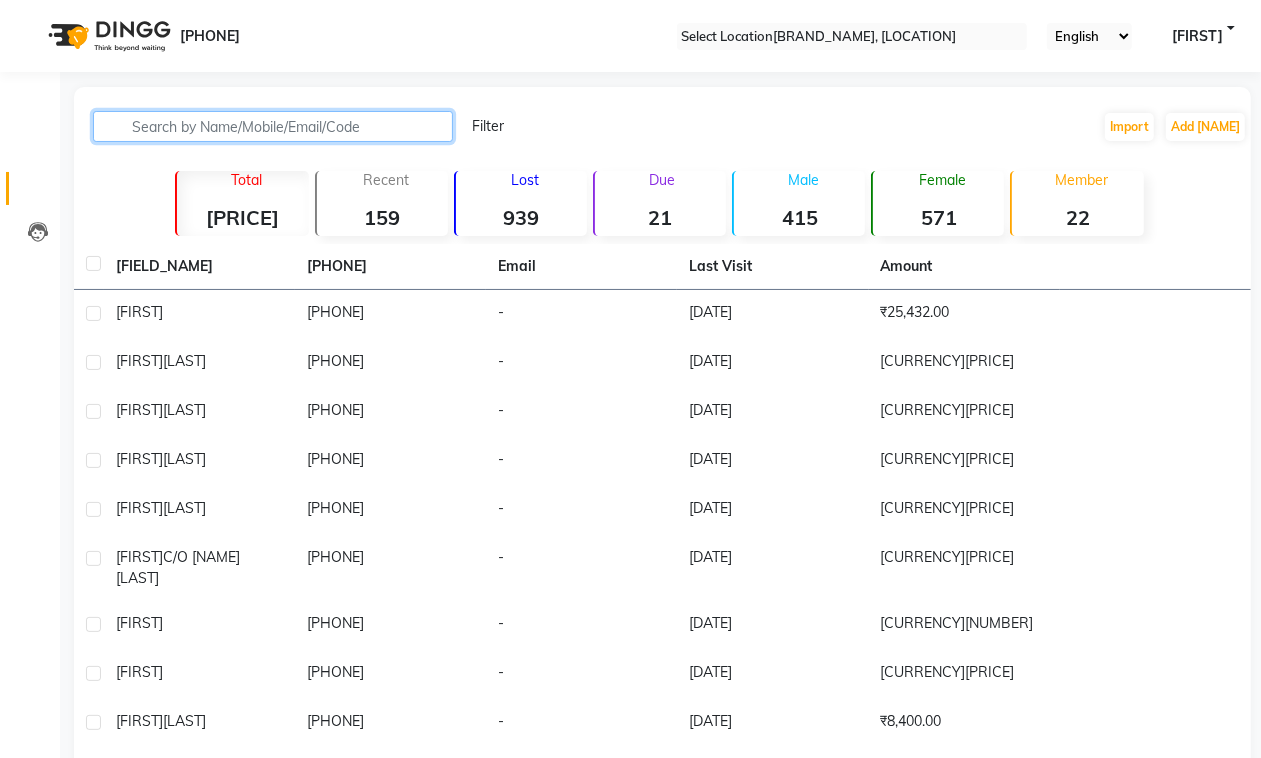 click at bounding box center (273, 126) 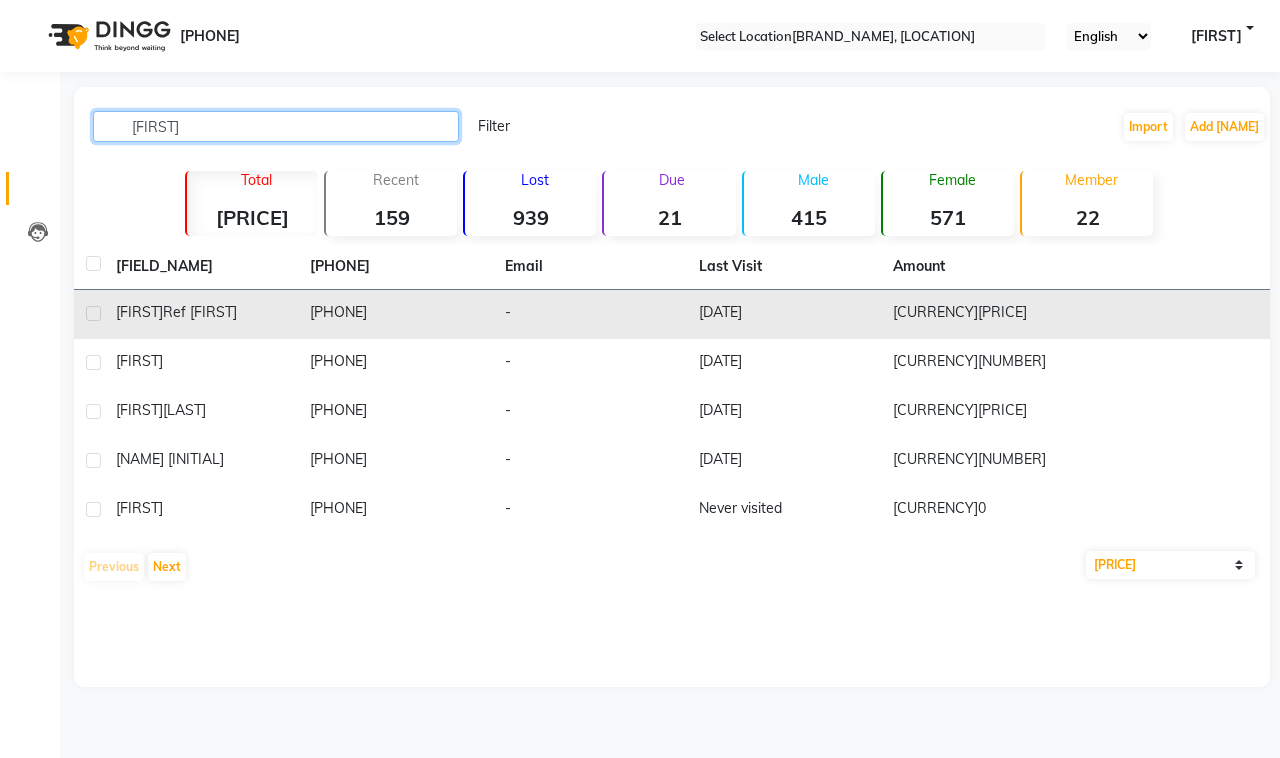 type on "[FIRST]" 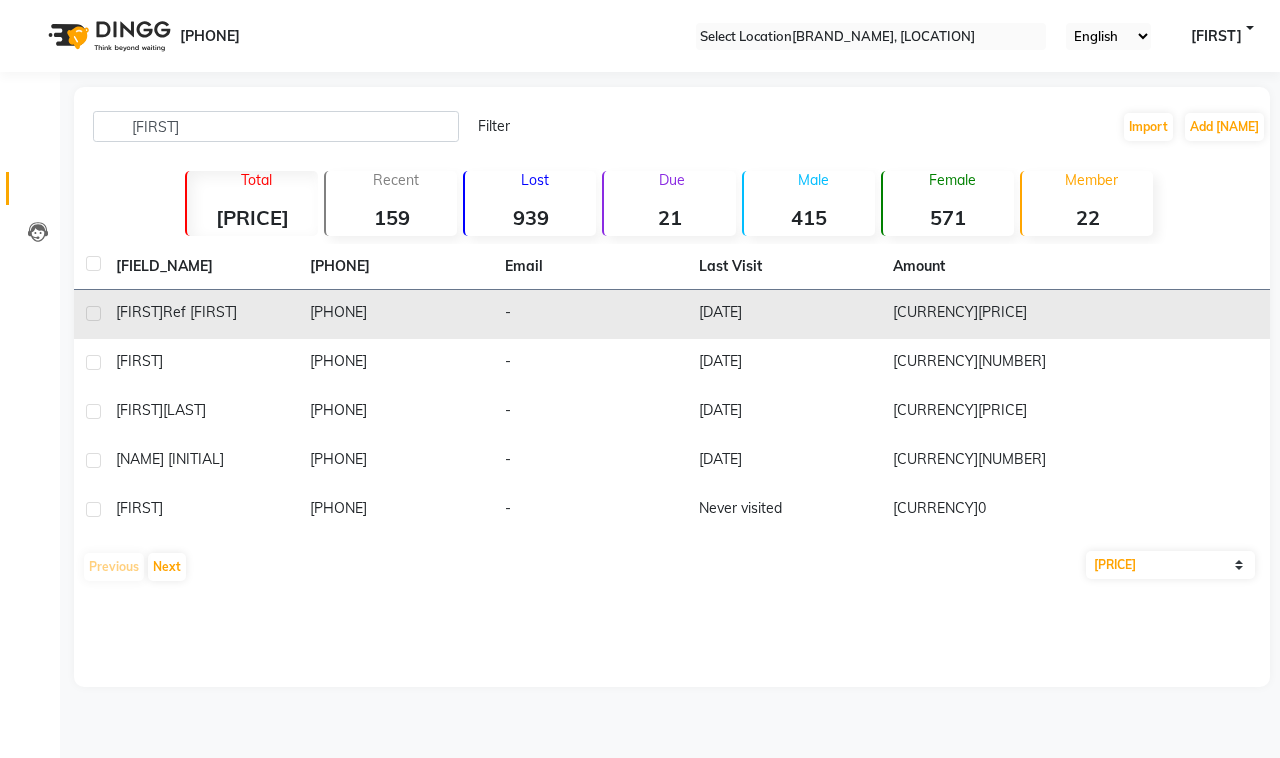 click on "[PHONE]" at bounding box center (395, 314) 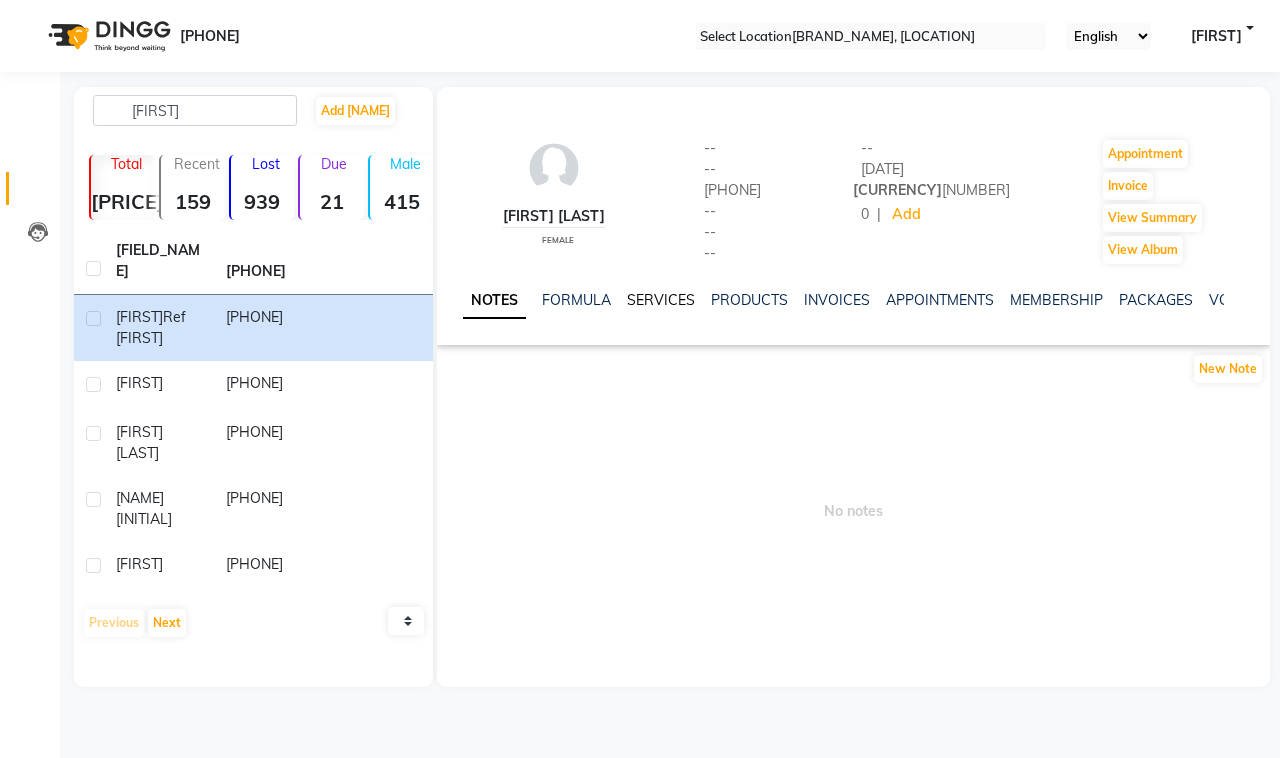 click on "SERVICES" at bounding box center [661, 300] 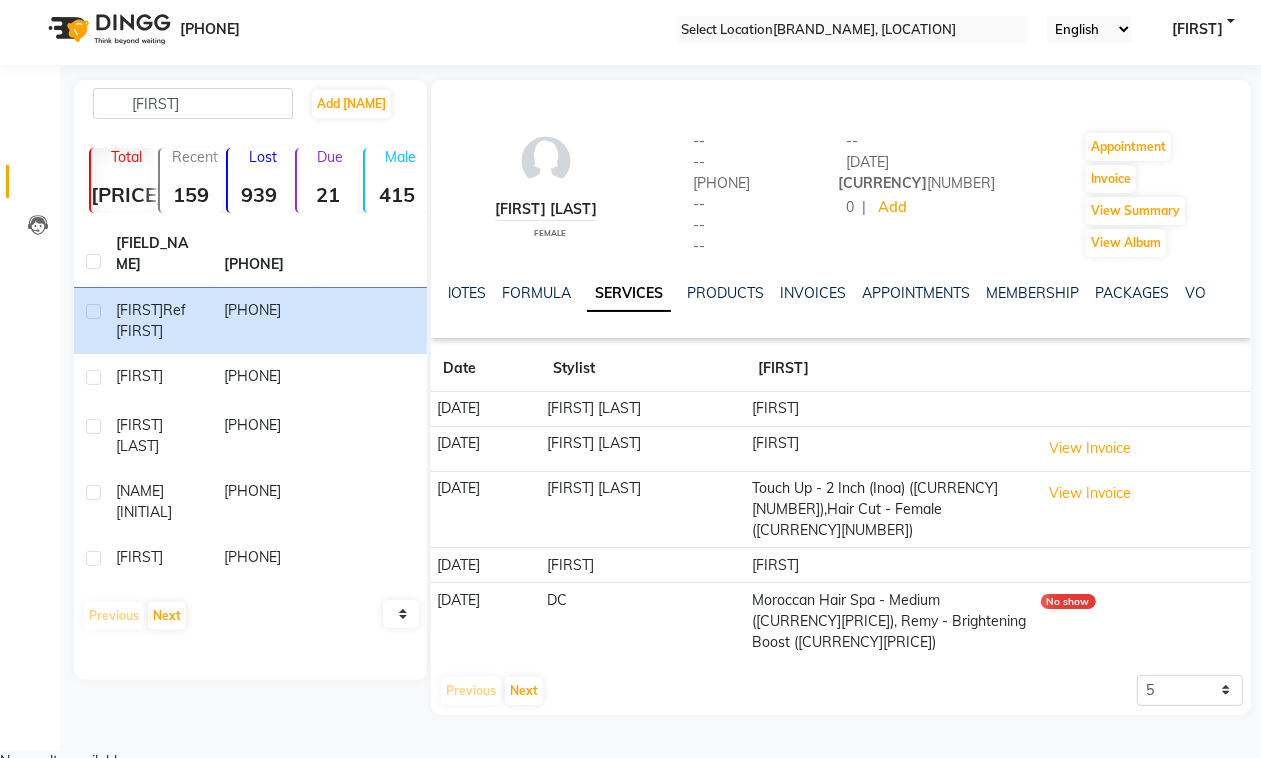 scroll, scrollTop: 0, scrollLeft: 0, axis: both 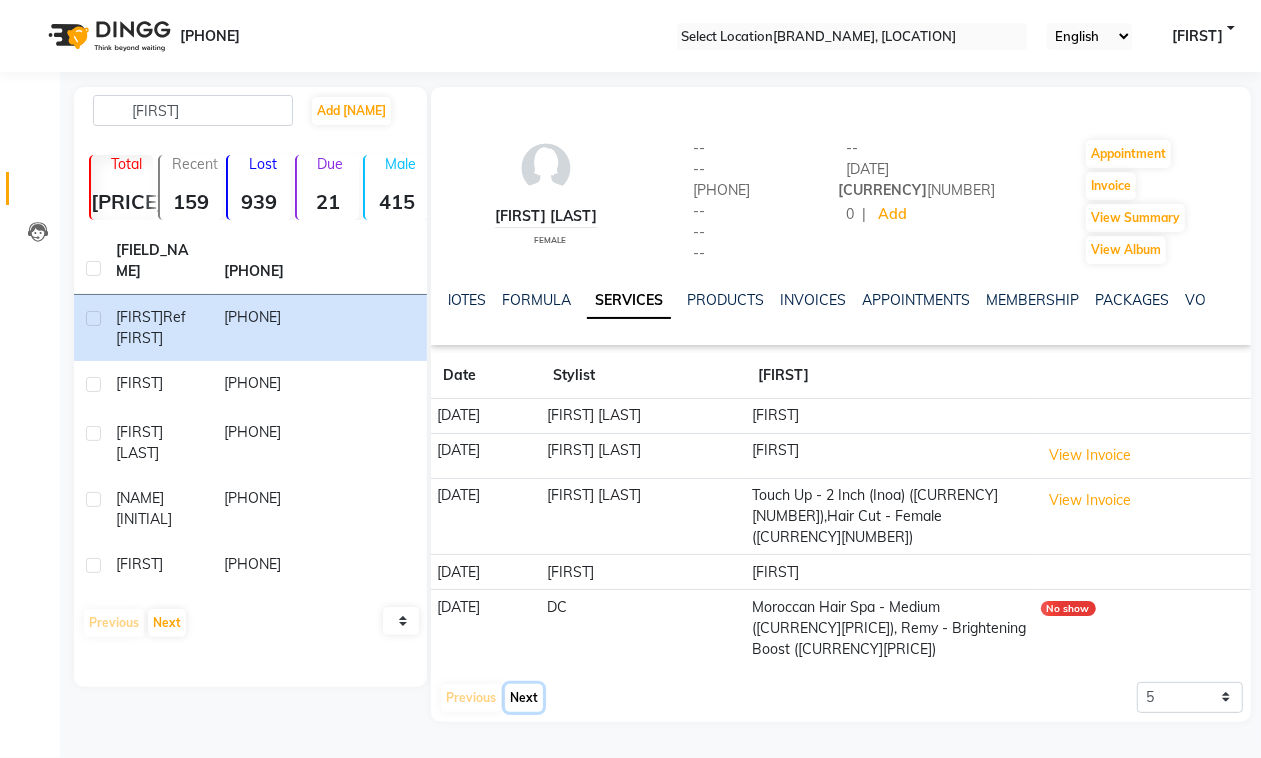 click on "Next" at bounding box center [524, 698] 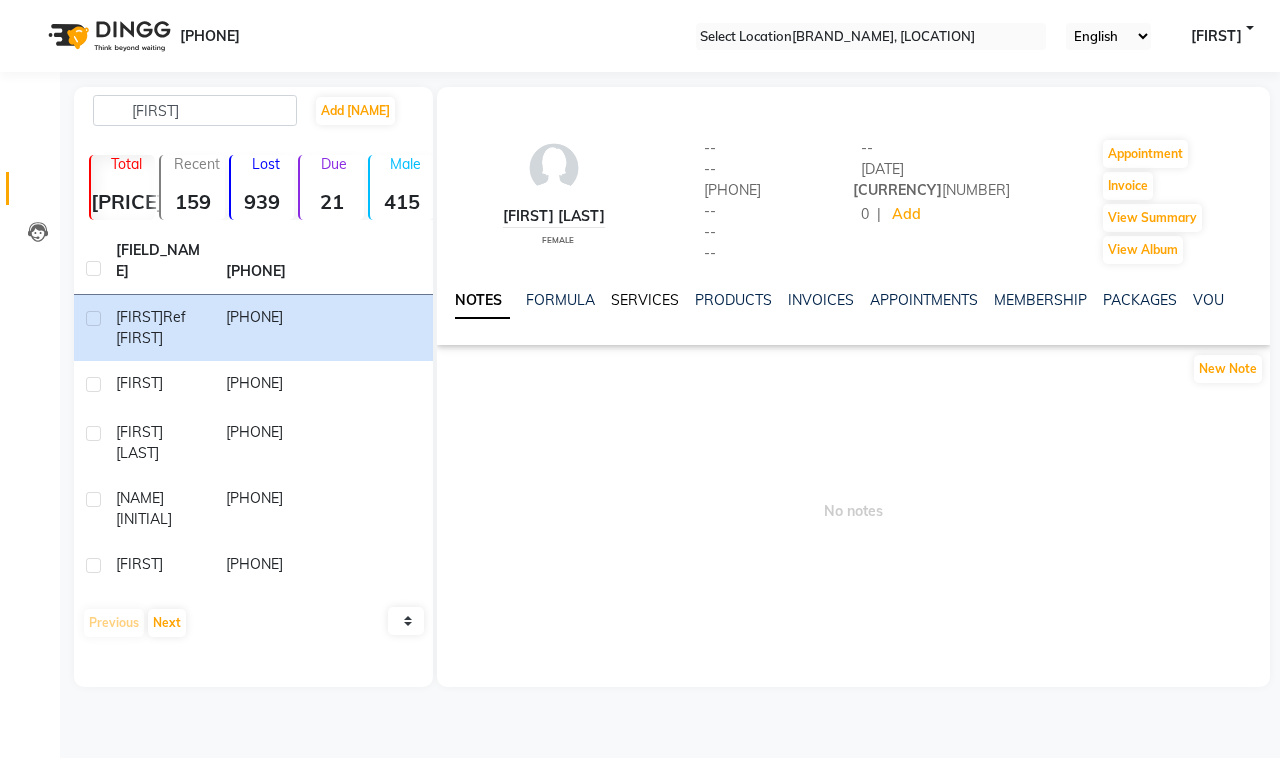 click on "SERVICES" at bounding box center [645, 300] 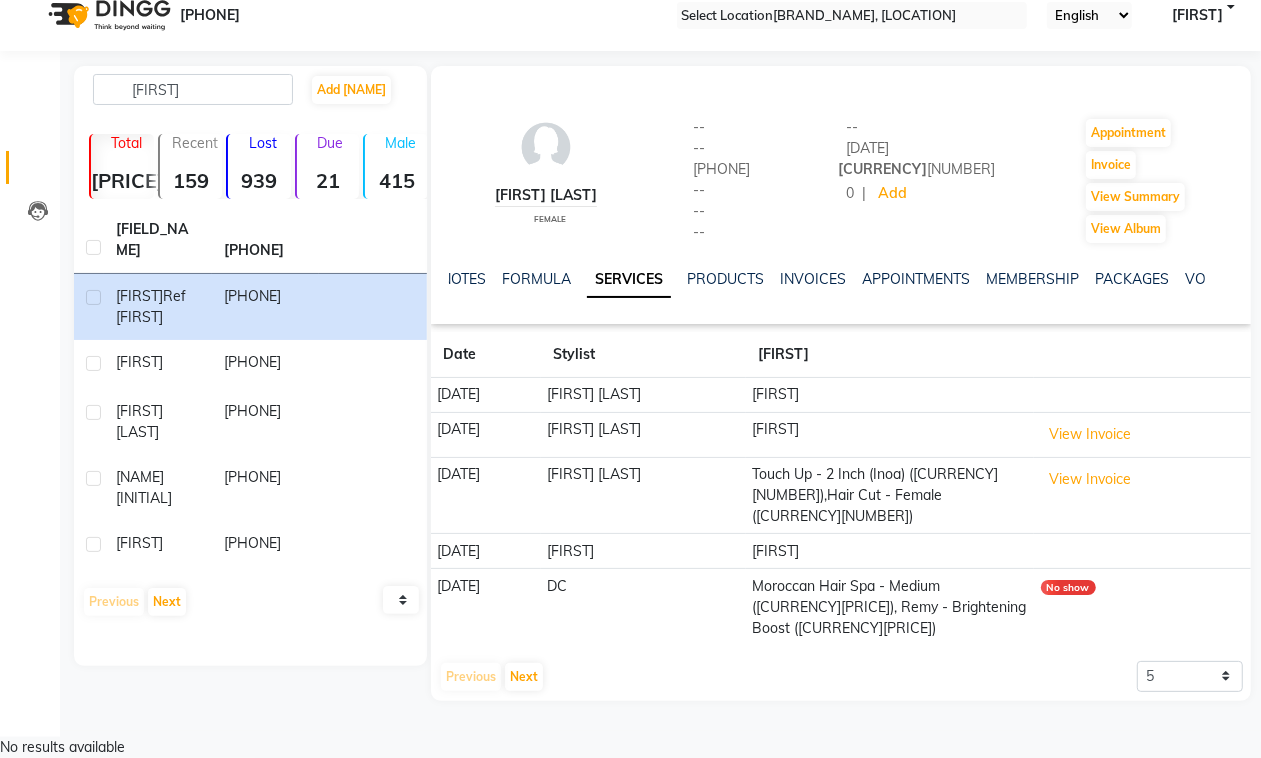 scroll, scrollTop: 45, scrollLeft: 0, axis: vertical 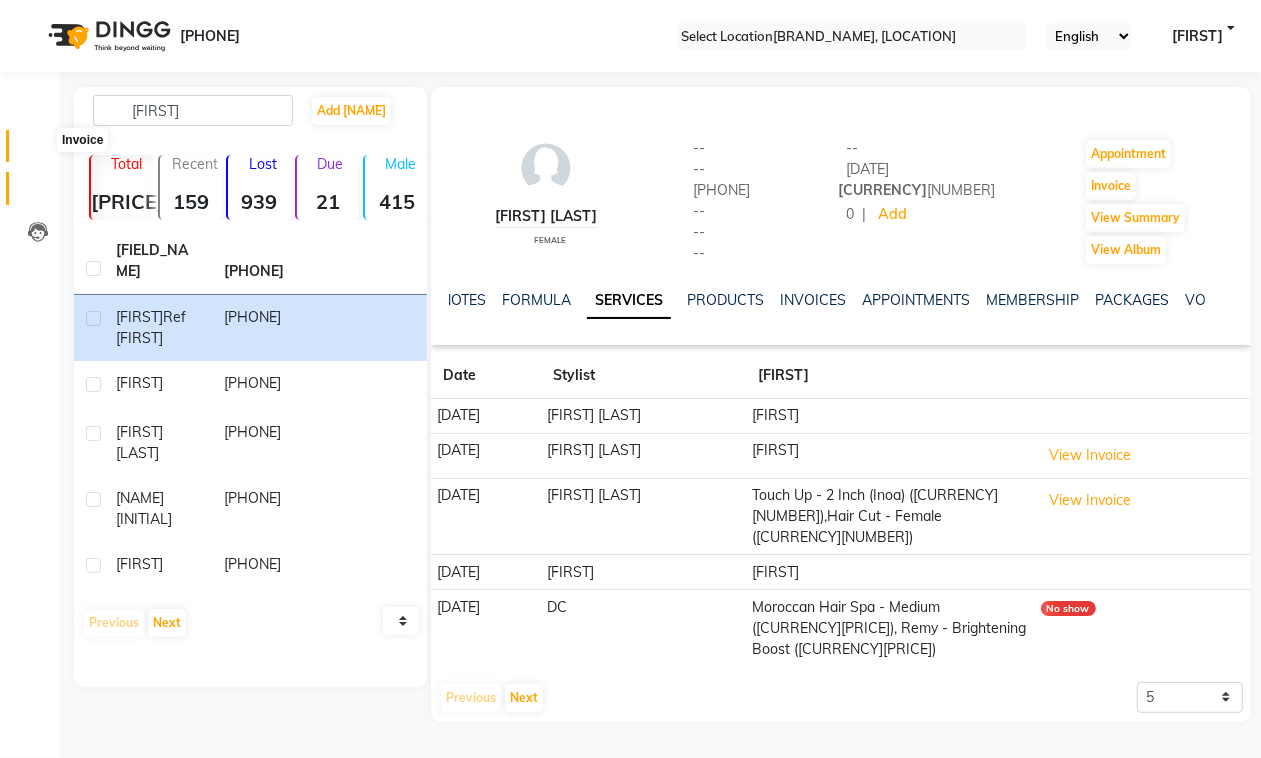 click at bounding box center (38, 151) 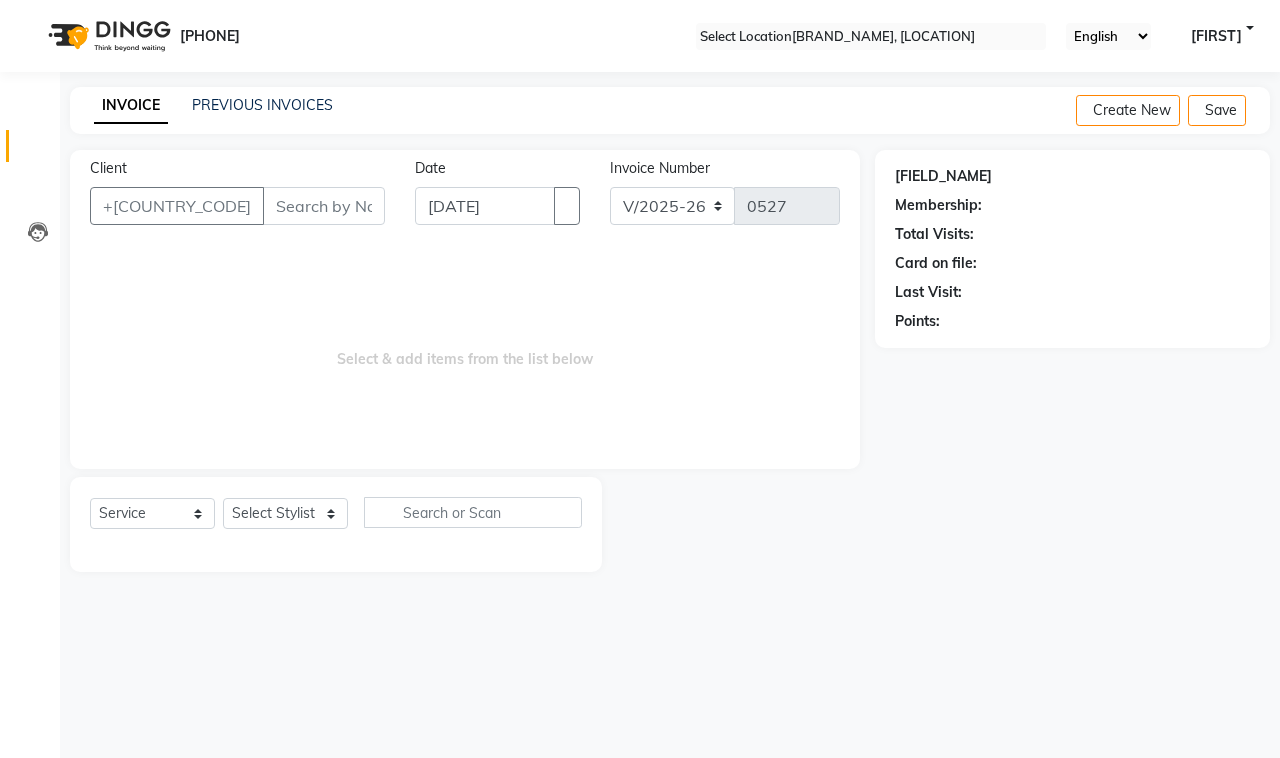 click on "Client" at bounding box center (324, 206) 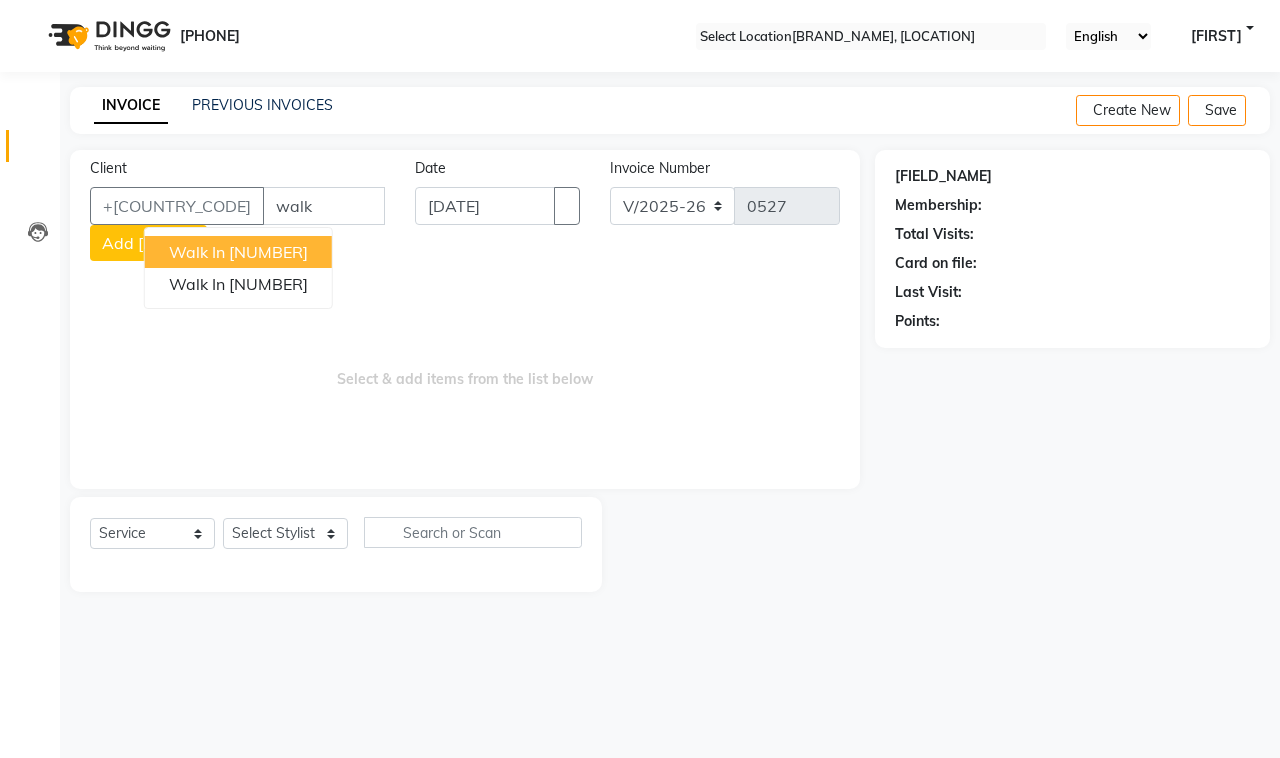 click on "[NUMBER]" at bounding box center [268, 252] 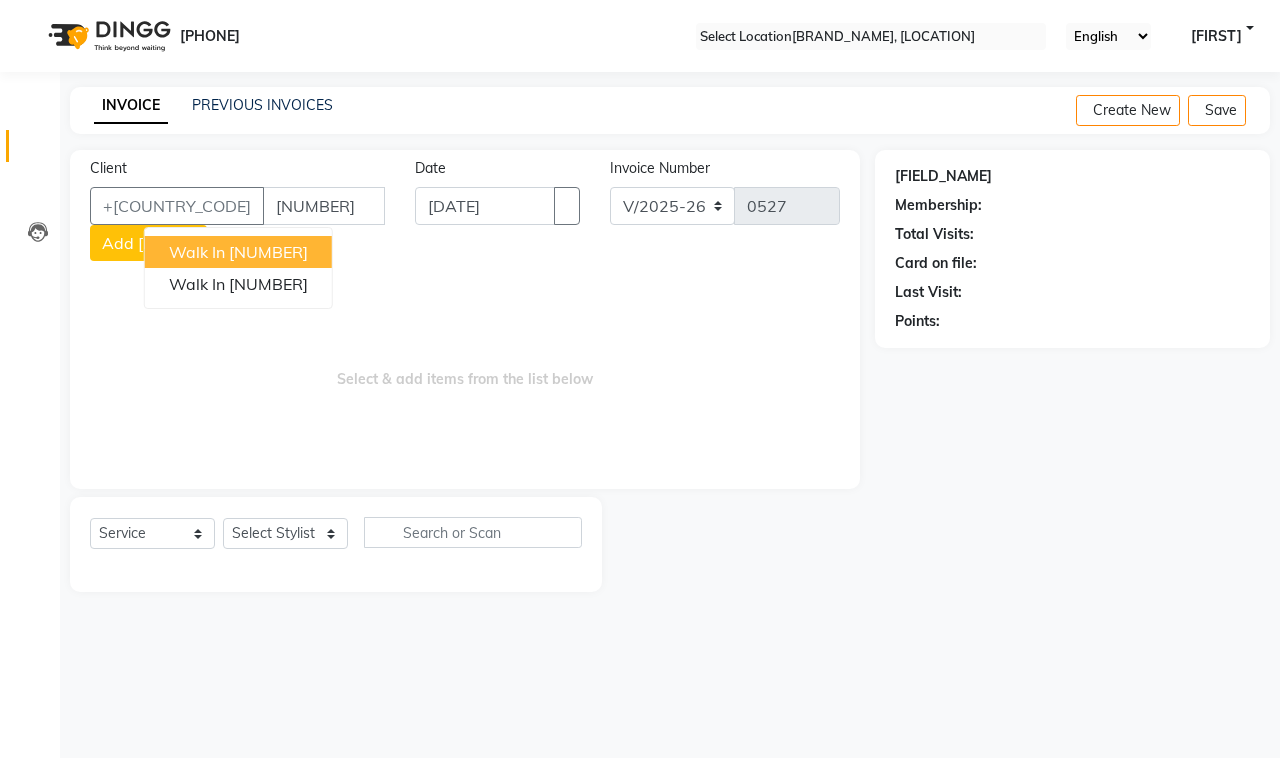 type on "[NUMBER]" 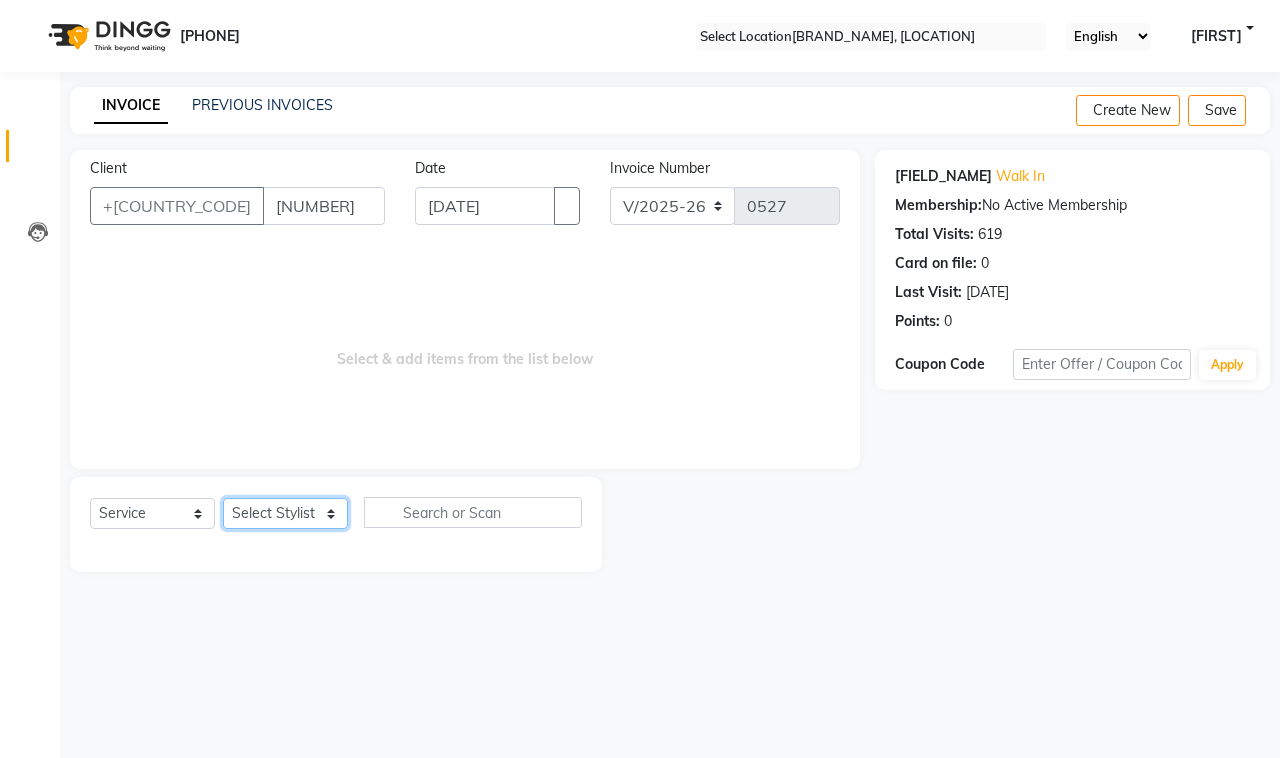 click on "Select Stylist [INITIALS] [INITIALS] [FIRST] [FIRST] [FIRST] [FIRST] [LAST]" at bounding box center [285, 513] 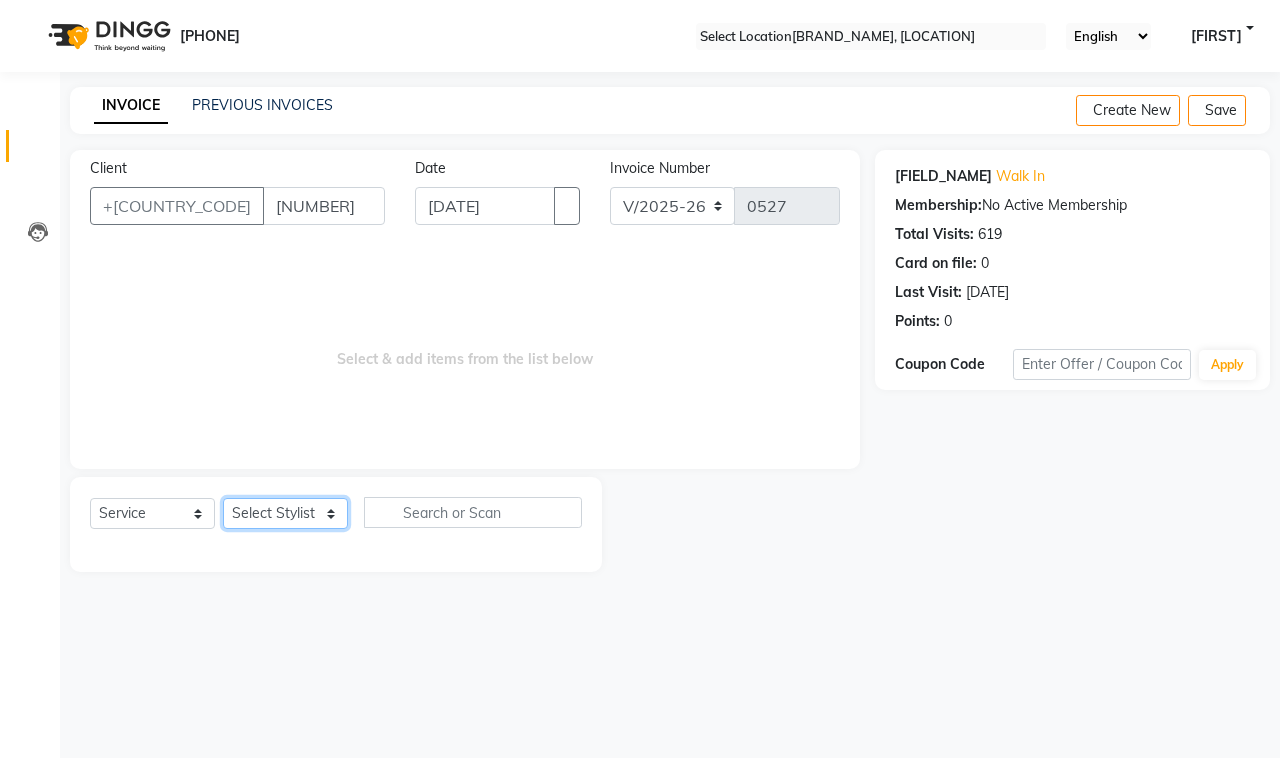 select on "10481" 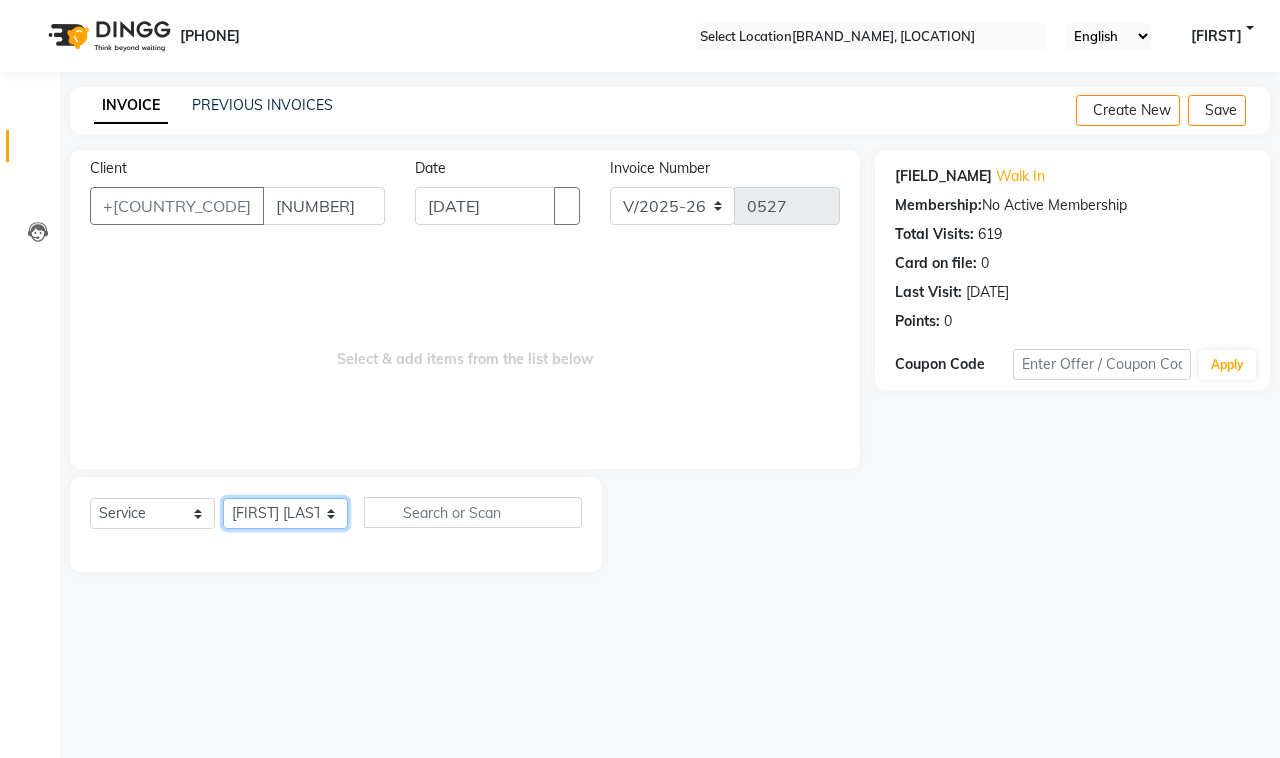click on "Select Stylist [INITIALS] [INITIALS] [FIRST] [FIRST] [FIRST] [FIRST] [LAST]" at bounding box center (285, 513) 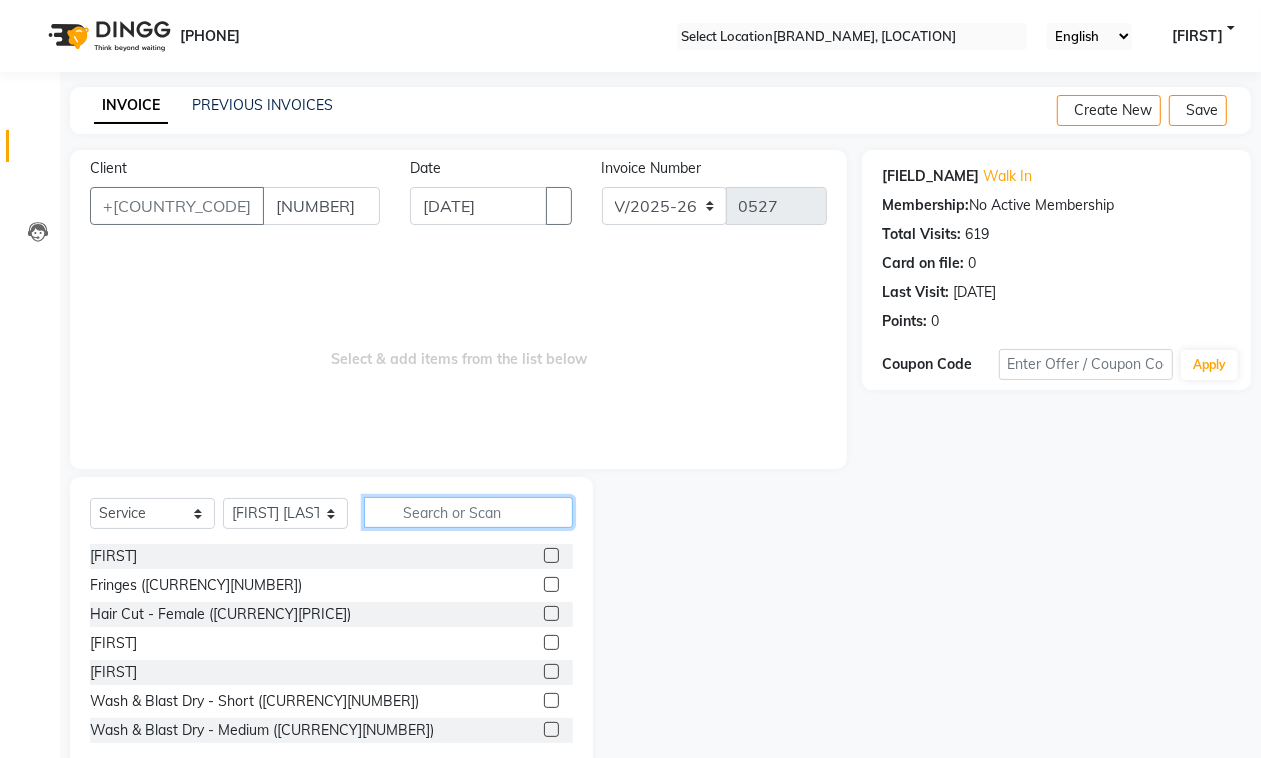 click at bounding box center [468, 512] 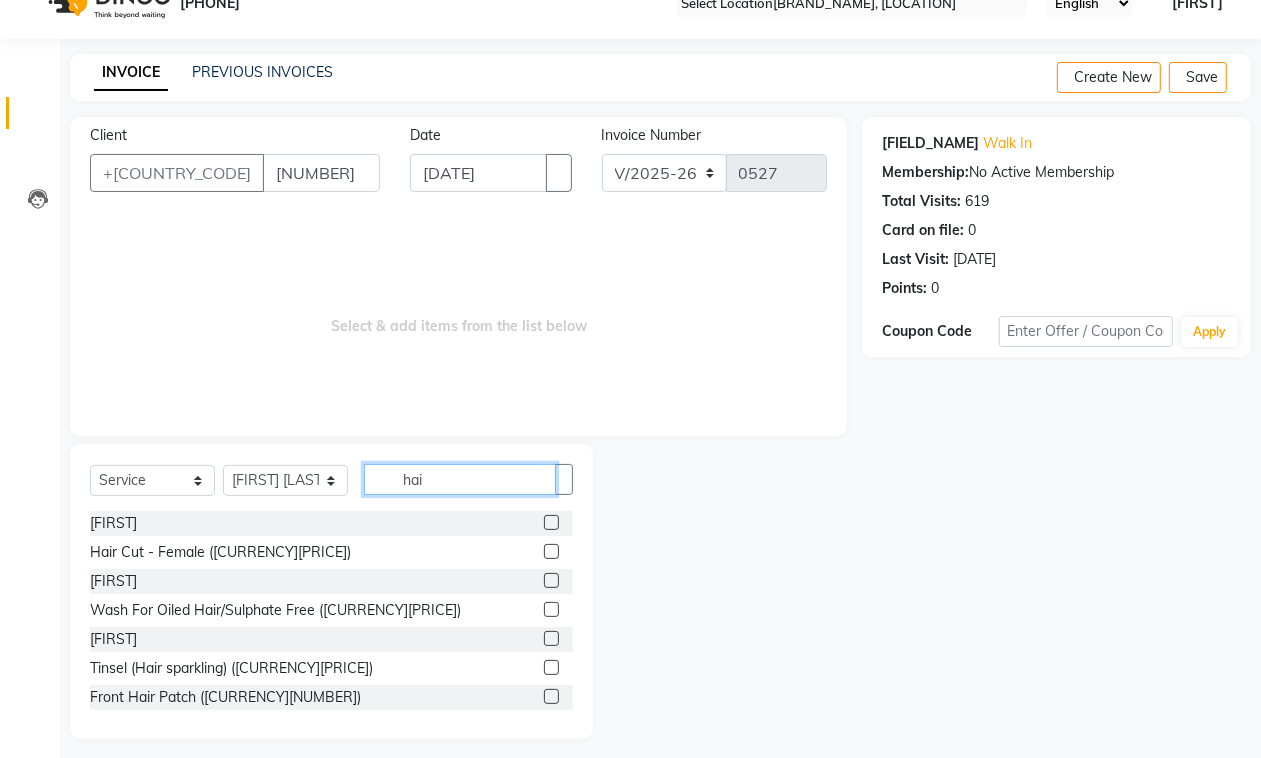 scroll, scrollTop: 42, scrollLeft: 0, axis: vertical 